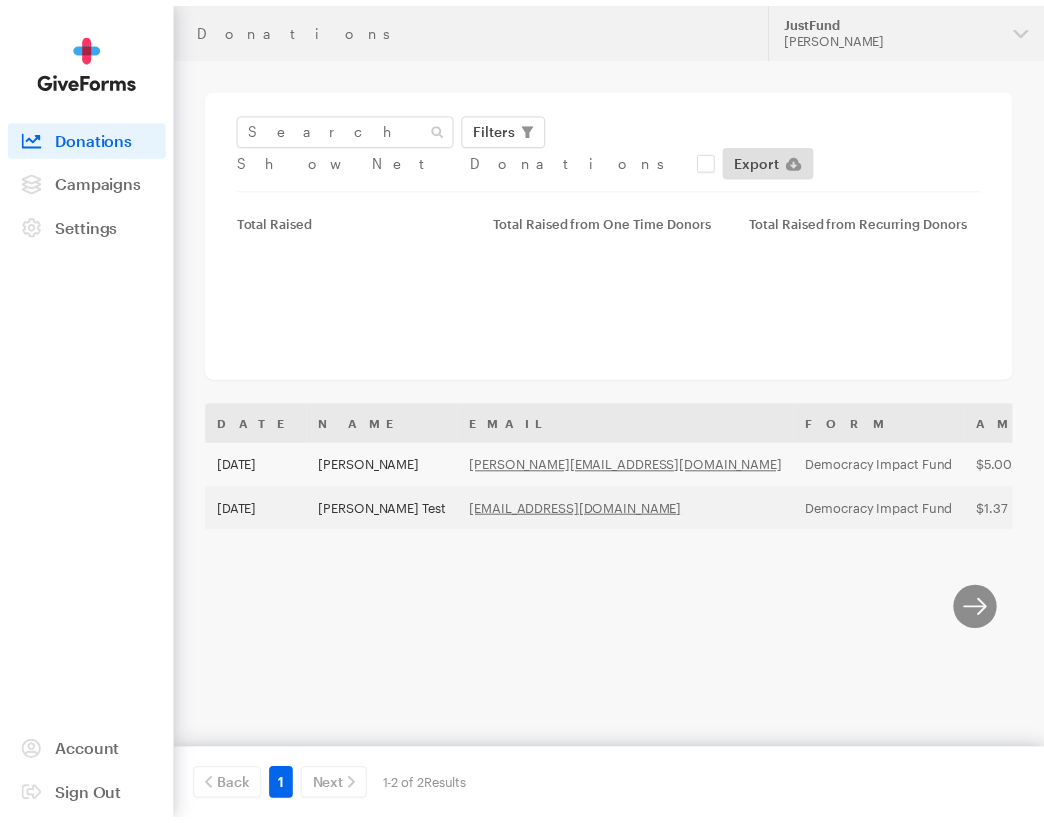 scroll, scrollTop: 0, scrollLeft: 0, axis: both 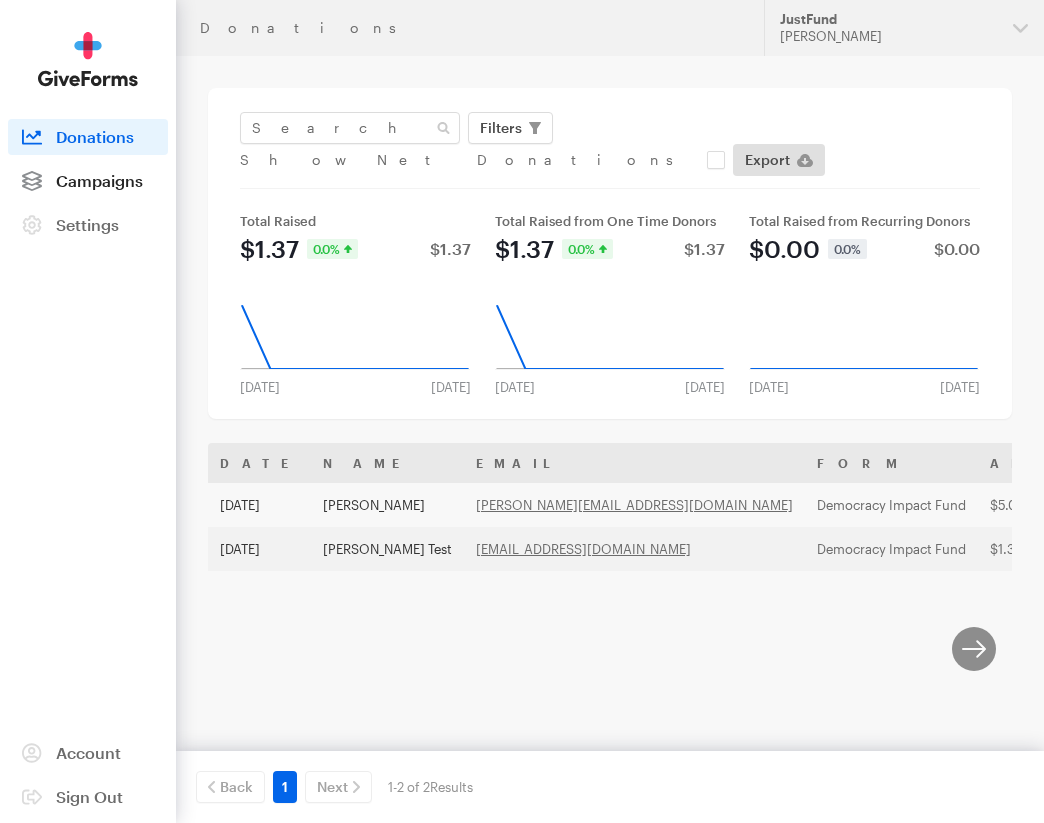 click on "Campaigns" at bounding box center (99, 180) 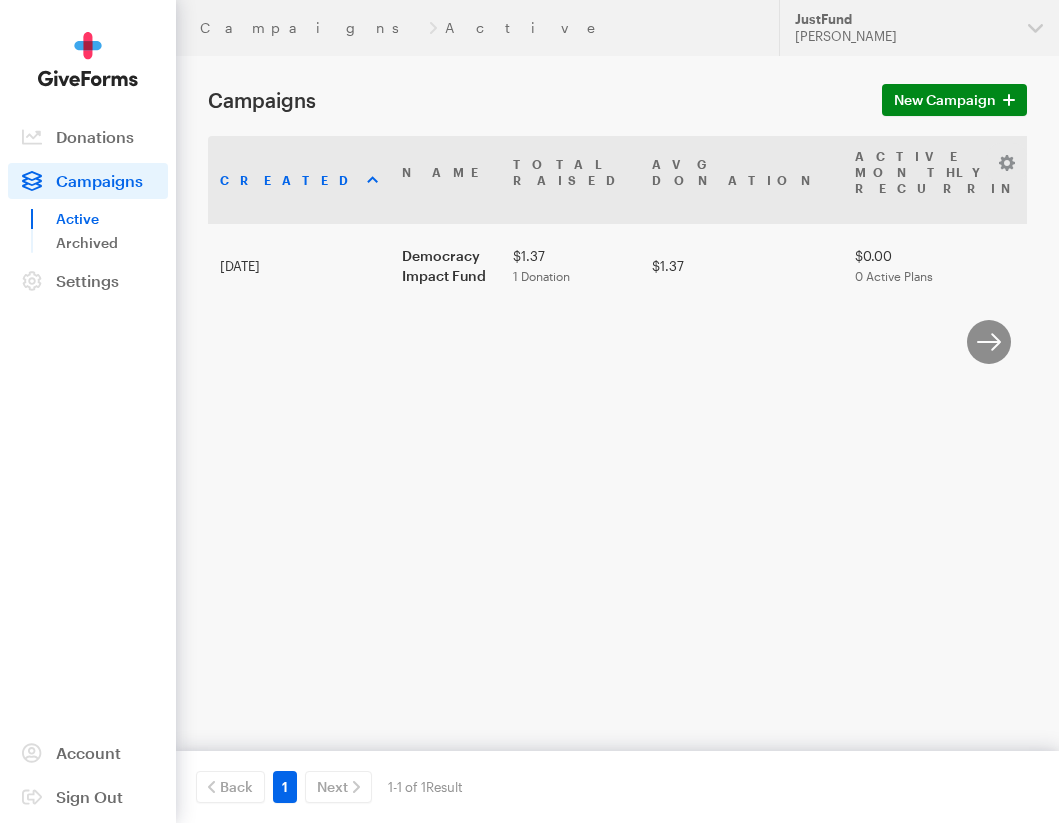 scroll, scrollTop: 0, scrollLeft: 0, axis: both 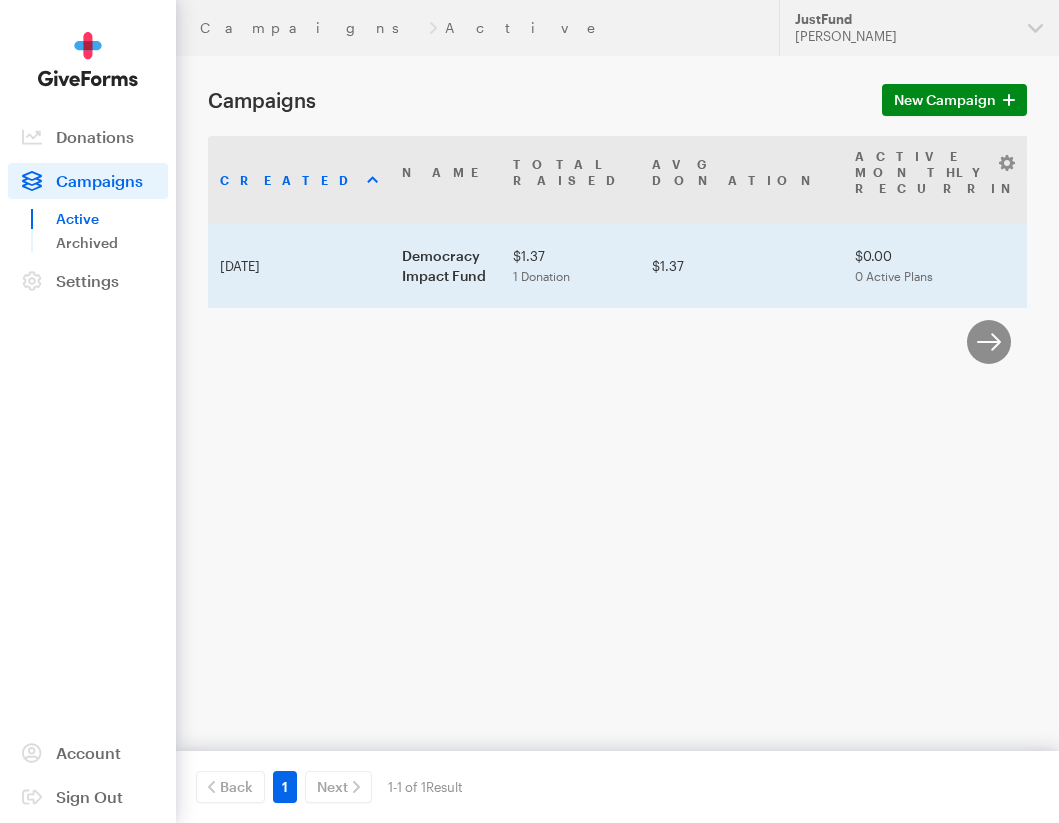 click on "Democracy Impact Fund" at bounding box center [445, 266] 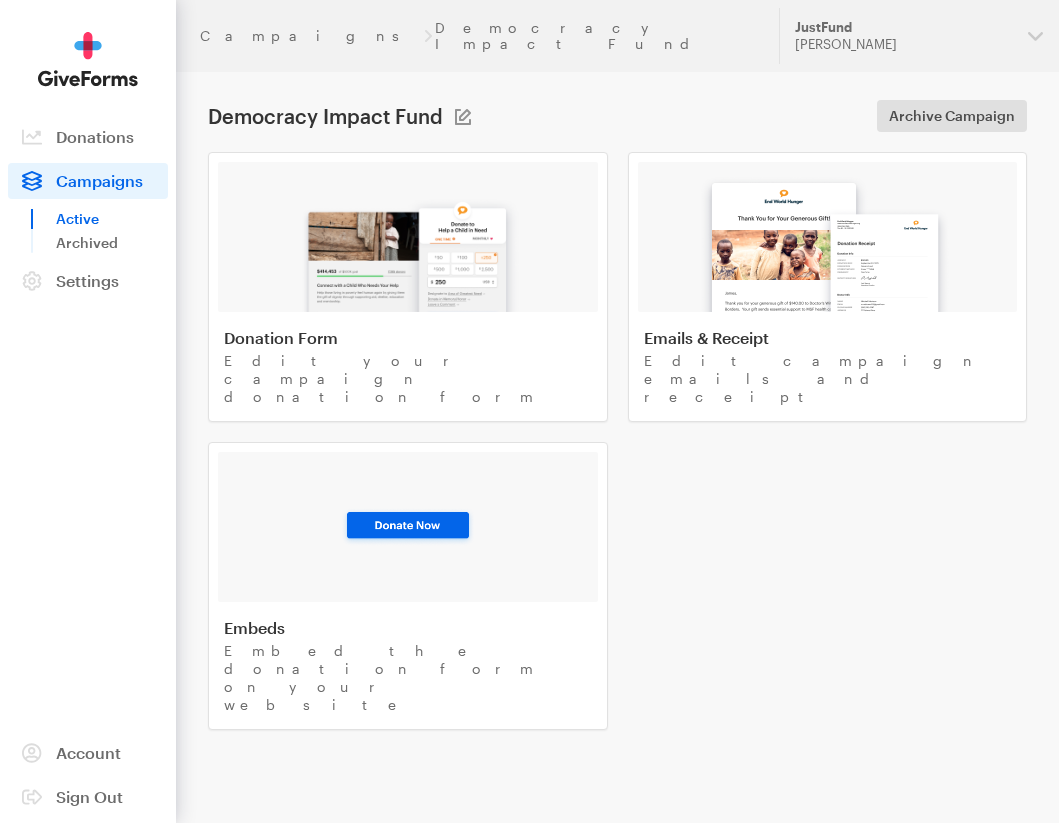 scroll, scrollTop: 0, scrollLeft: 0, axis: both 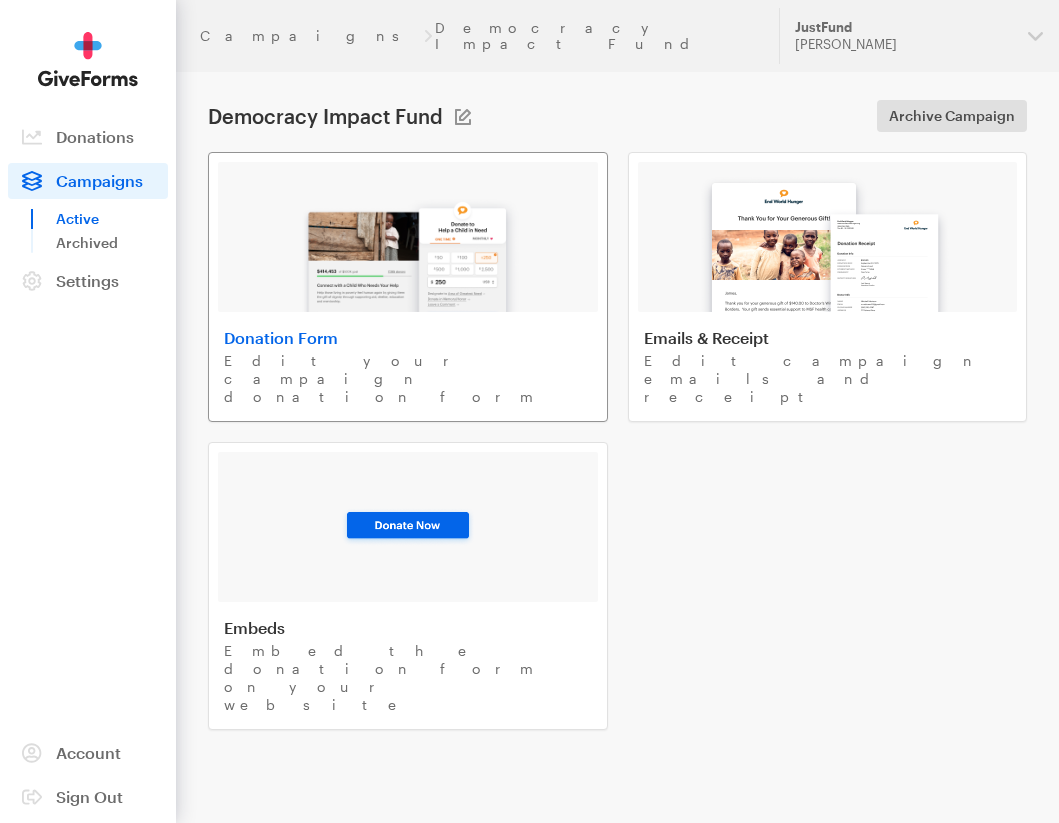 click at bounding box center (408, 248) 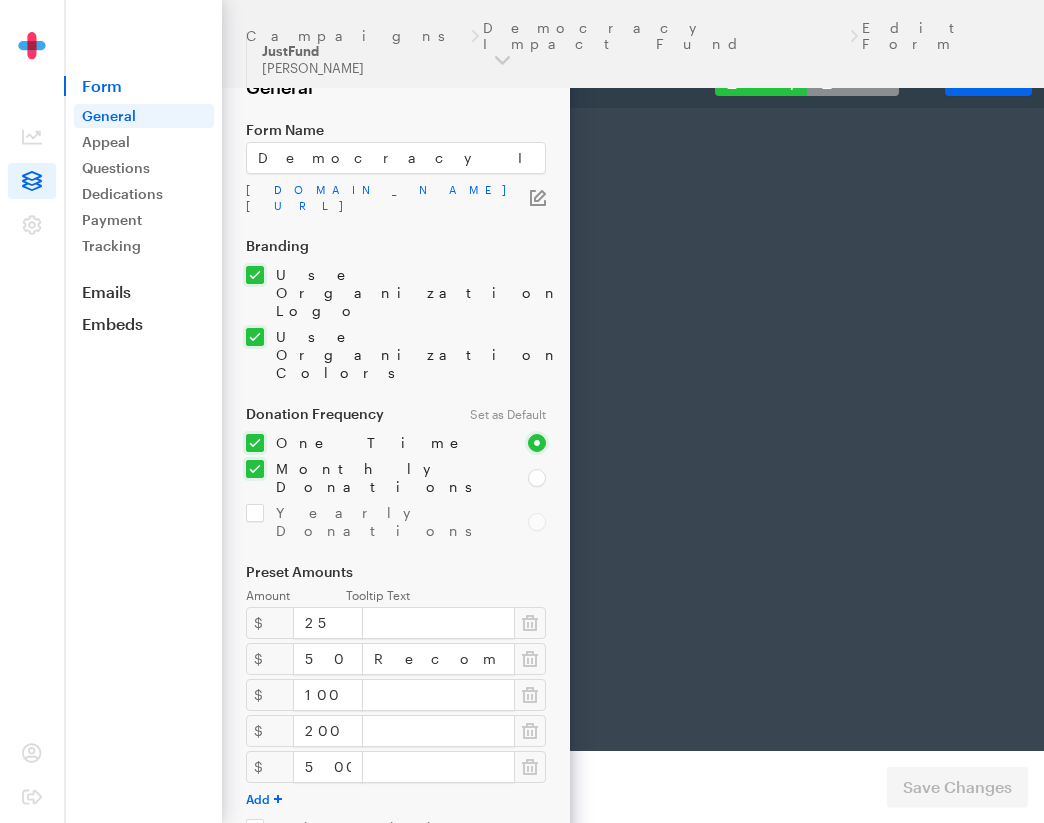 scroll, scrollTop: 0, scrollLeft: 0, axis: both 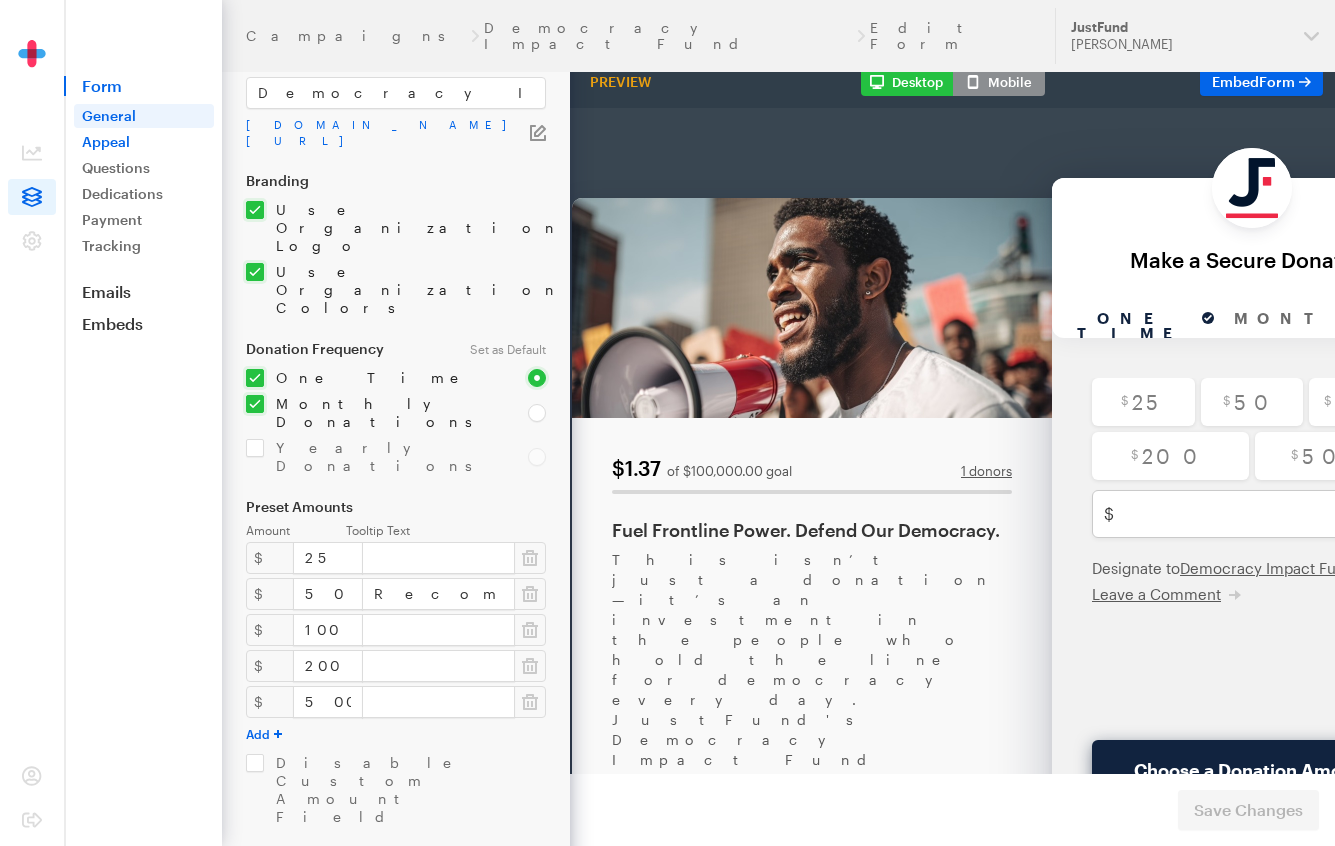 click on "Appeal" at bounding box center [144, 142] 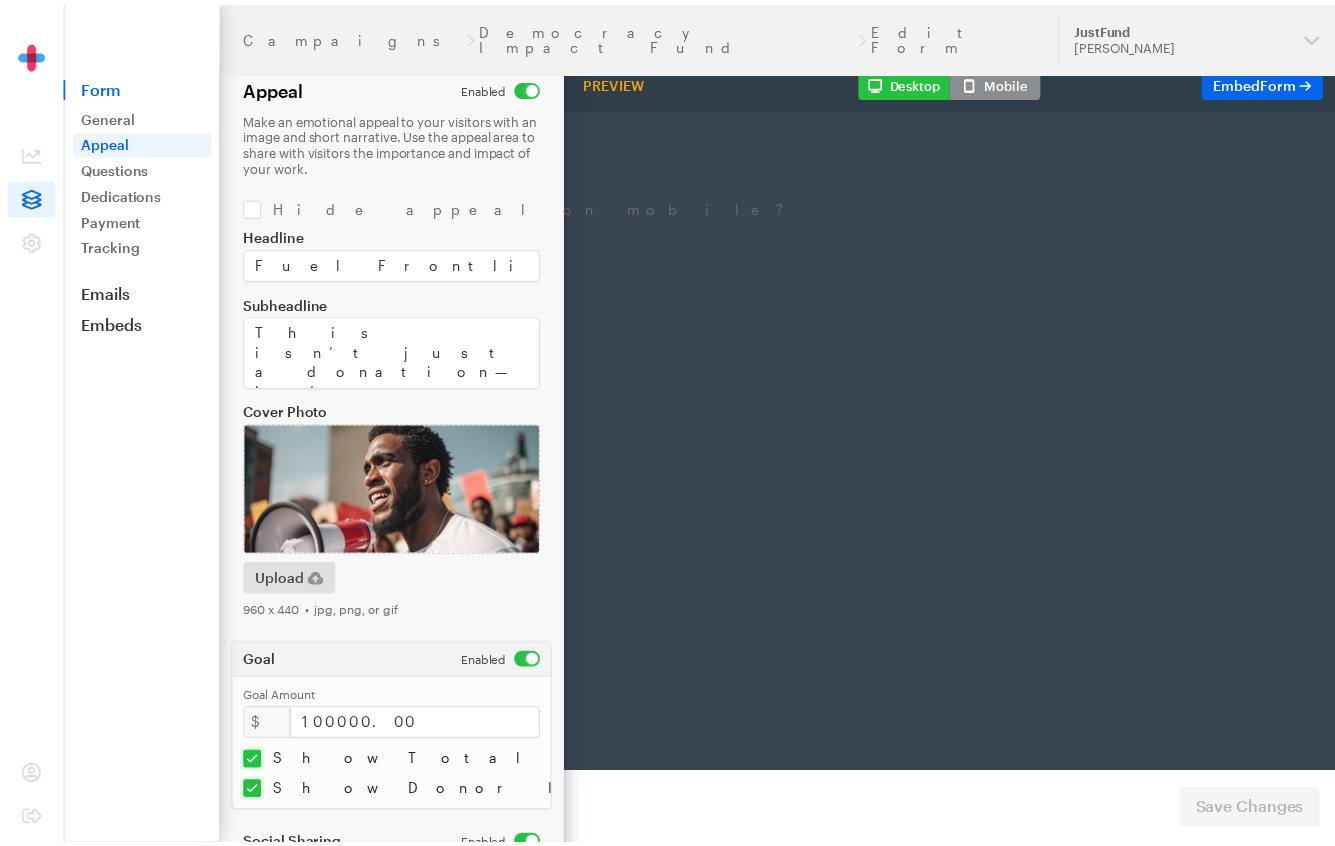 scroll, scrollTop: 0, scrollLeft: 0, axis: both 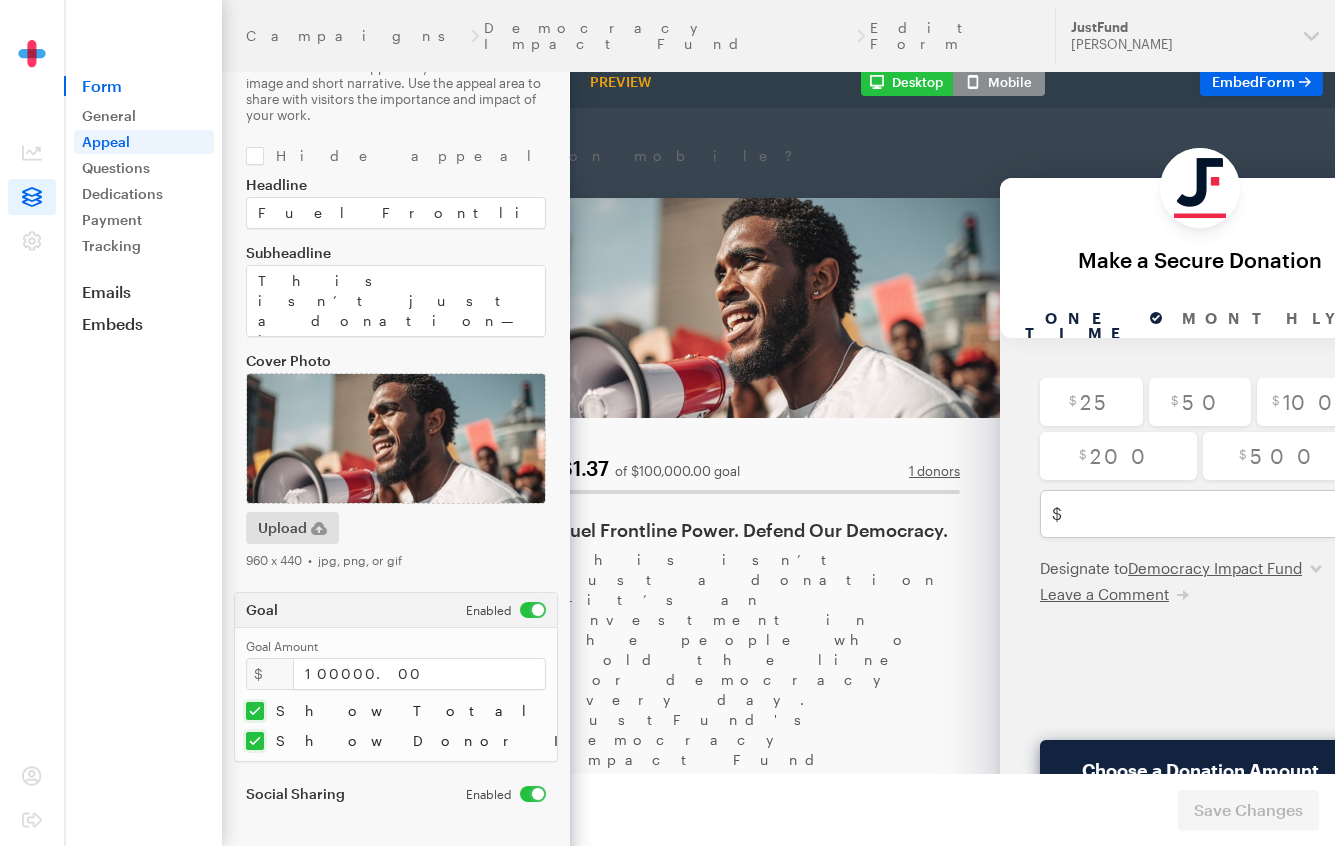 click at bounding box center [449, 741] 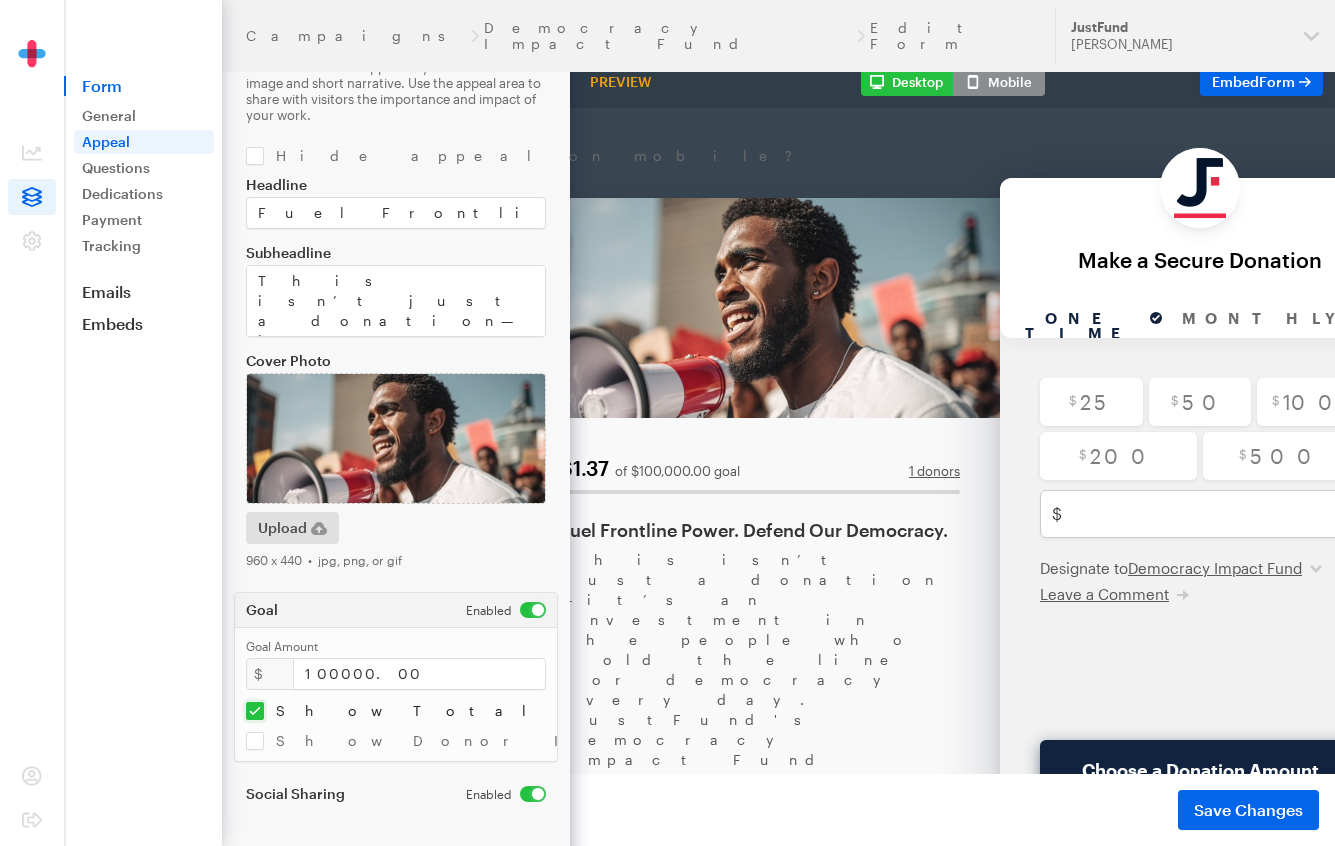click on "Save Changes" at bounding box center [1248, 810] 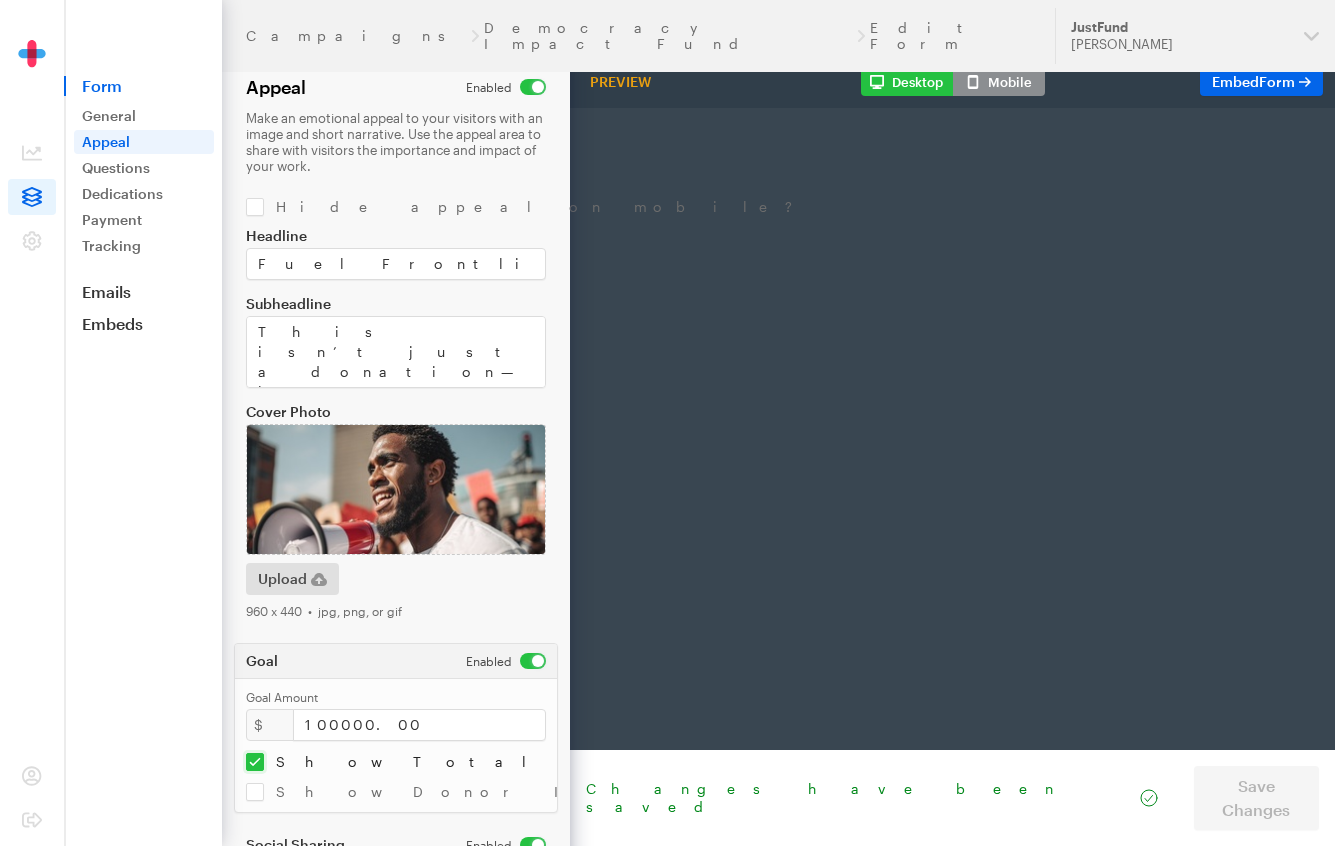 scroll, scrollTop: 0, scrollLeft: 0, axis: both 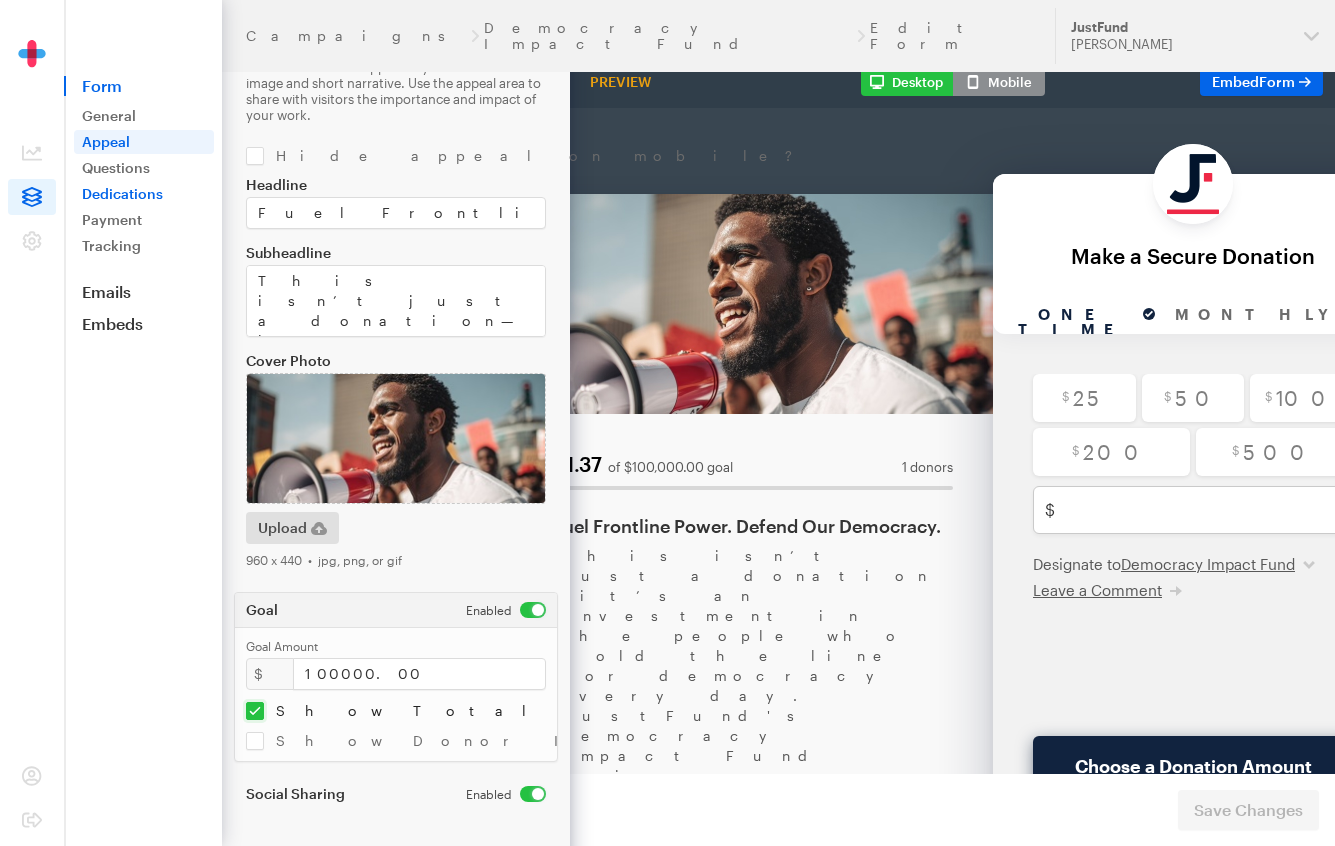 click on "Dedications" at bounding box center [144, 194] 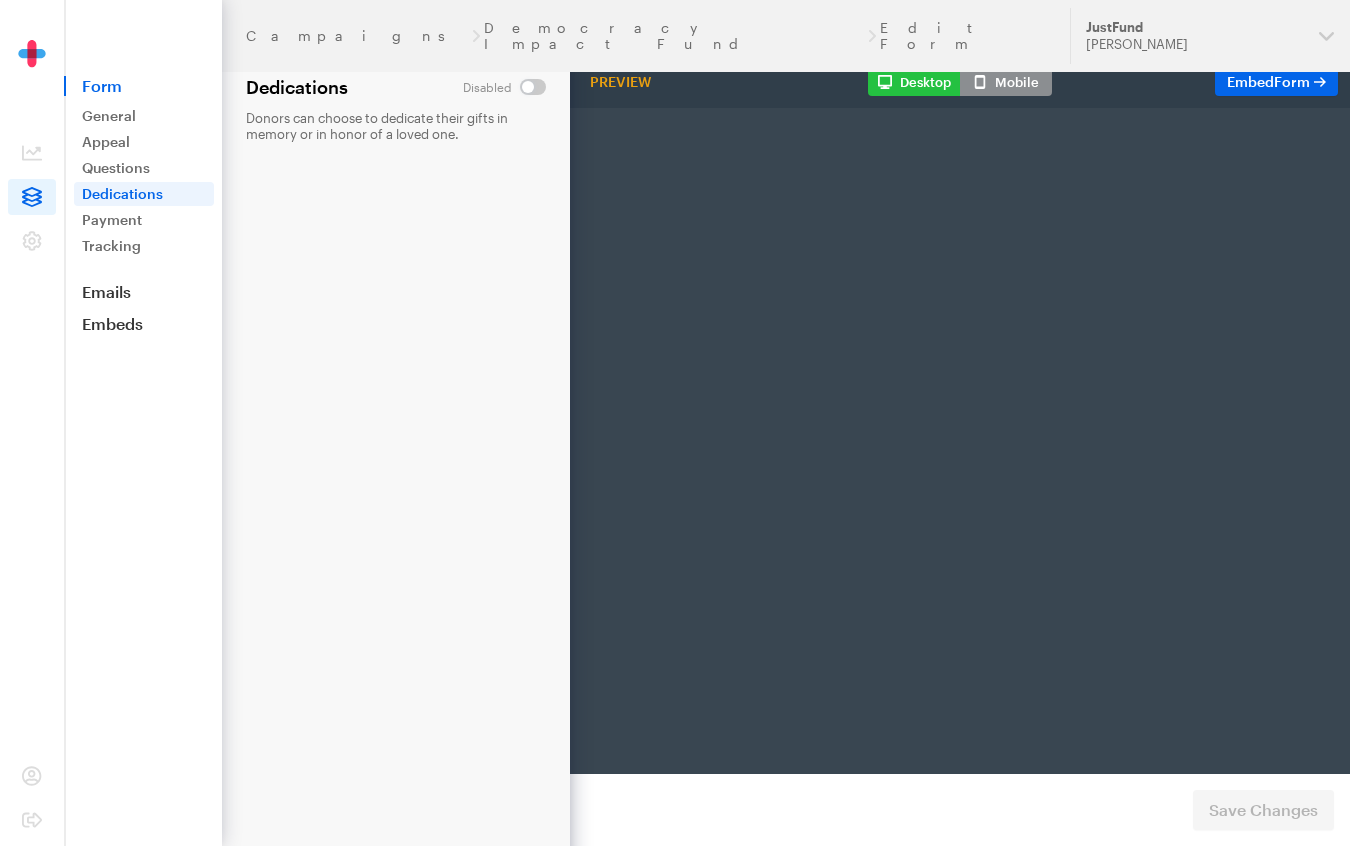 scroll, scrollTop: 0, scrollLeft: 0, axis: both 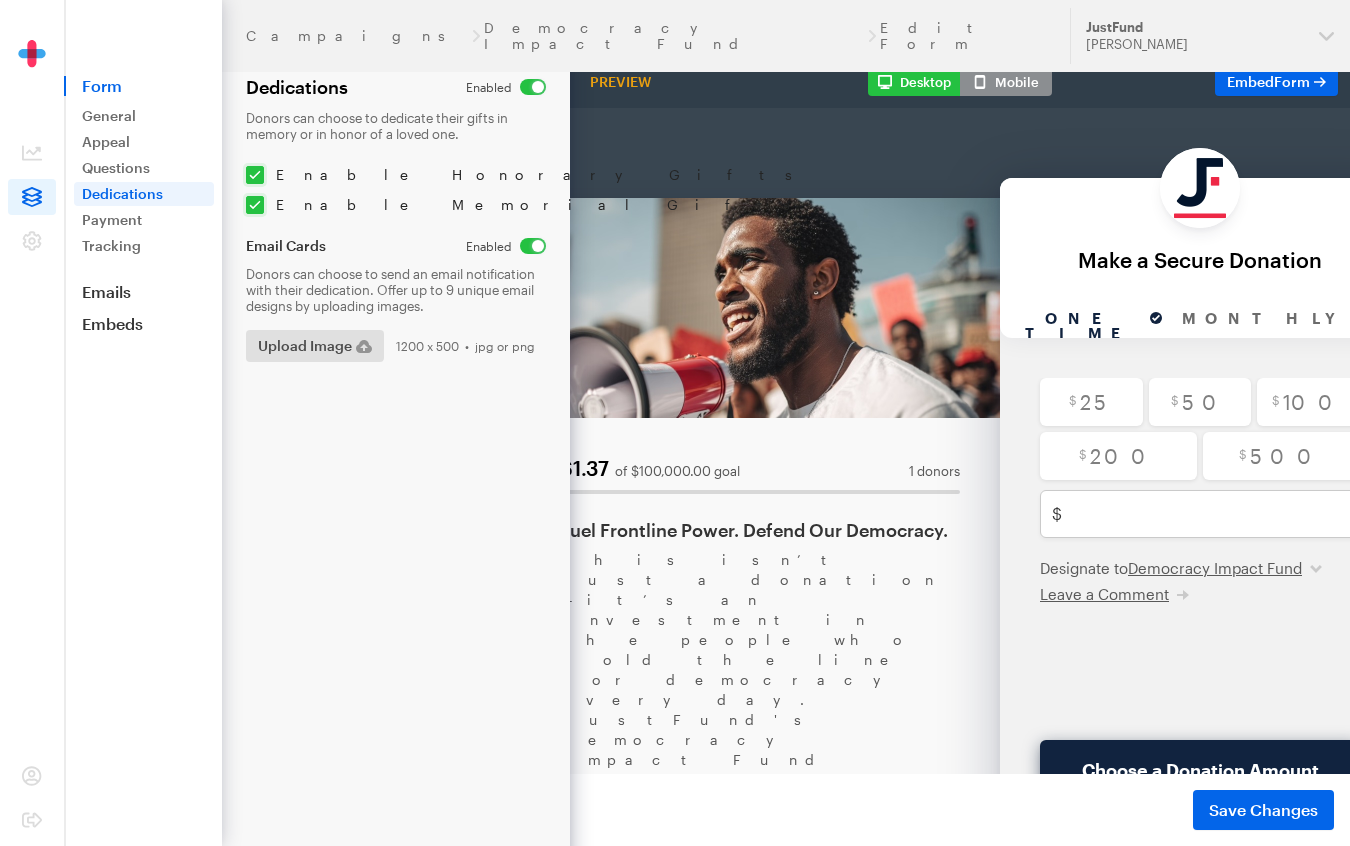 click at bounding box center (506, 246) 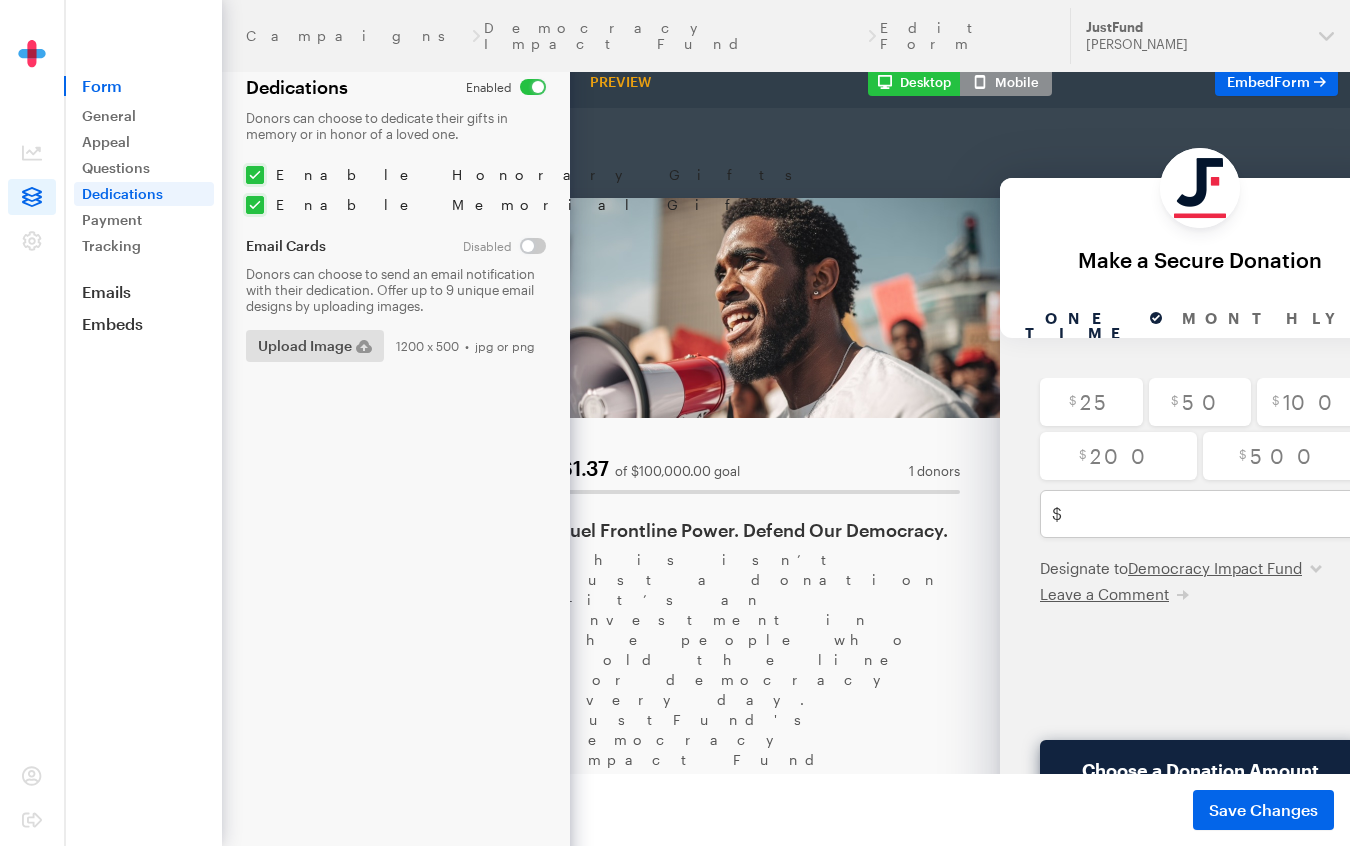 scroll, scrollTop: 166, scrollLeft: 0, axis: vertical 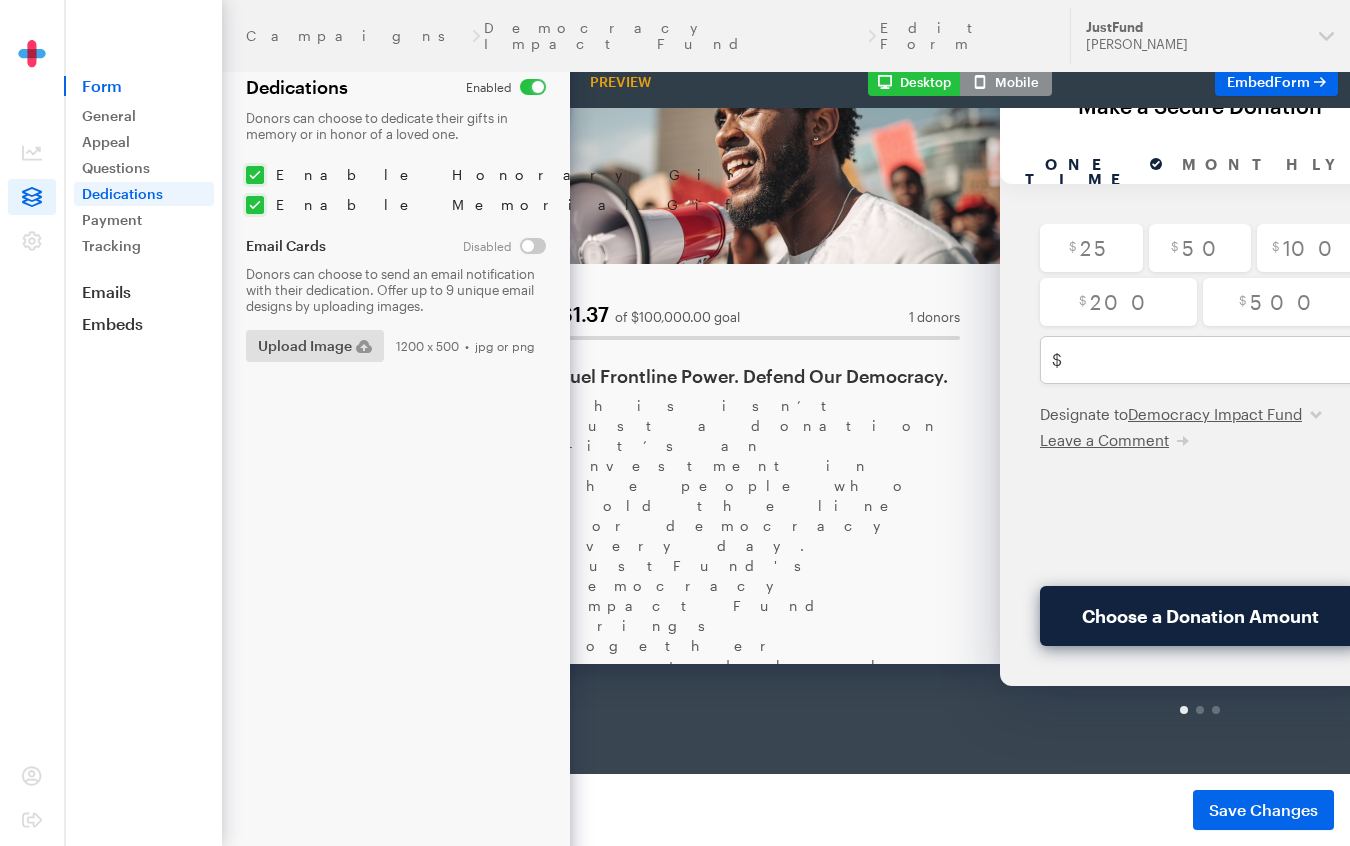 click at bounding box center [1200, 658] 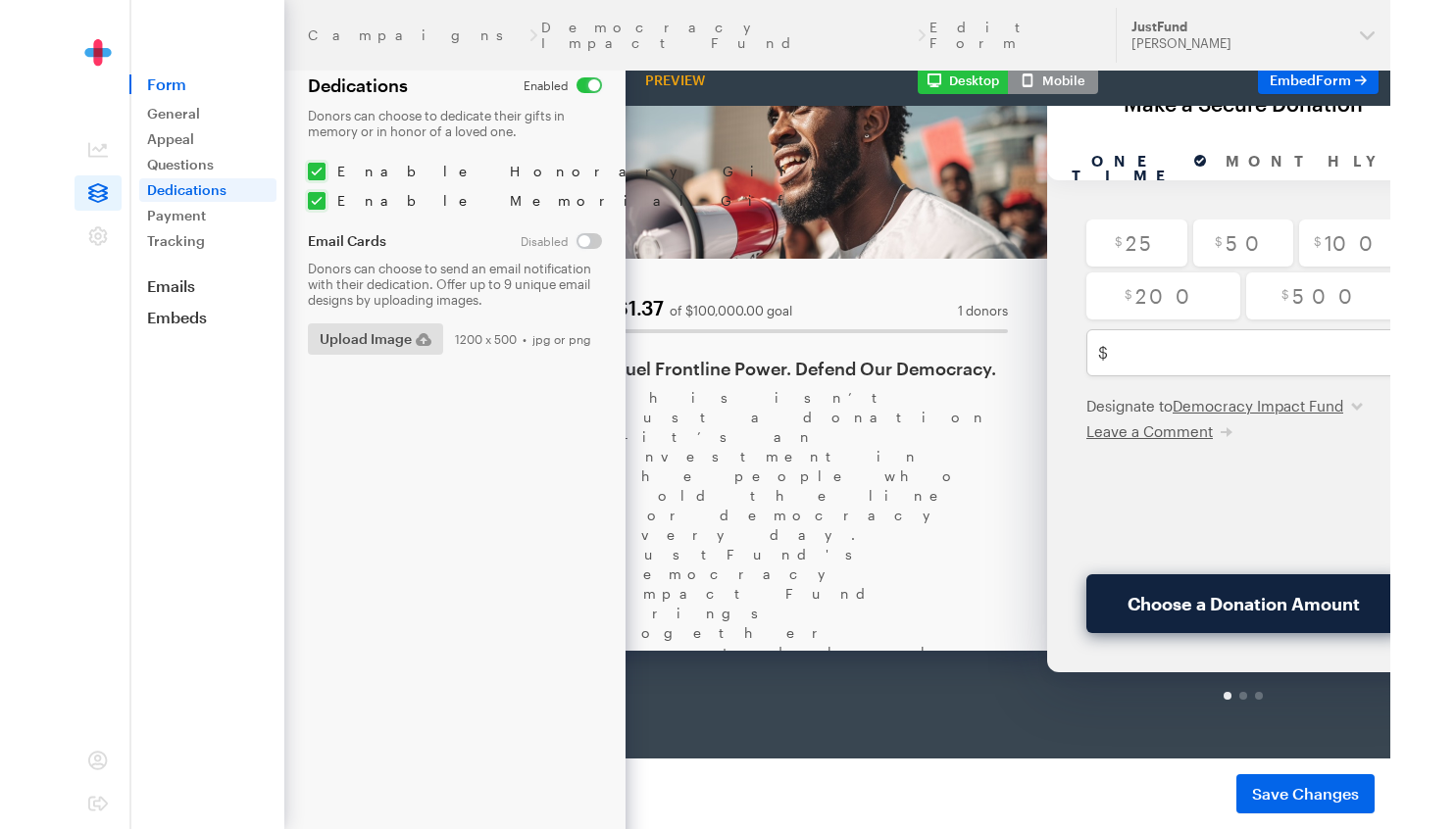 scroll, scrollTop: 0, scrollLeft: 0, axis: both 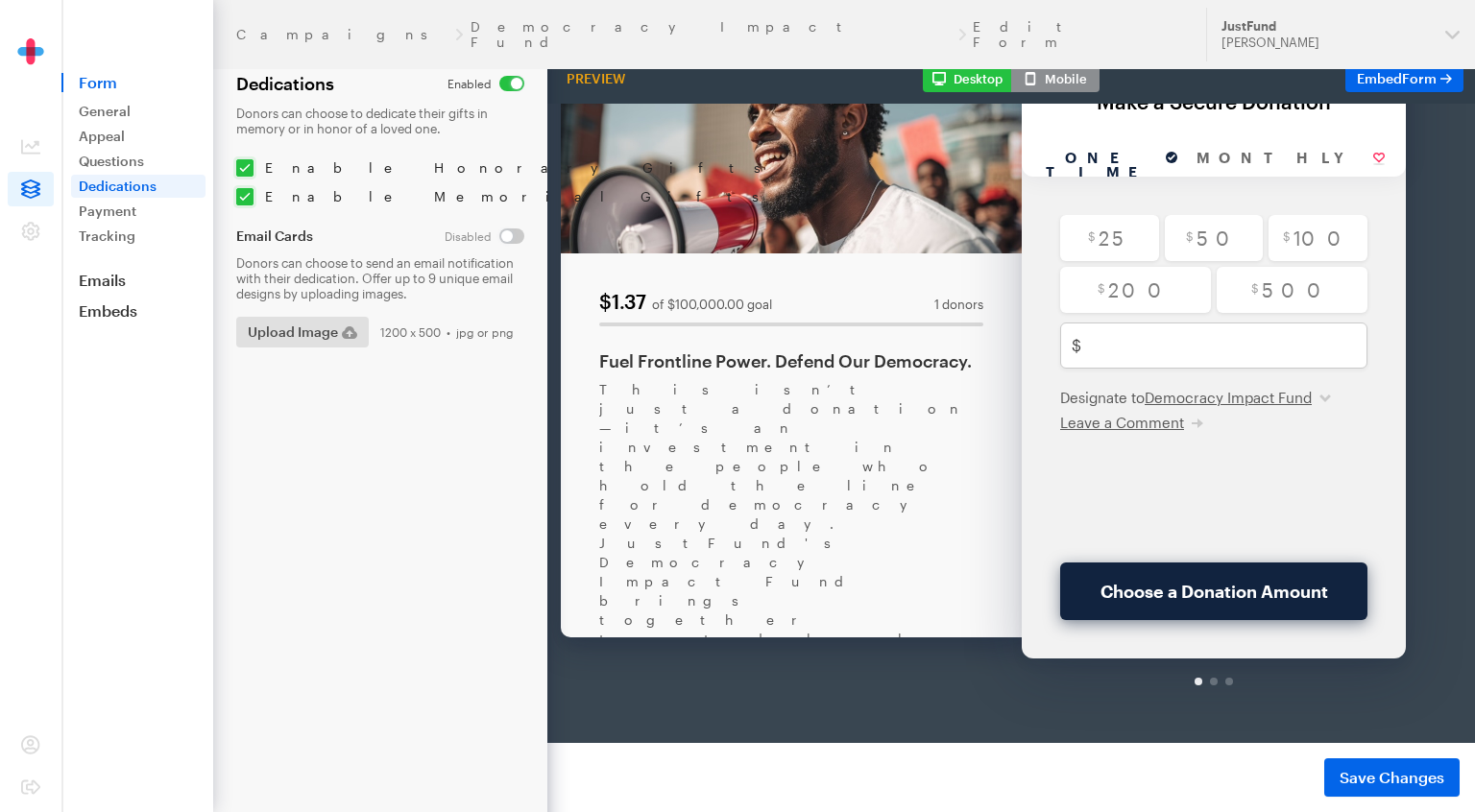 click at bounding box center (1214, 632) 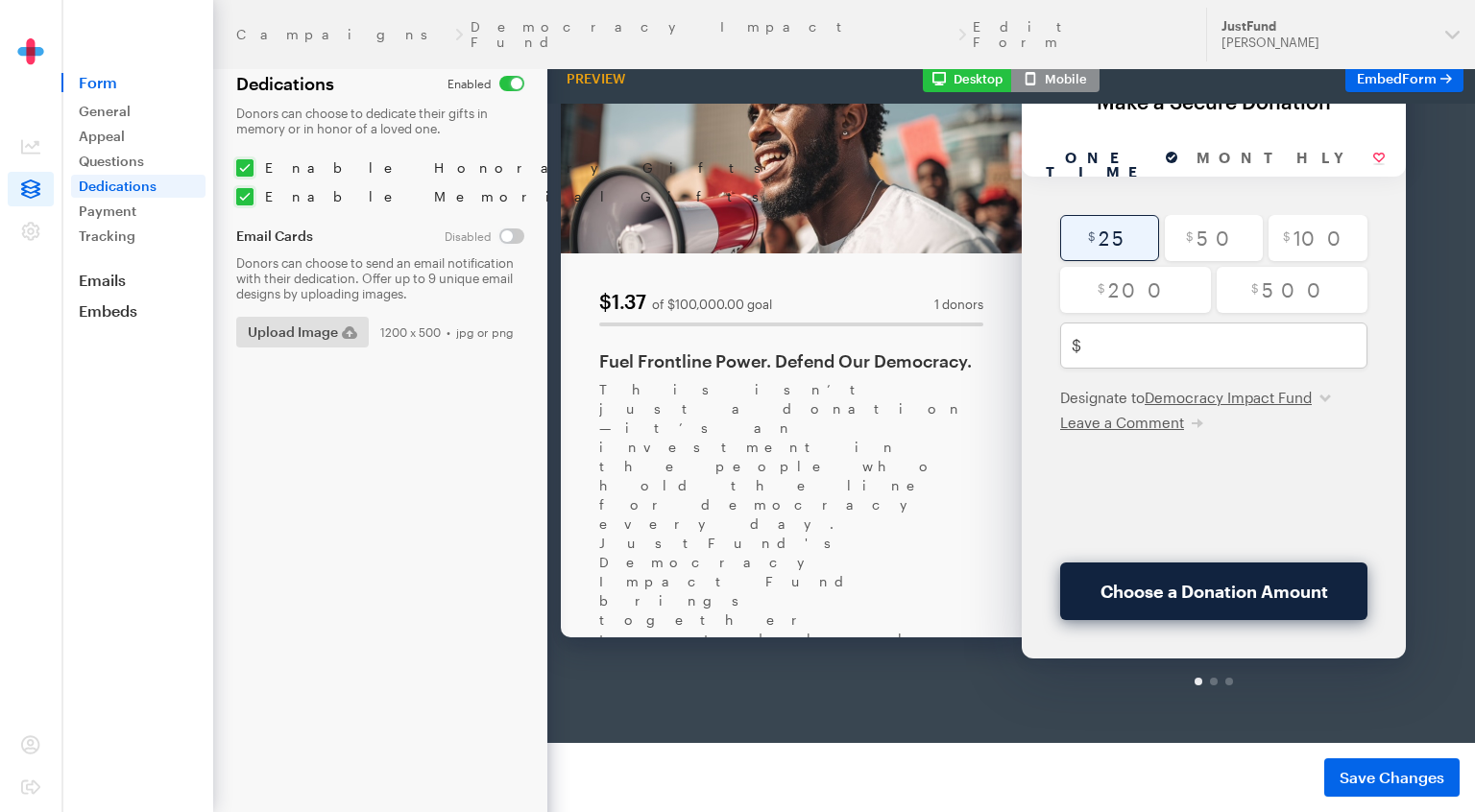 scroll, scrollTop: 0, scrollLeft: 0, axis: both 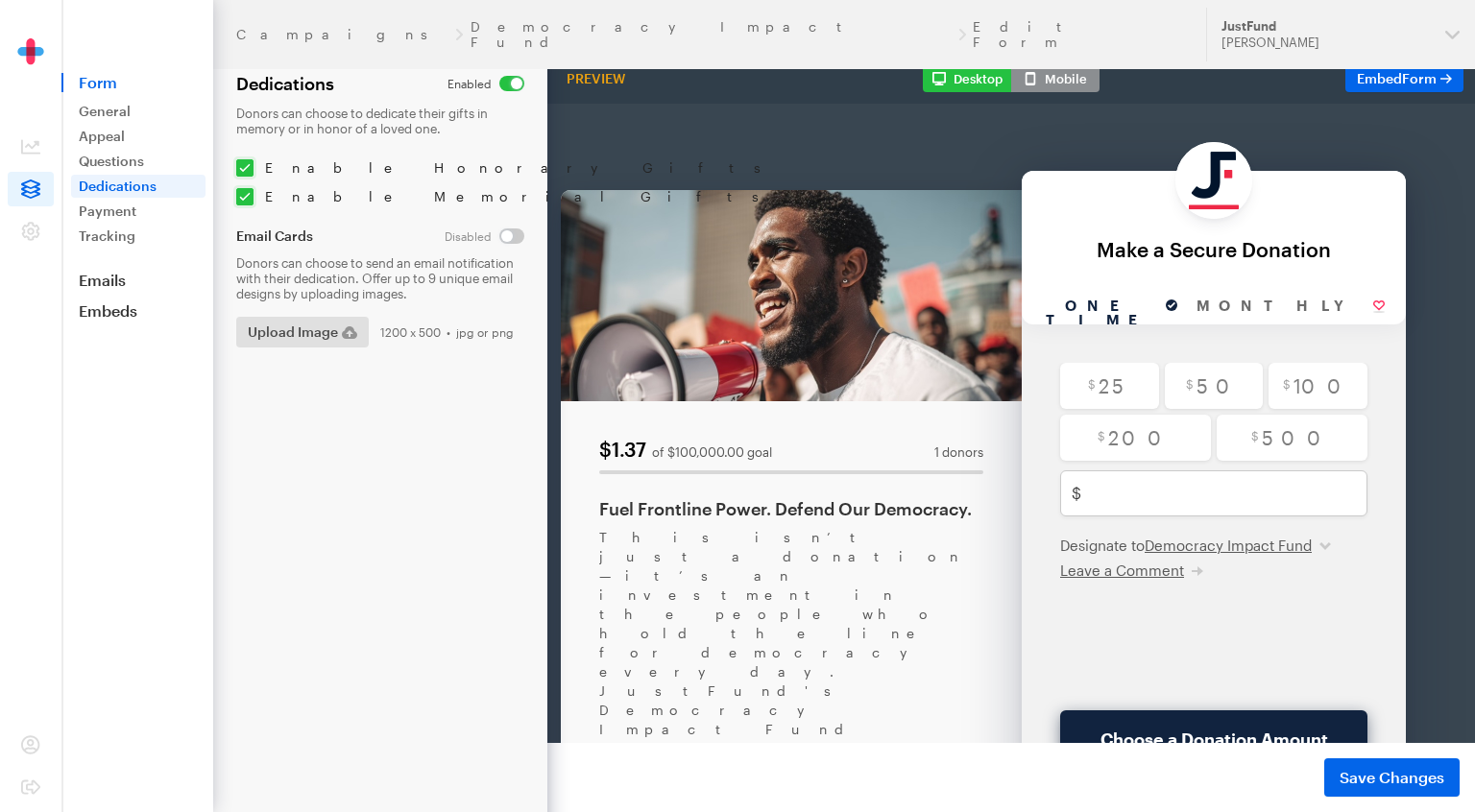 click on "$ 25
$ 50
$ 100
$ 200
$ 500
Minimum amount is $5.00
$
USD
Designate to
Democracy Impact Fund
Democracy Impact Fund
Leave a Comment
Write your comment here
Enter a valid email address
Email Address" at bounding box center (1214, 515) 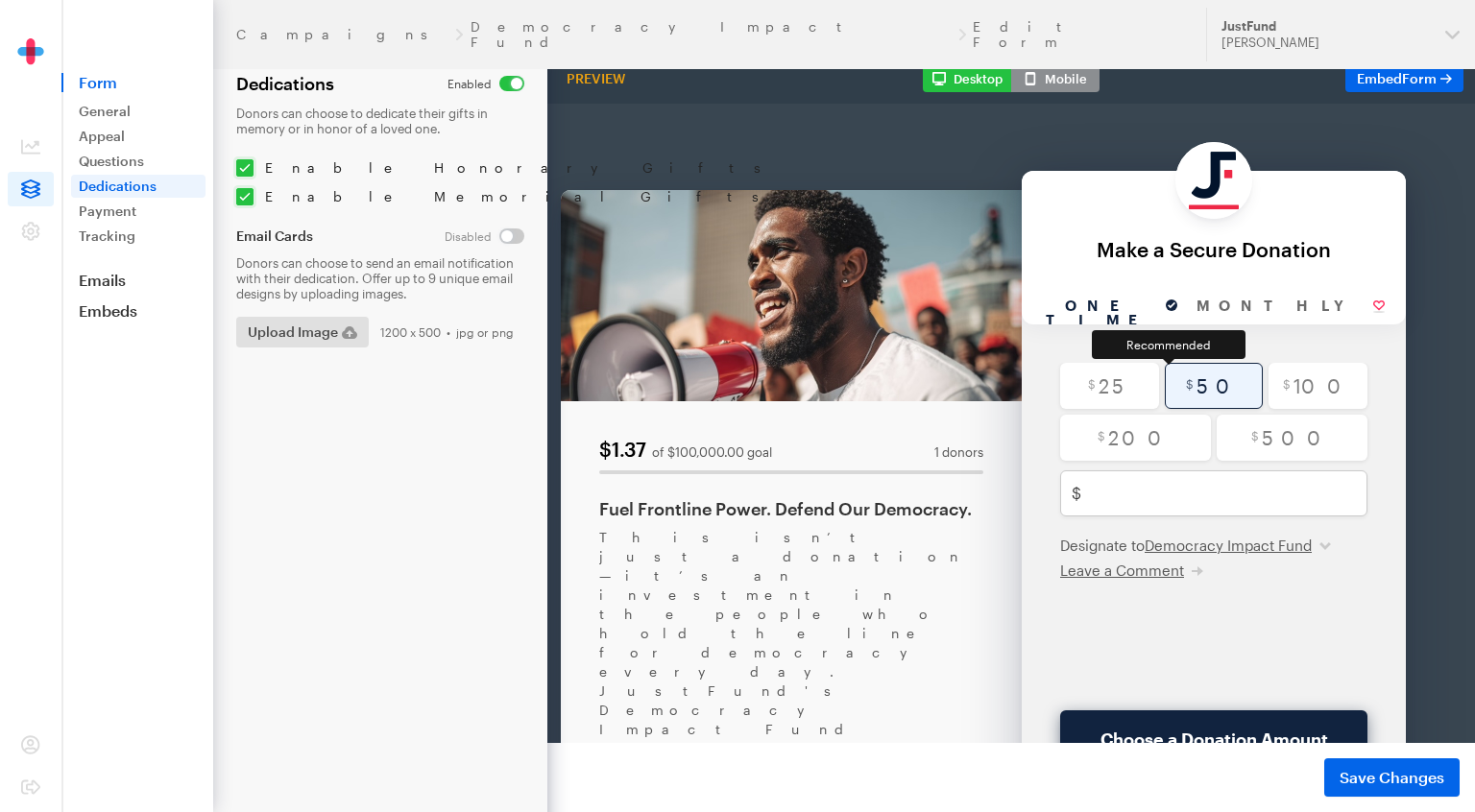 click at bounding box center (1214, 336) 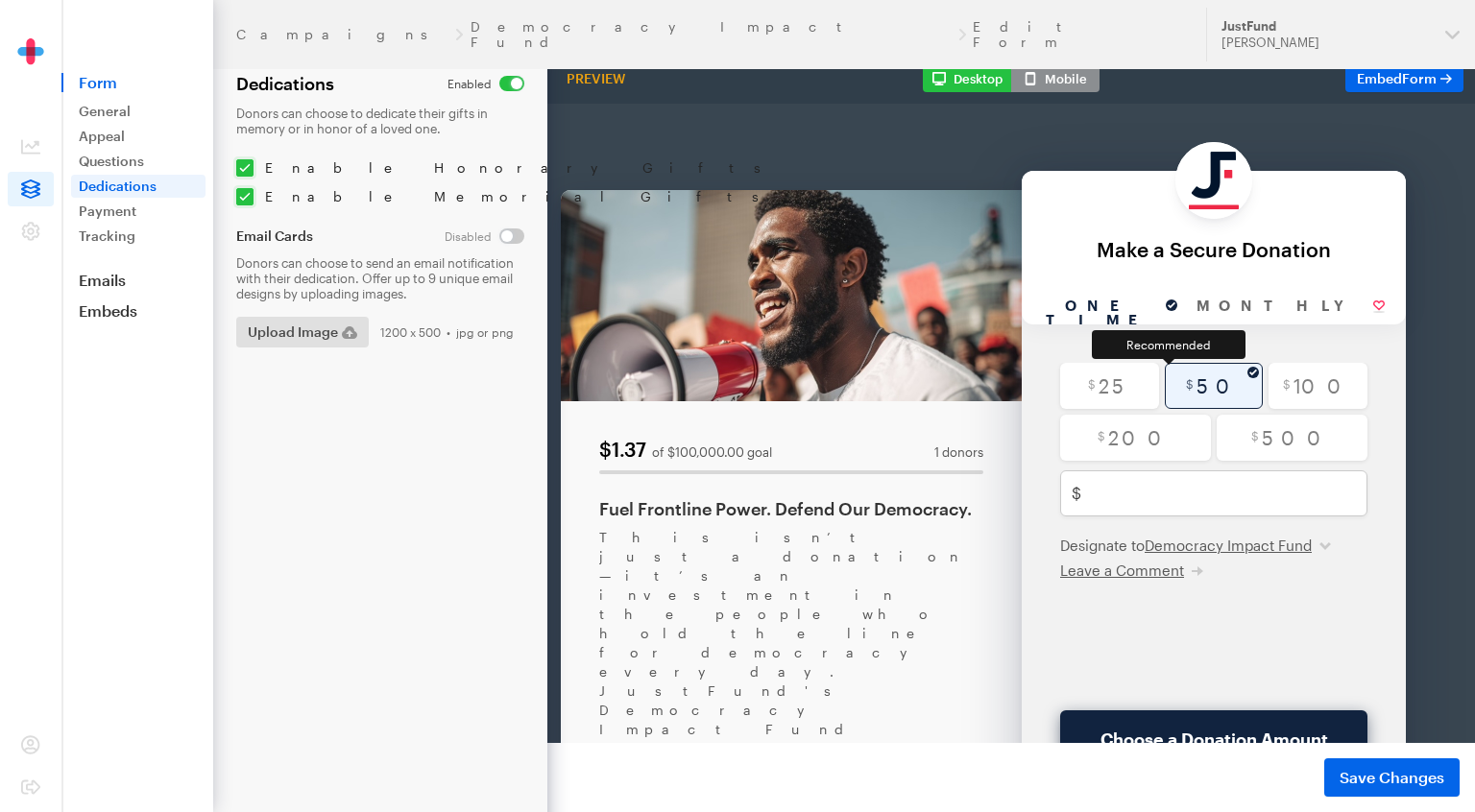 type on "50" 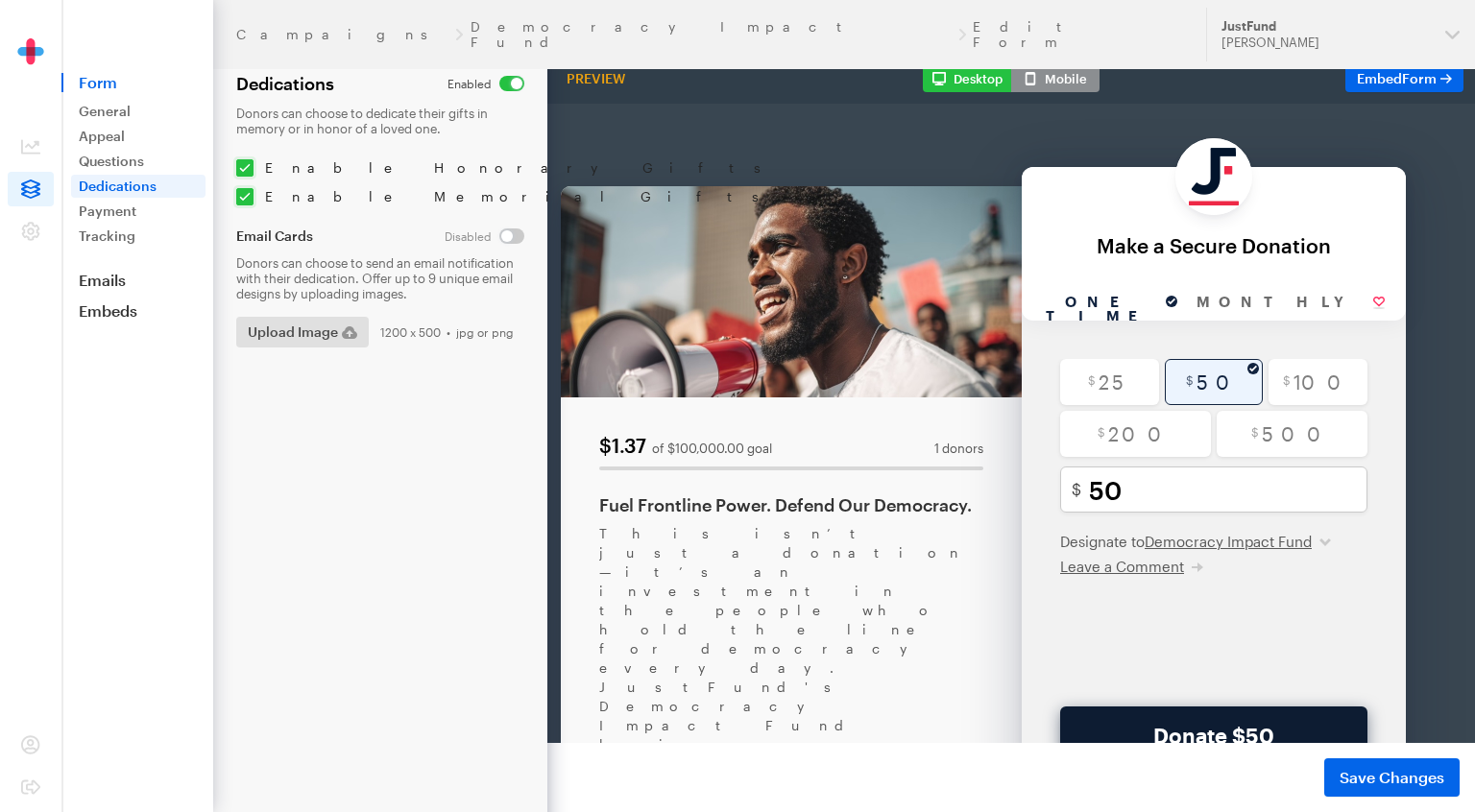 scroll, scrollTop: 159, scrollLeft: 0, axis: vertical 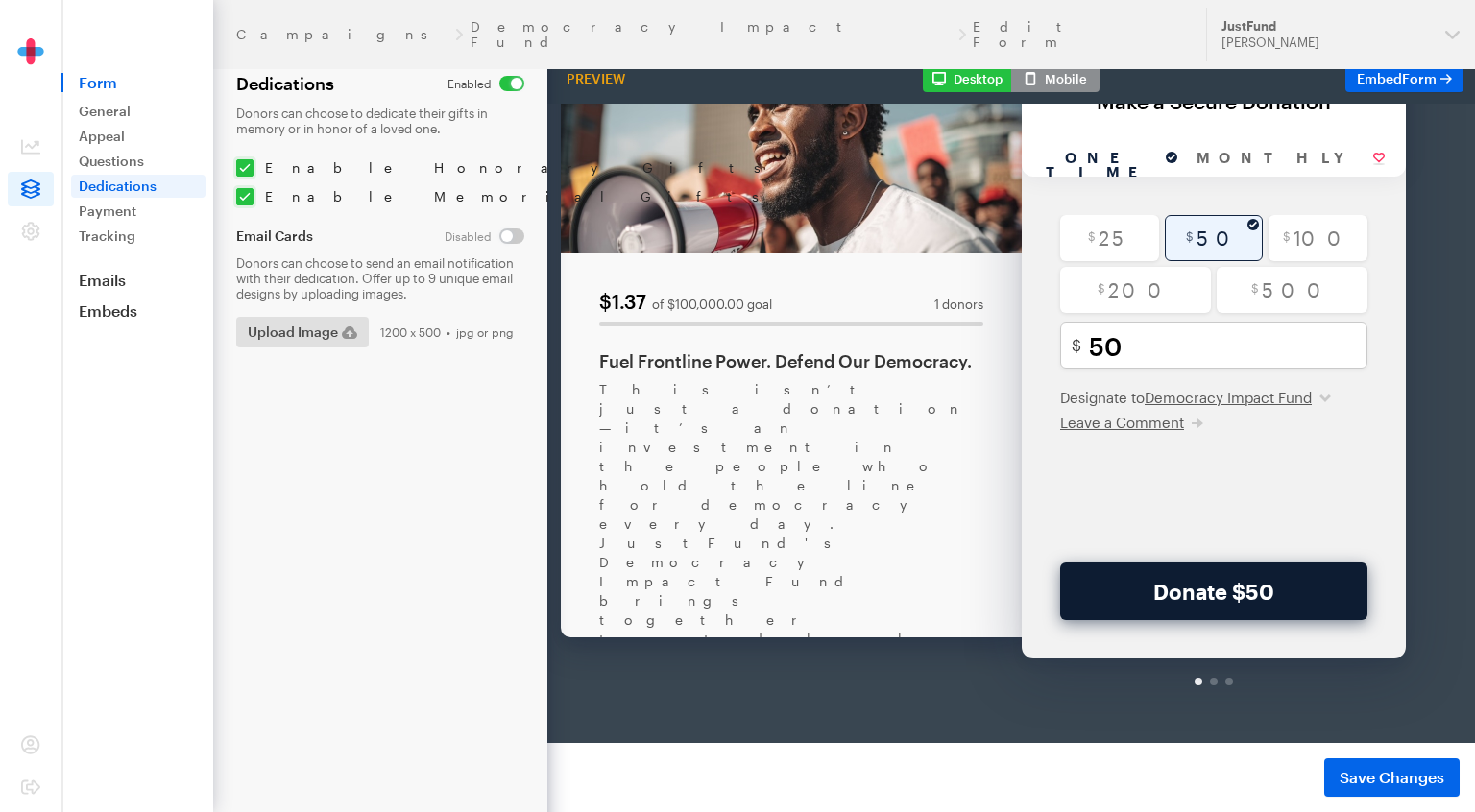 click on "Donate $50" at bounding box center (1214, 541) 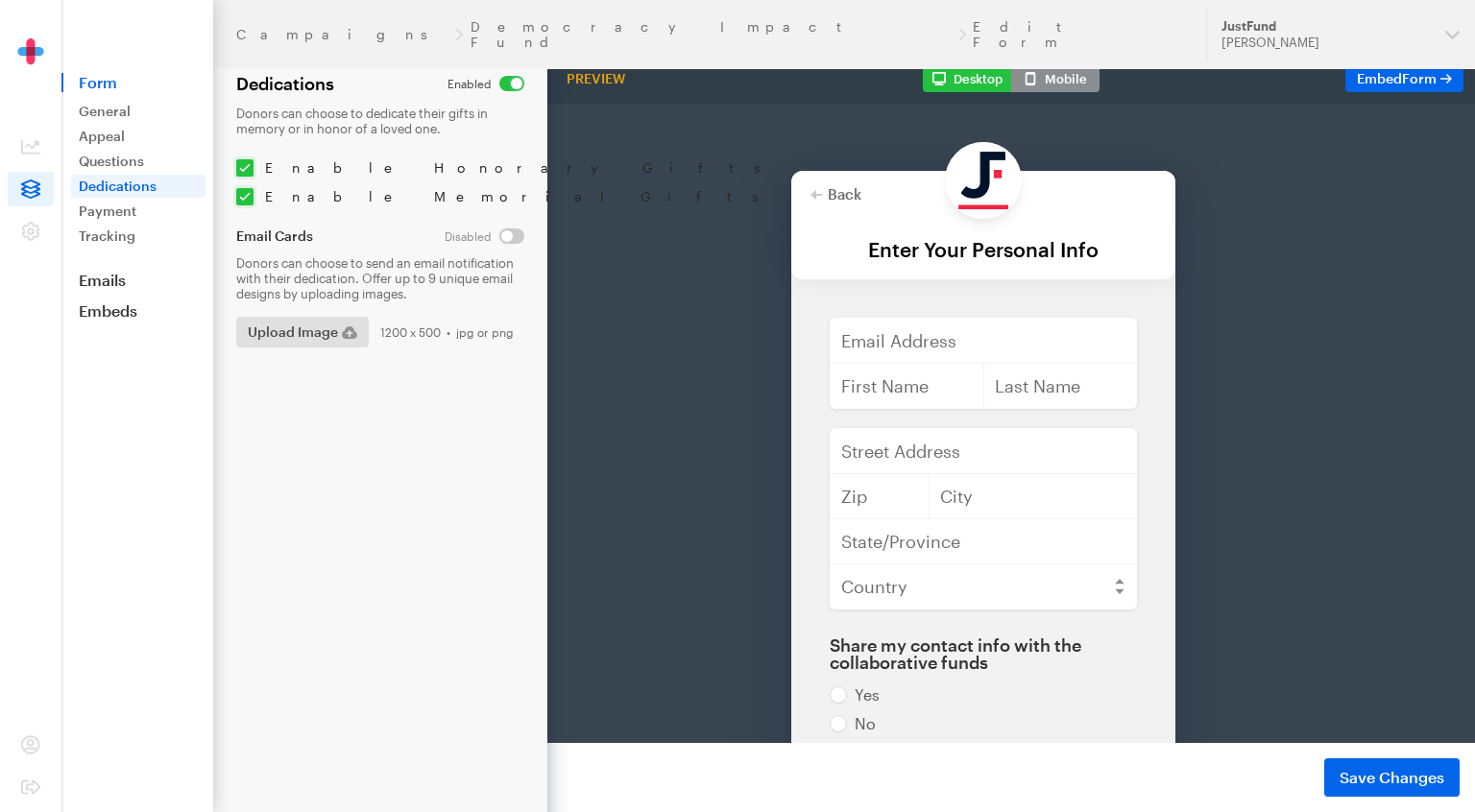 scroll, scrollTop: 169, scrollLeft: 0, axis: vertical 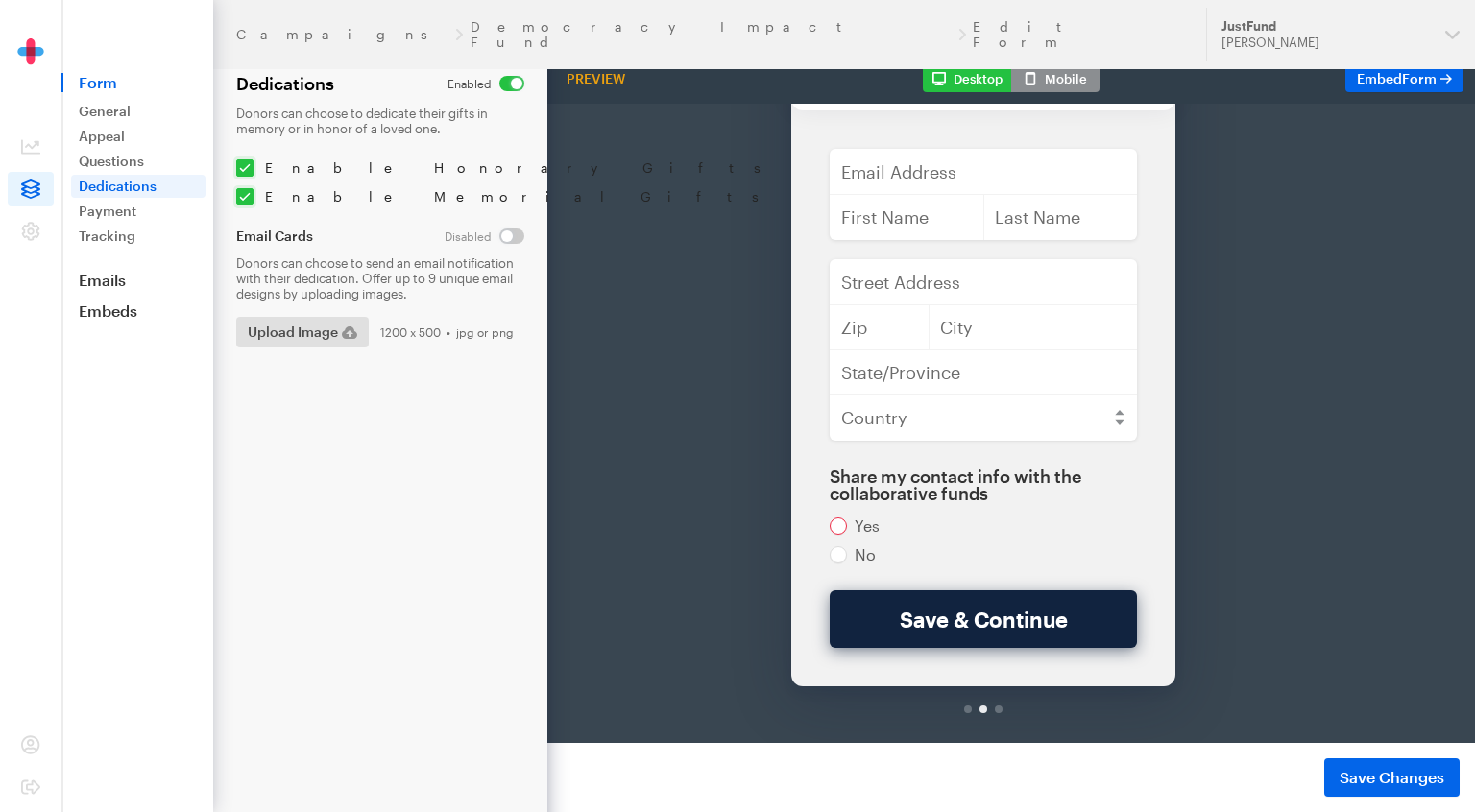 click on "Share my contact info with the collaborative funds
Please select at least one option
Yes
No" at bounding box center [983, 466] 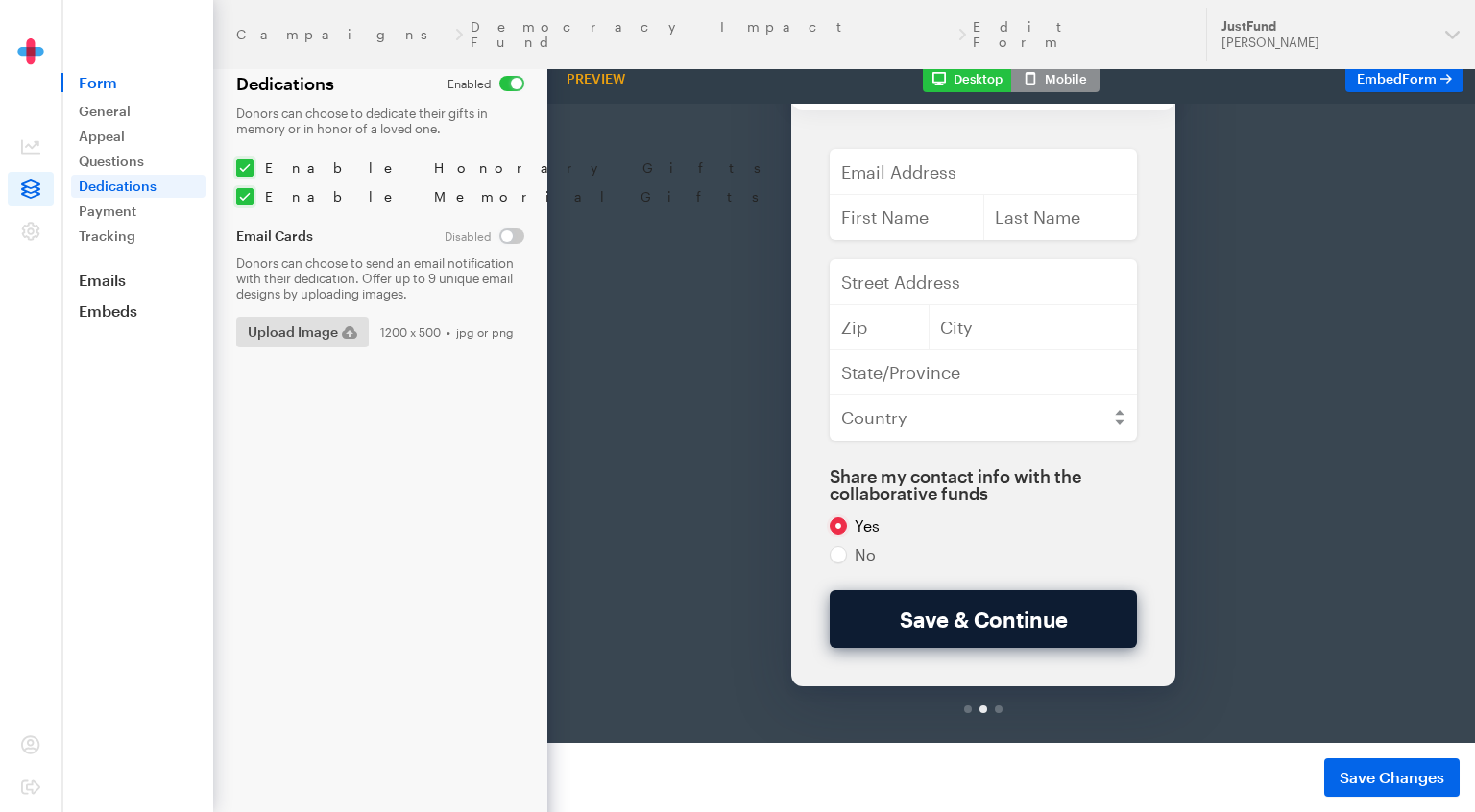 click on "Save & Continue" at bounding box center (983, 569) 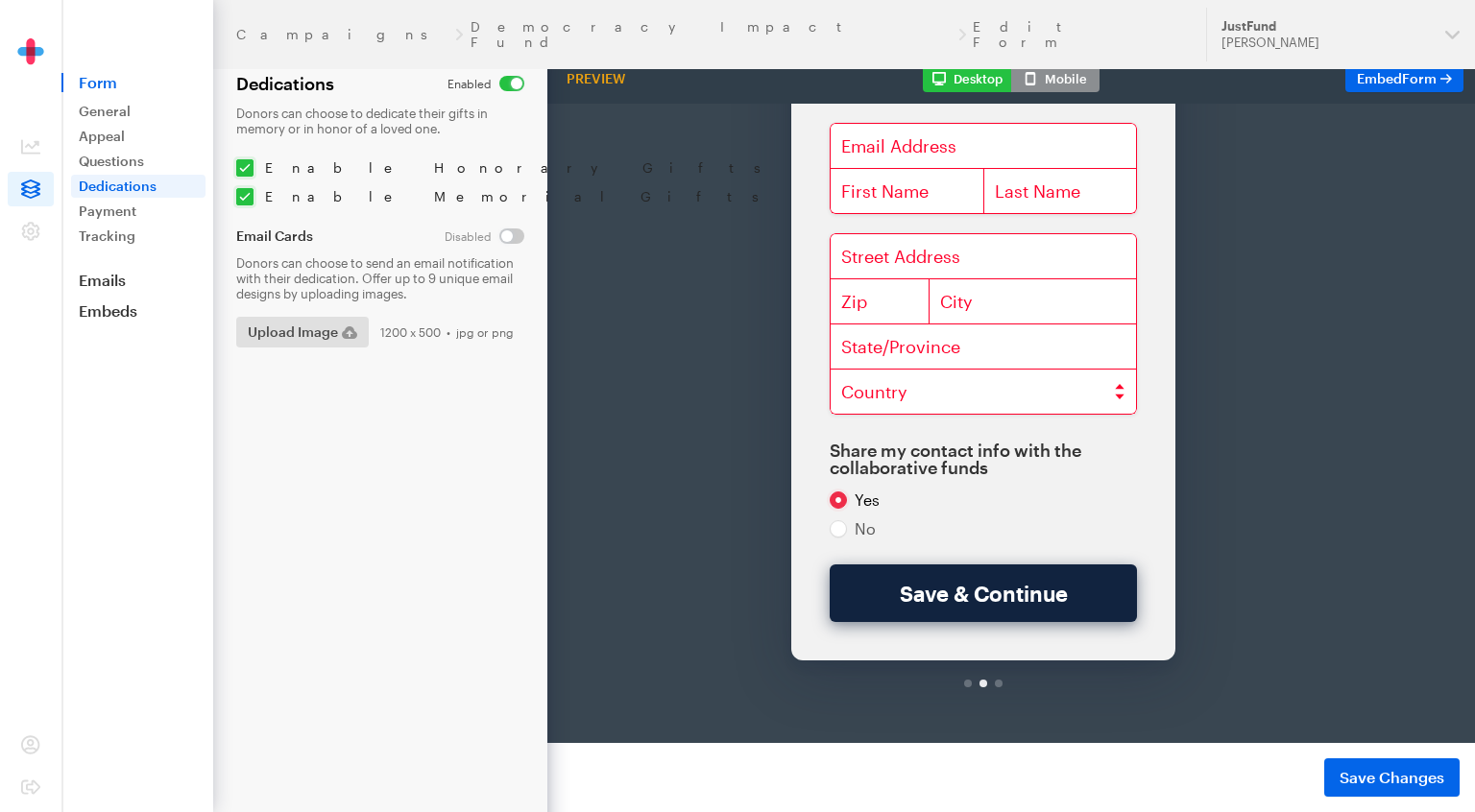 scroll, scrollTop: 157, scrollLeft: 0, axis: vertical 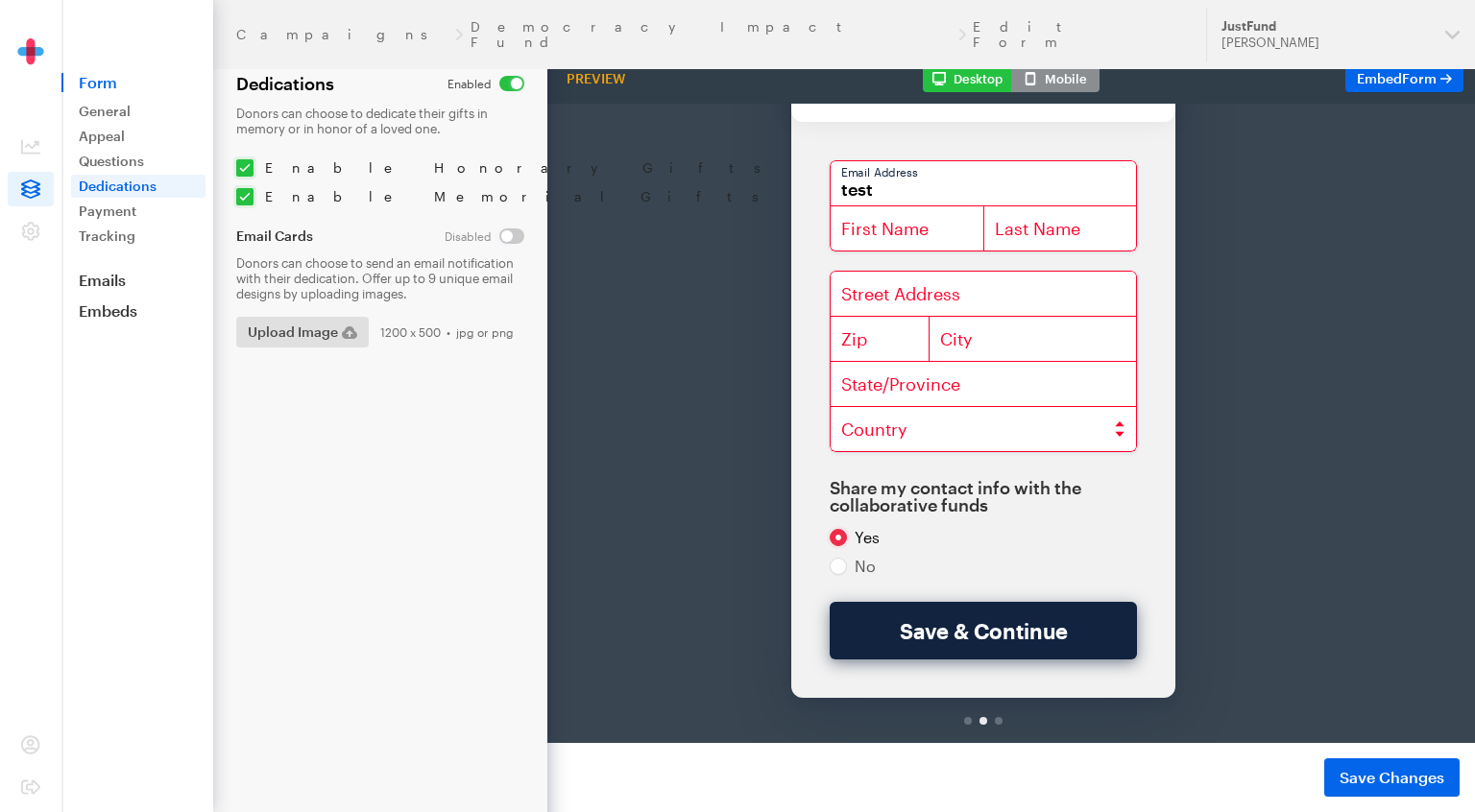 type on "test" 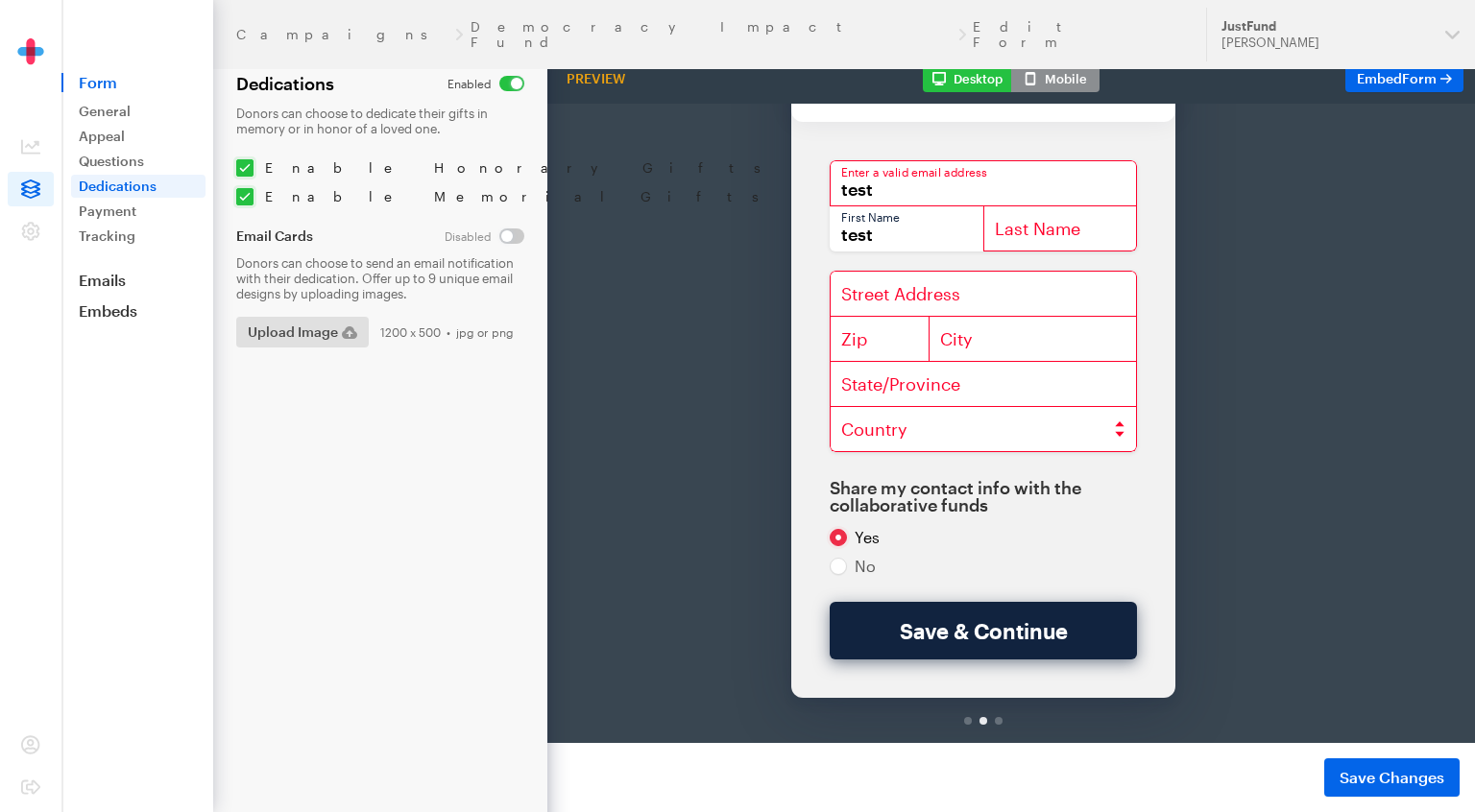 type on "test" 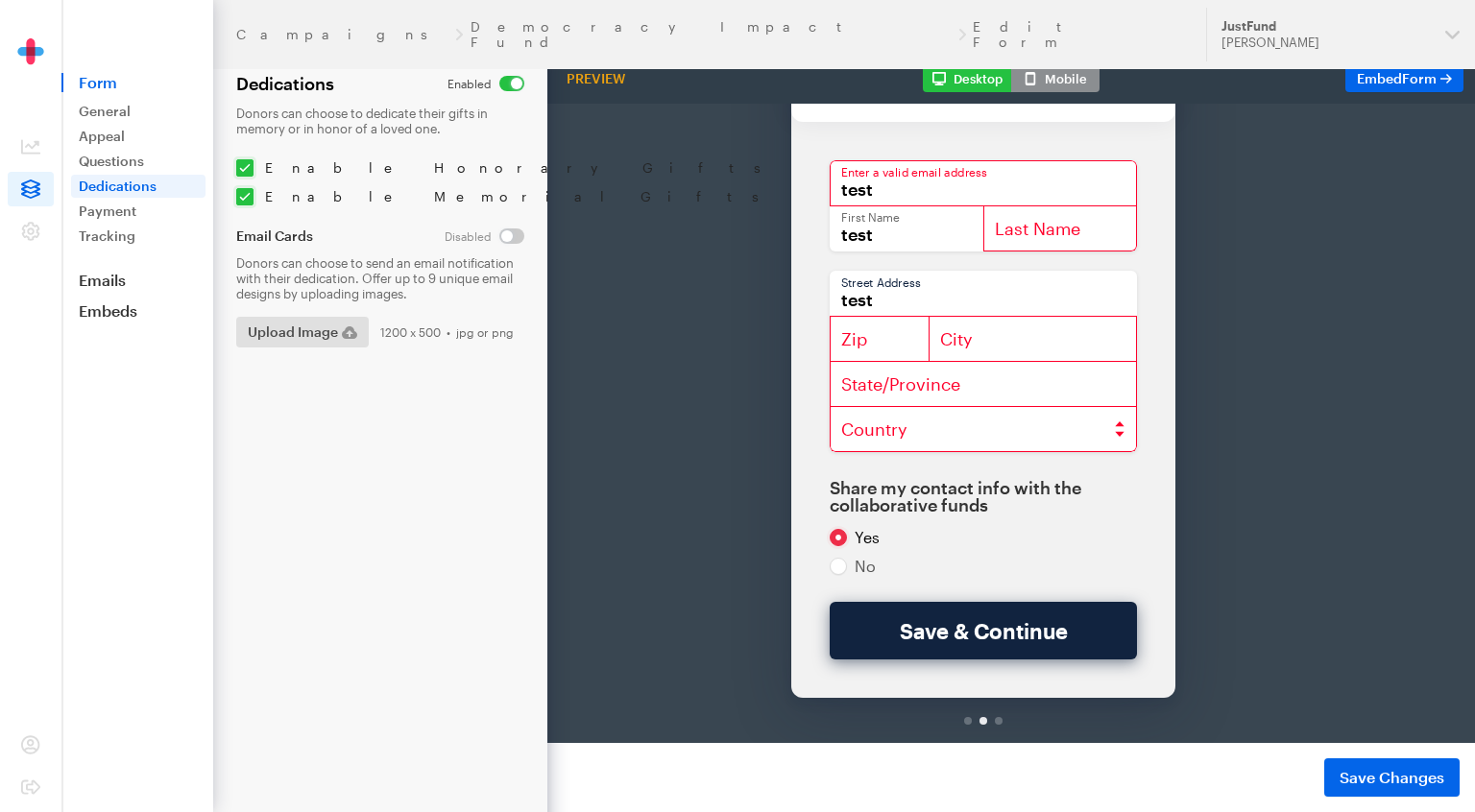 type on "test" 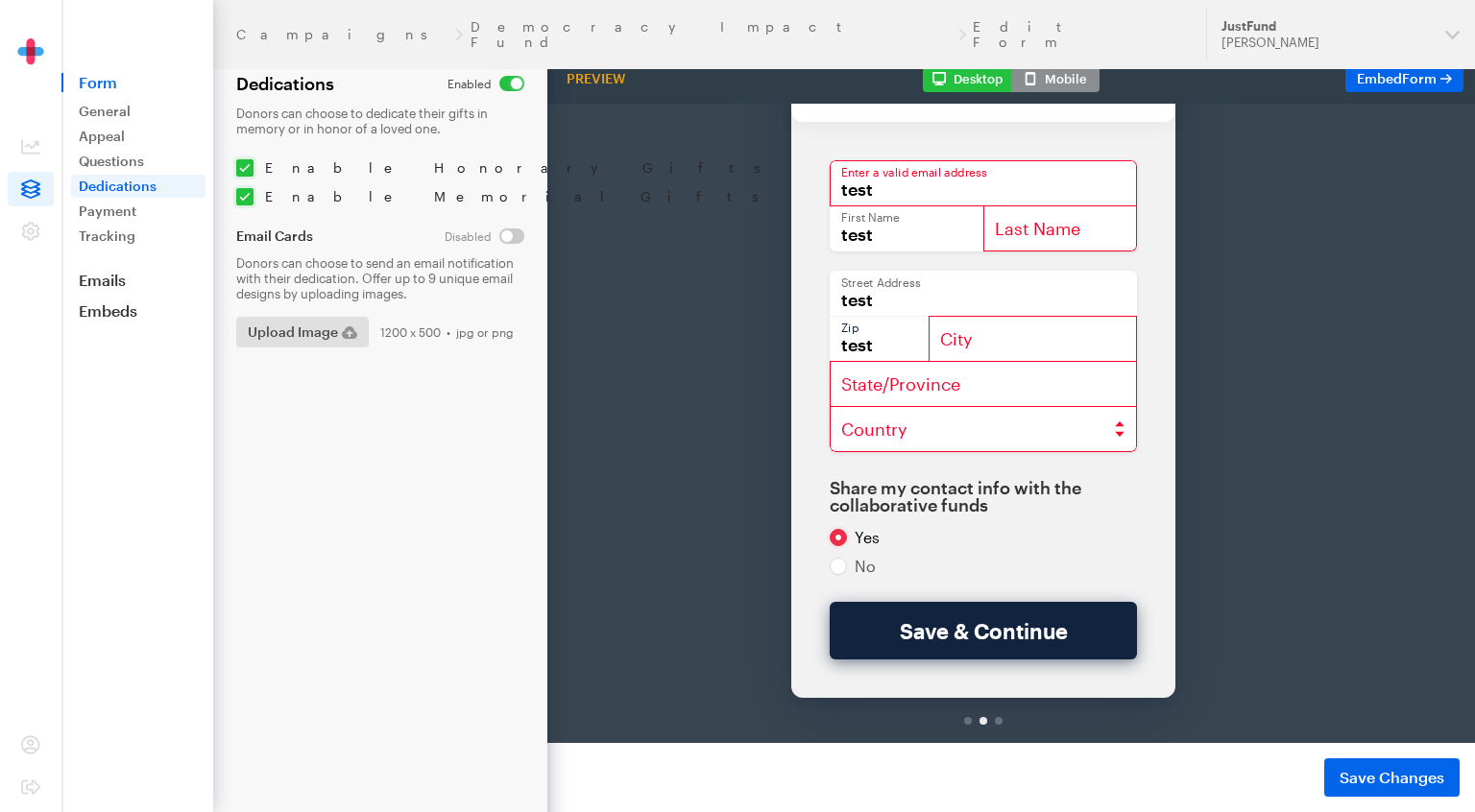 type on "test" 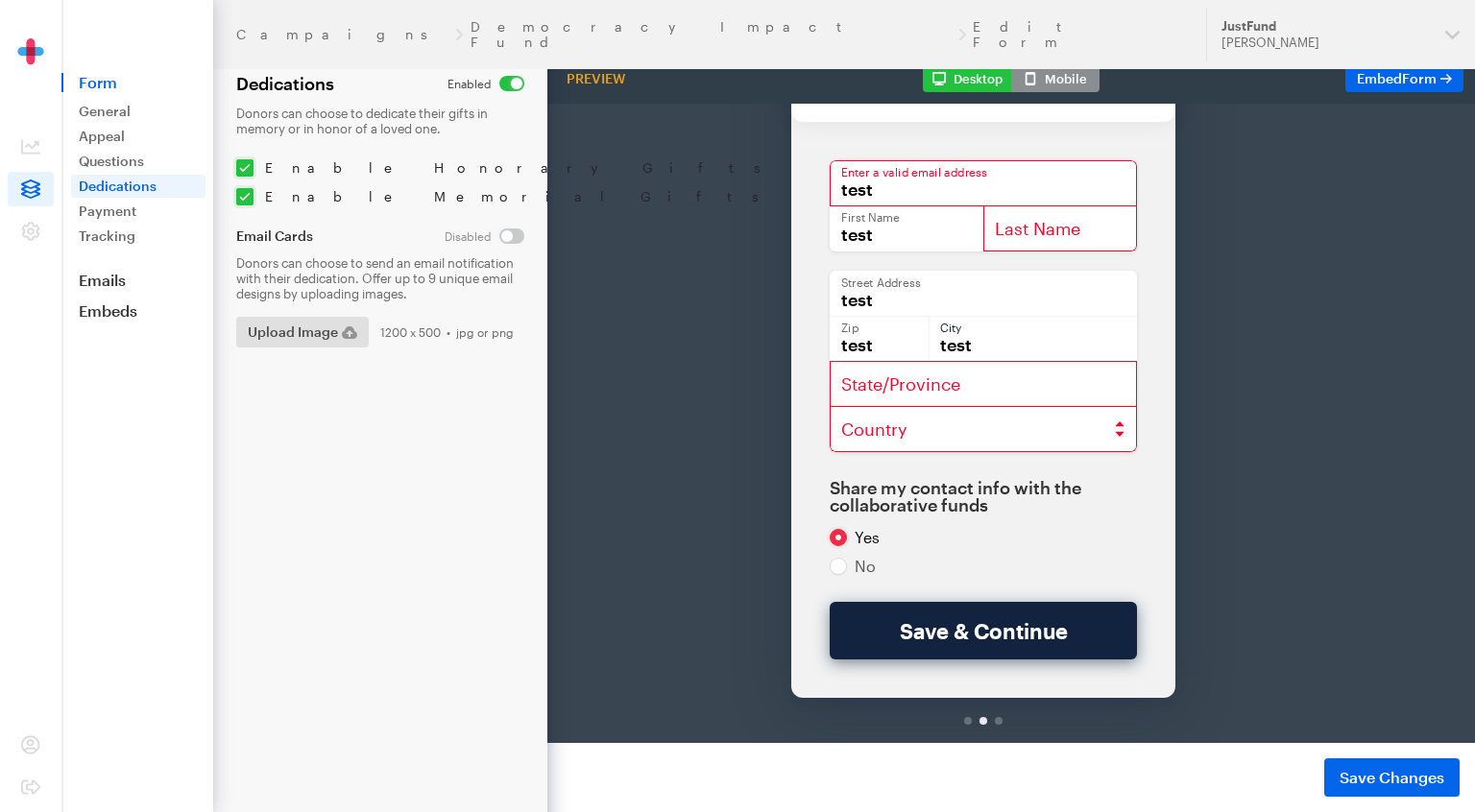 type on "test" 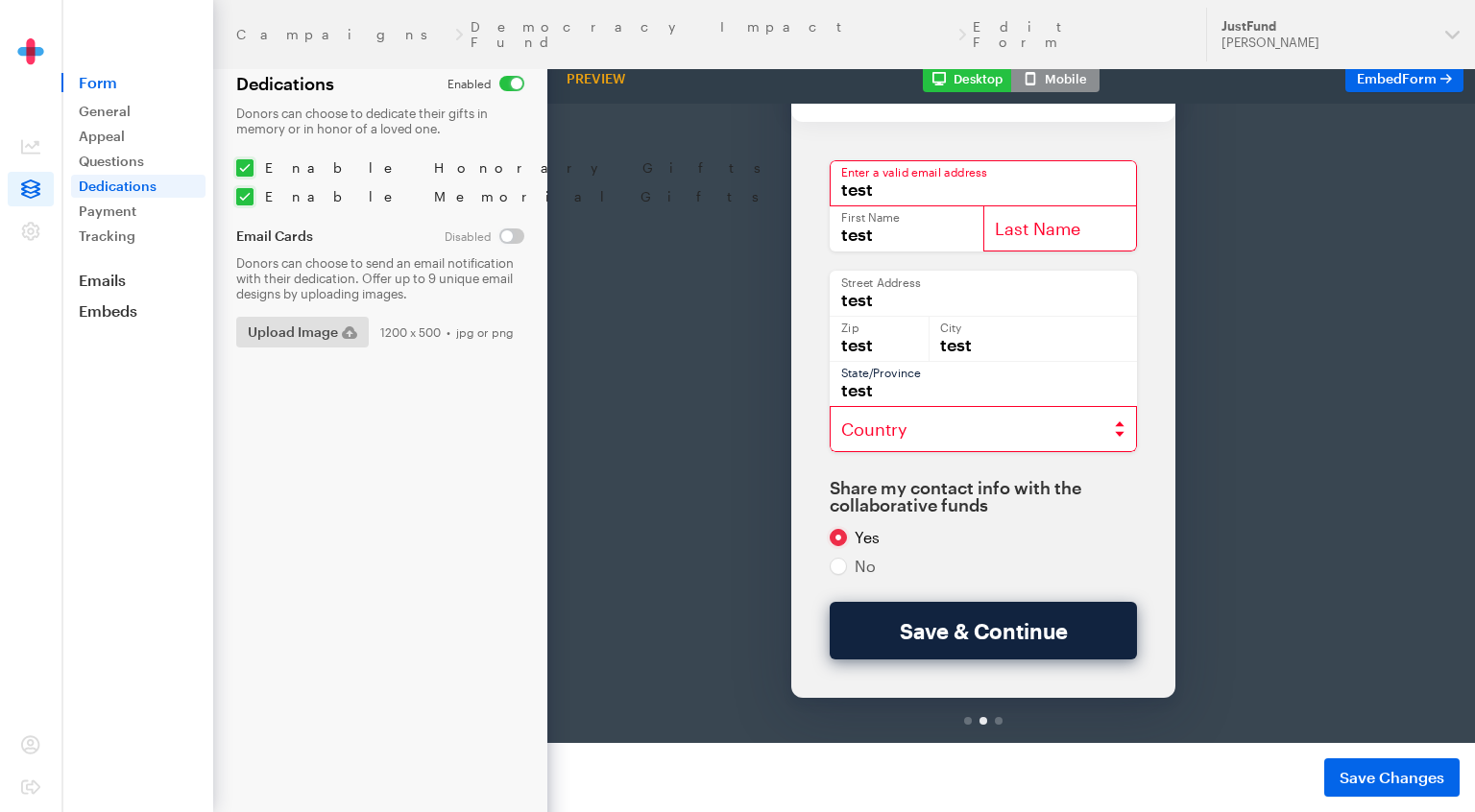 type on "test" 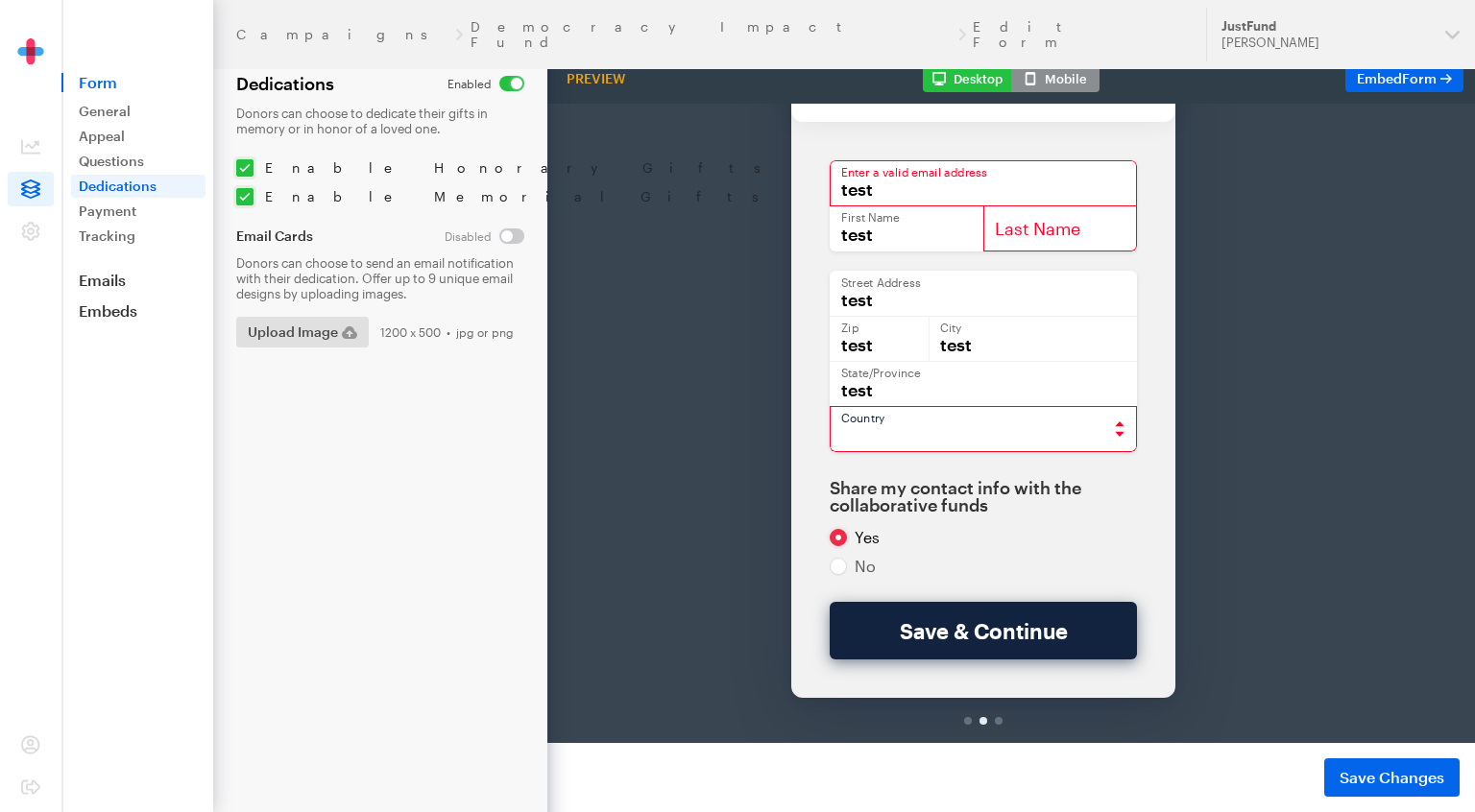 select on "AX" 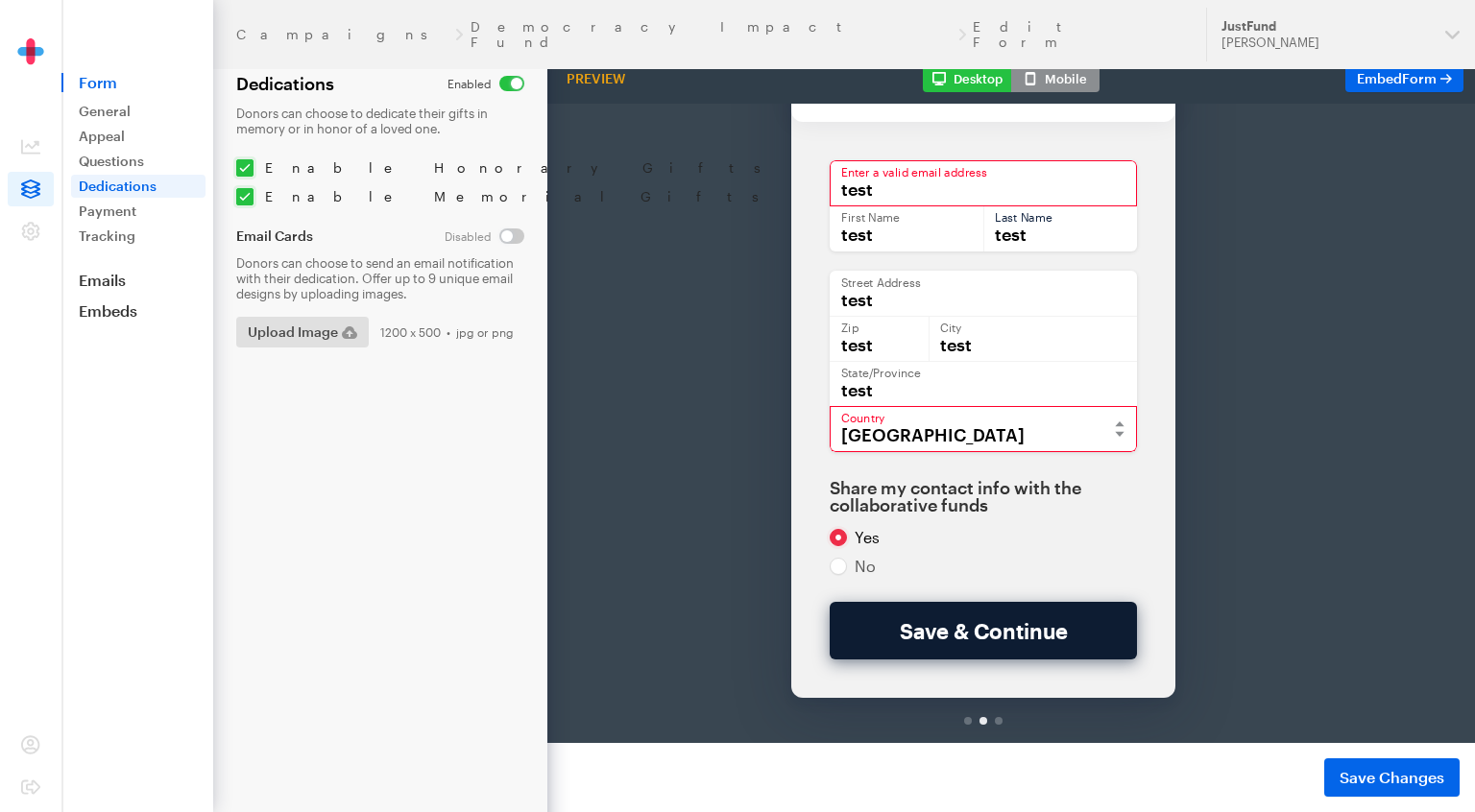 type on "test" 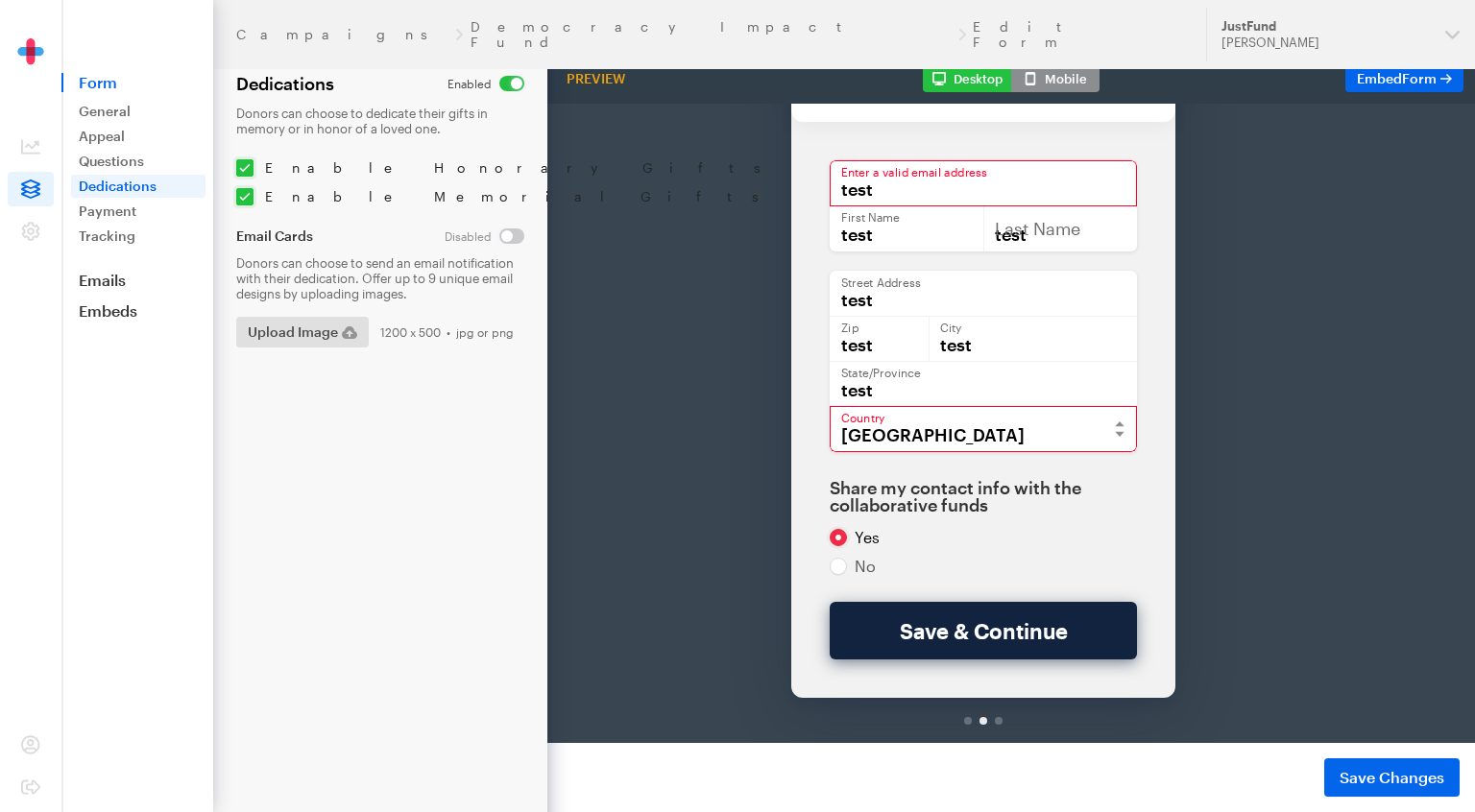 drag, startPoint x: 1022, startPoint y: 572, endPoint x: 1066, endPoint y: 572, distance: 44 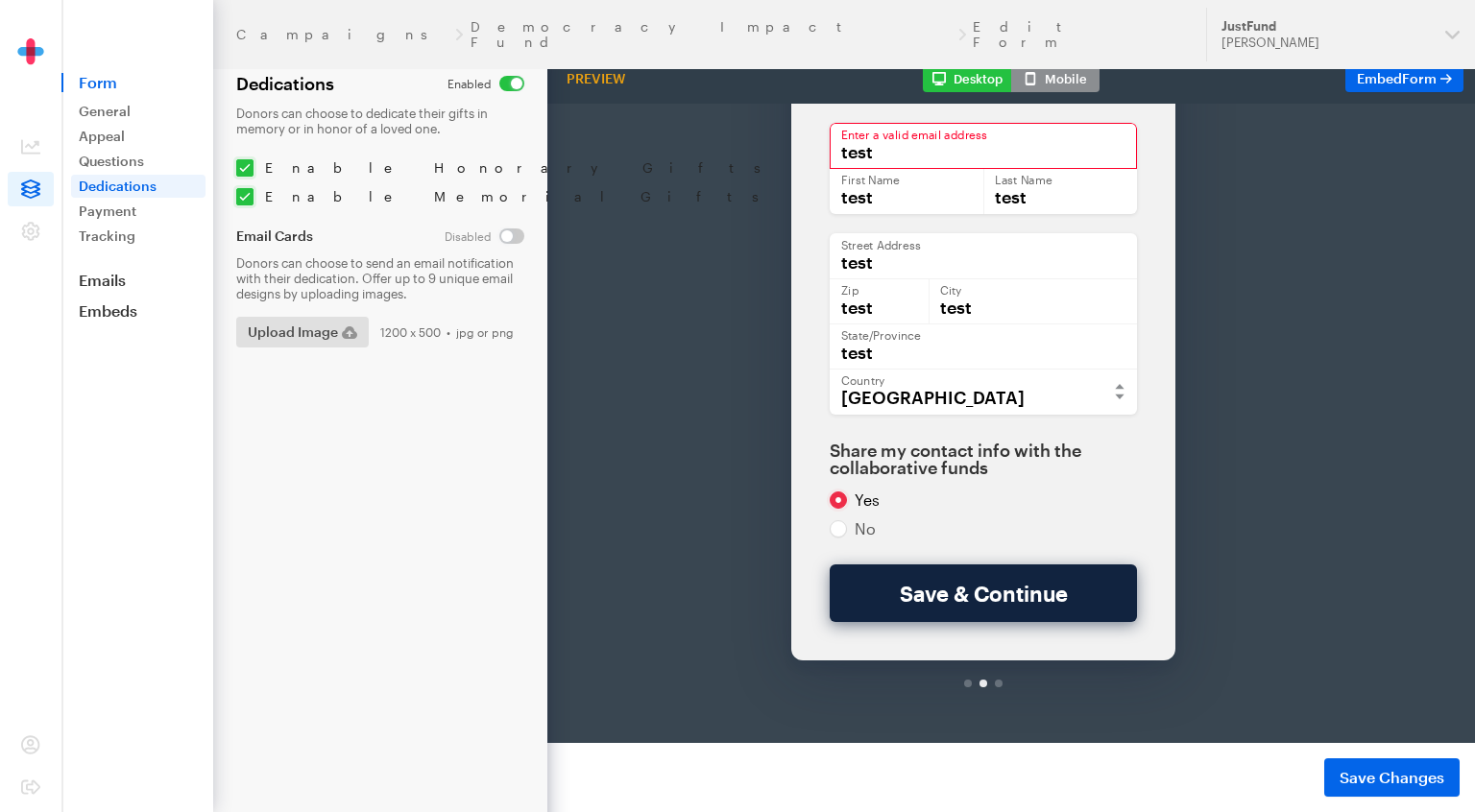 click on "test" at bounding box center (983, 96) 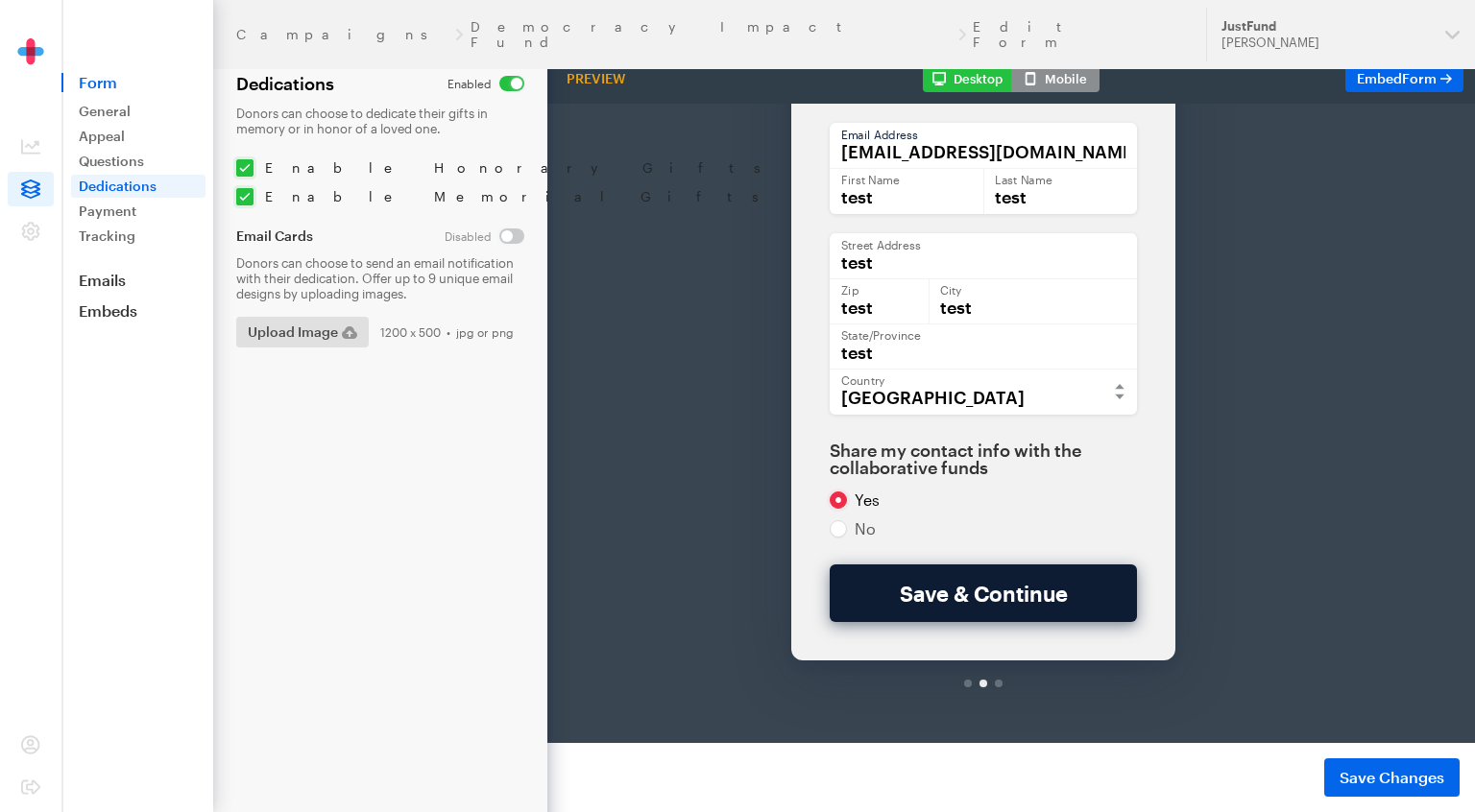 type on "test@justfund.us" 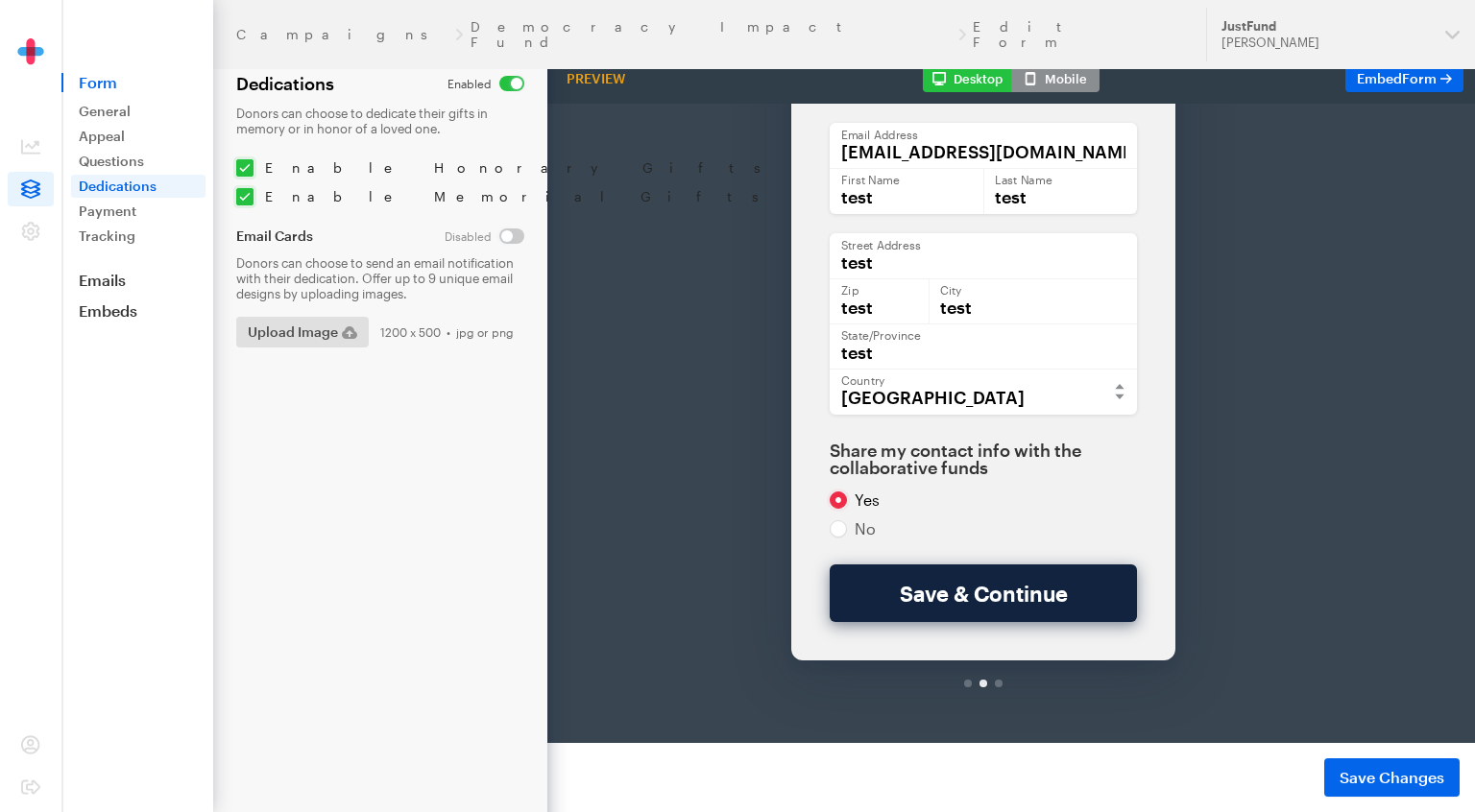 drag, startPoint x: 939, startPoint y: 552, endPoint x: 883, endPoint y: 553, distance: 56.00893 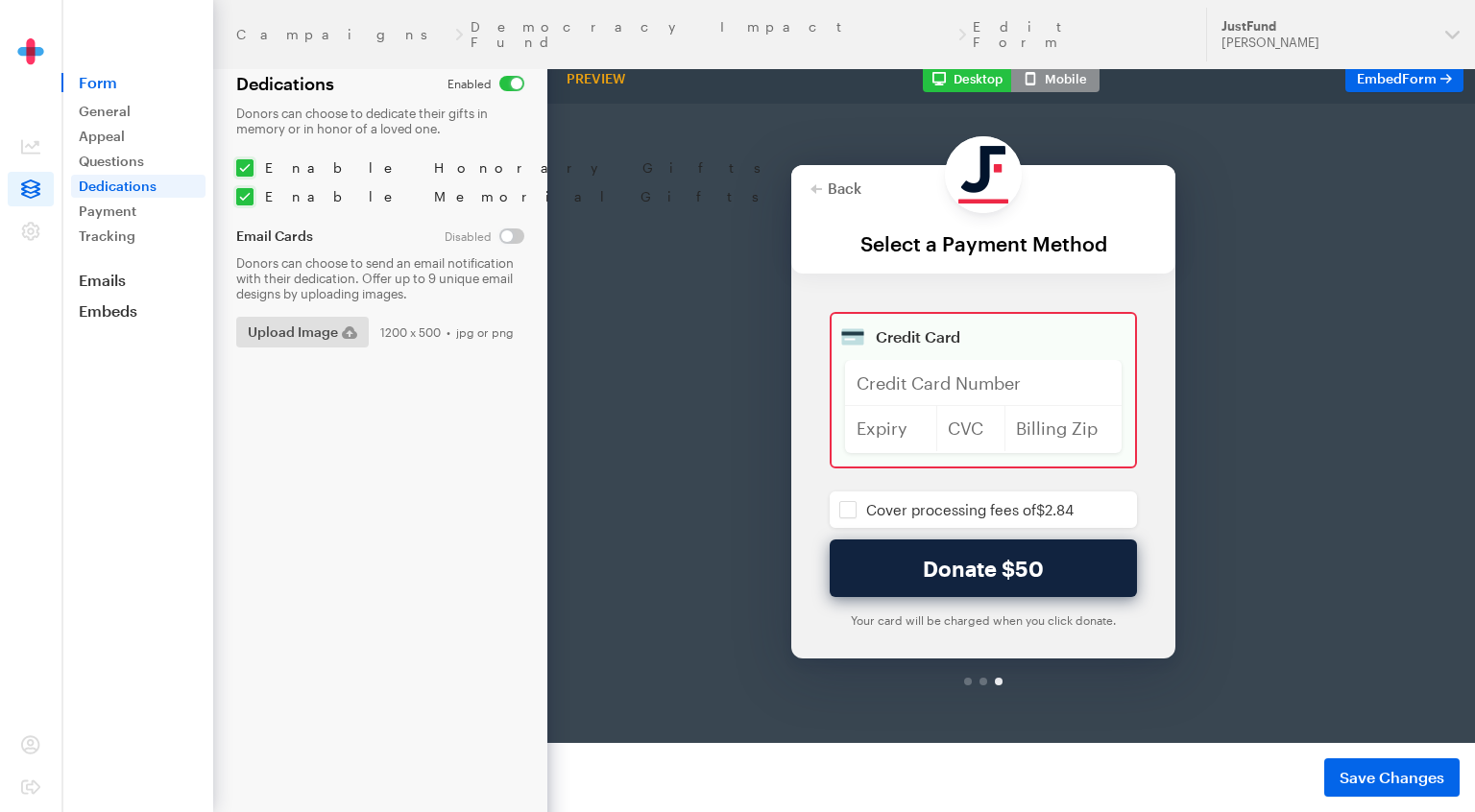 scroll, scrollTop: 0, scrollLeft: 0, axis: both 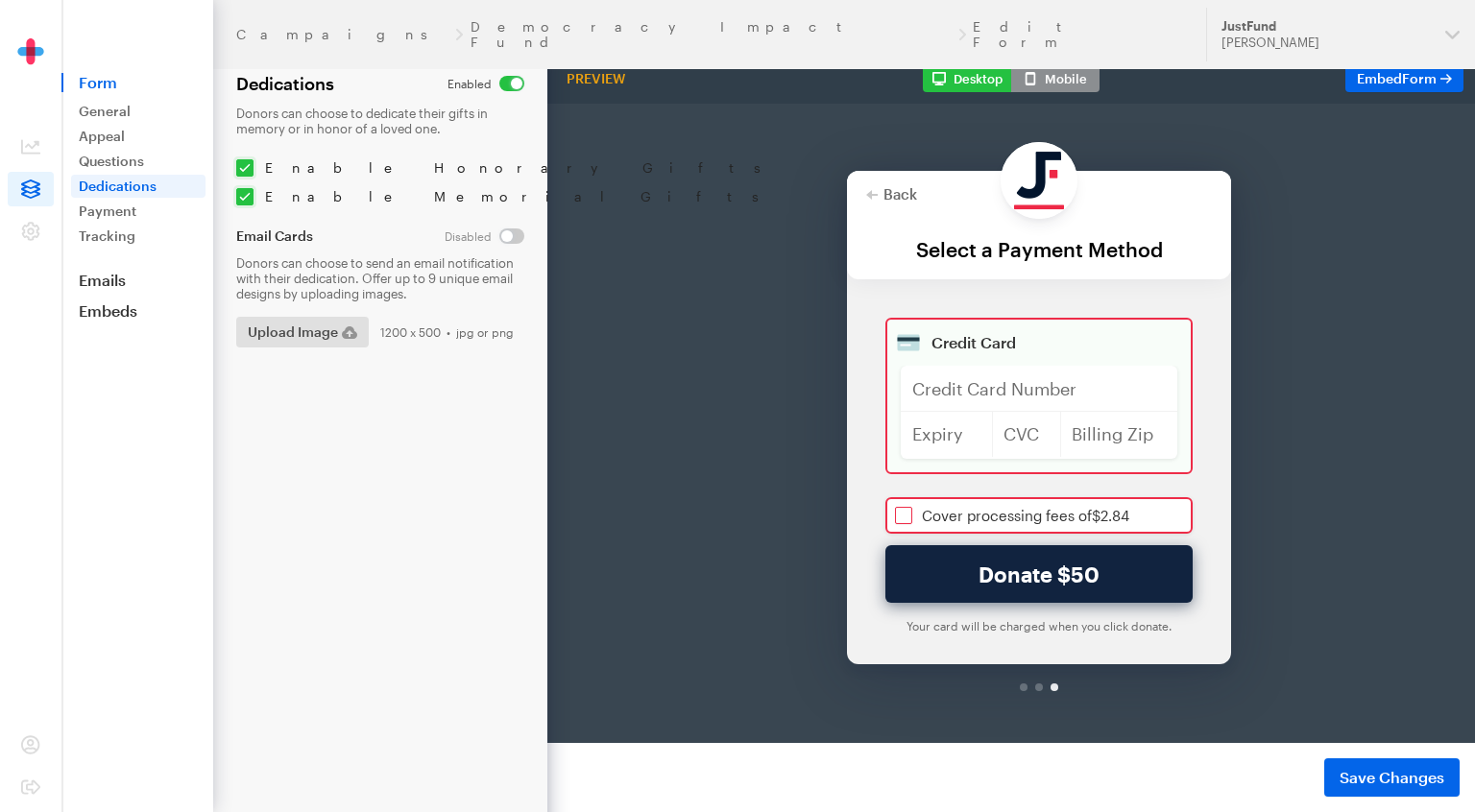 click at bounding box center (1039, 466) 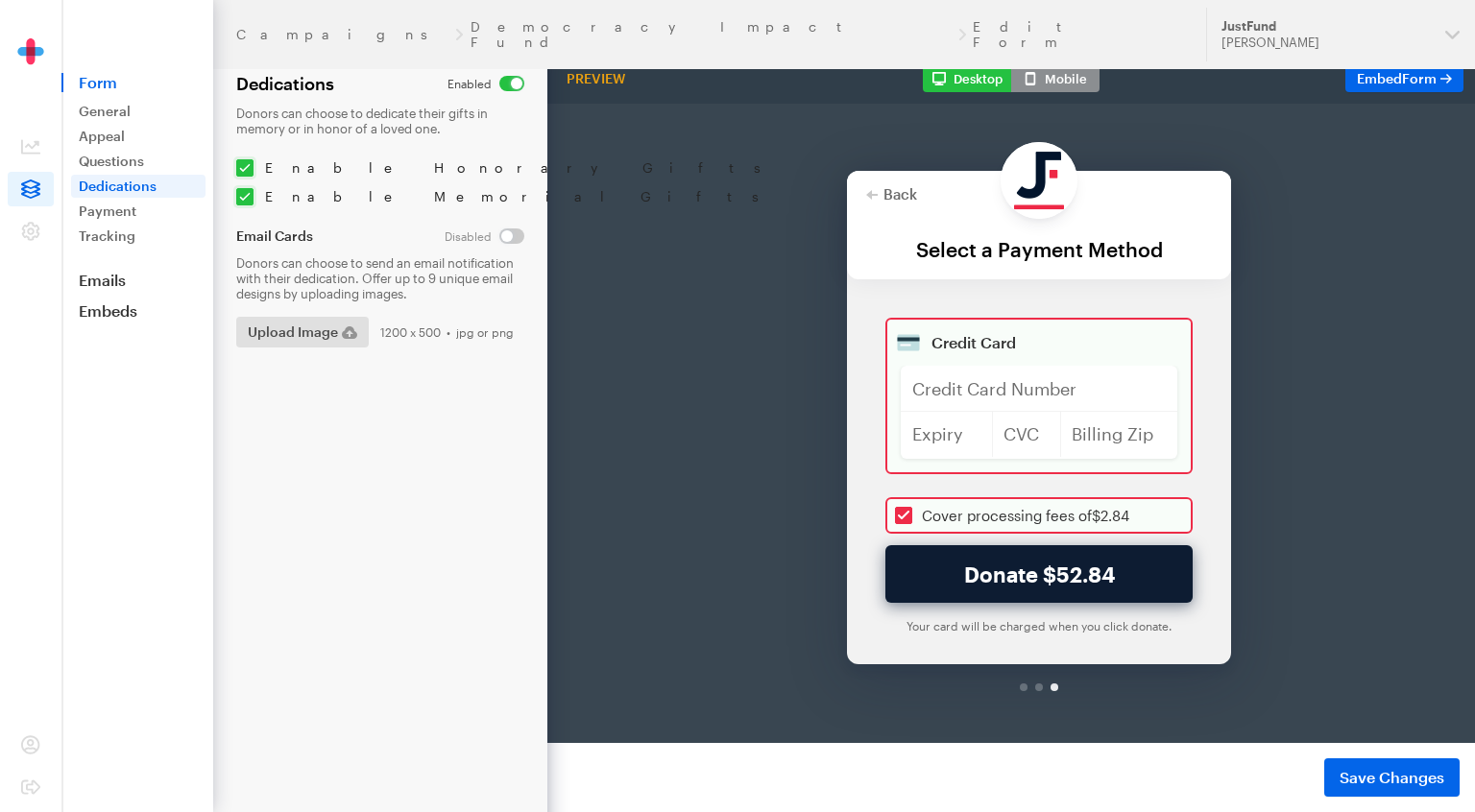 click on "Donate $52.84" at bounding box center (1039, 524) 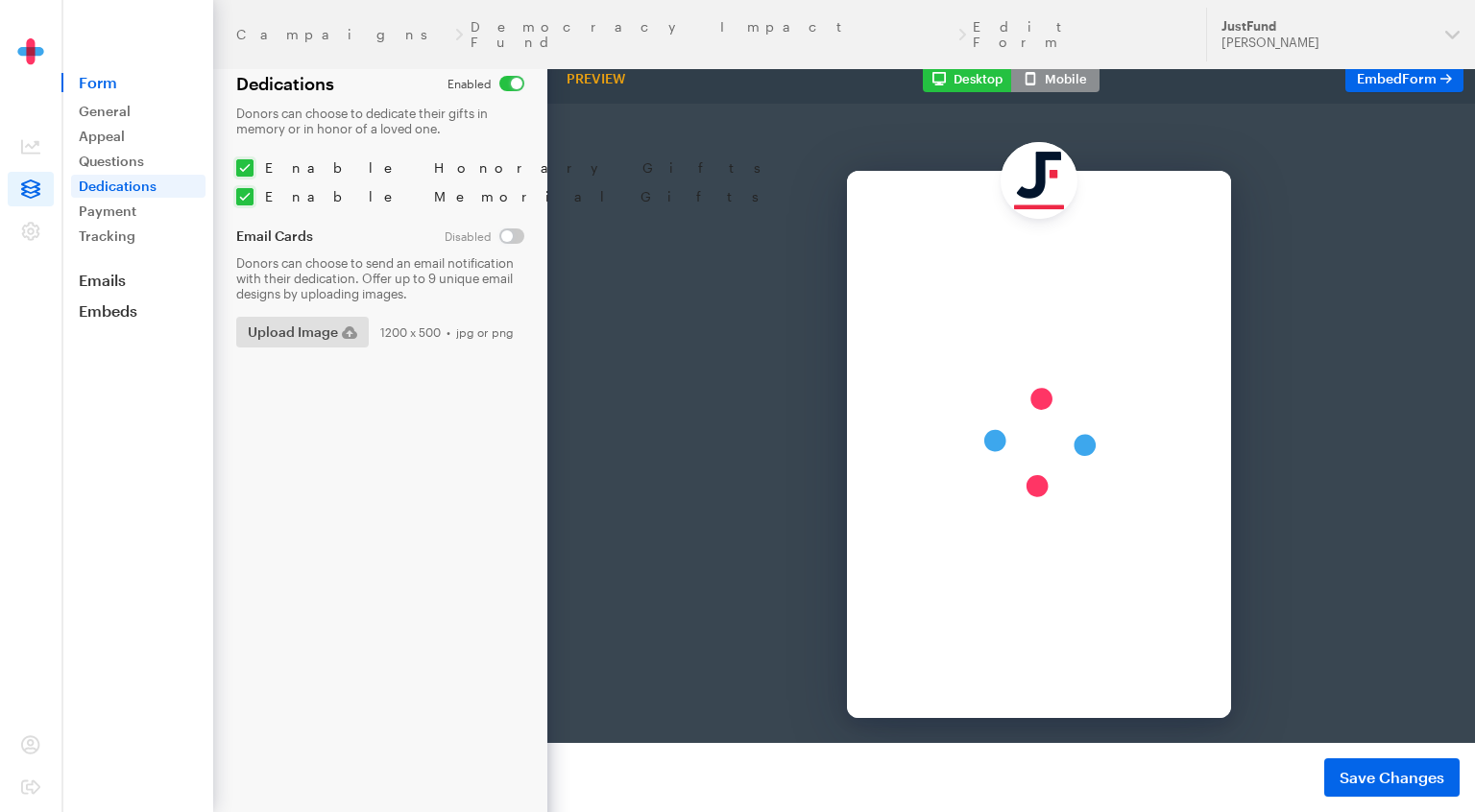 checkbox on "true" 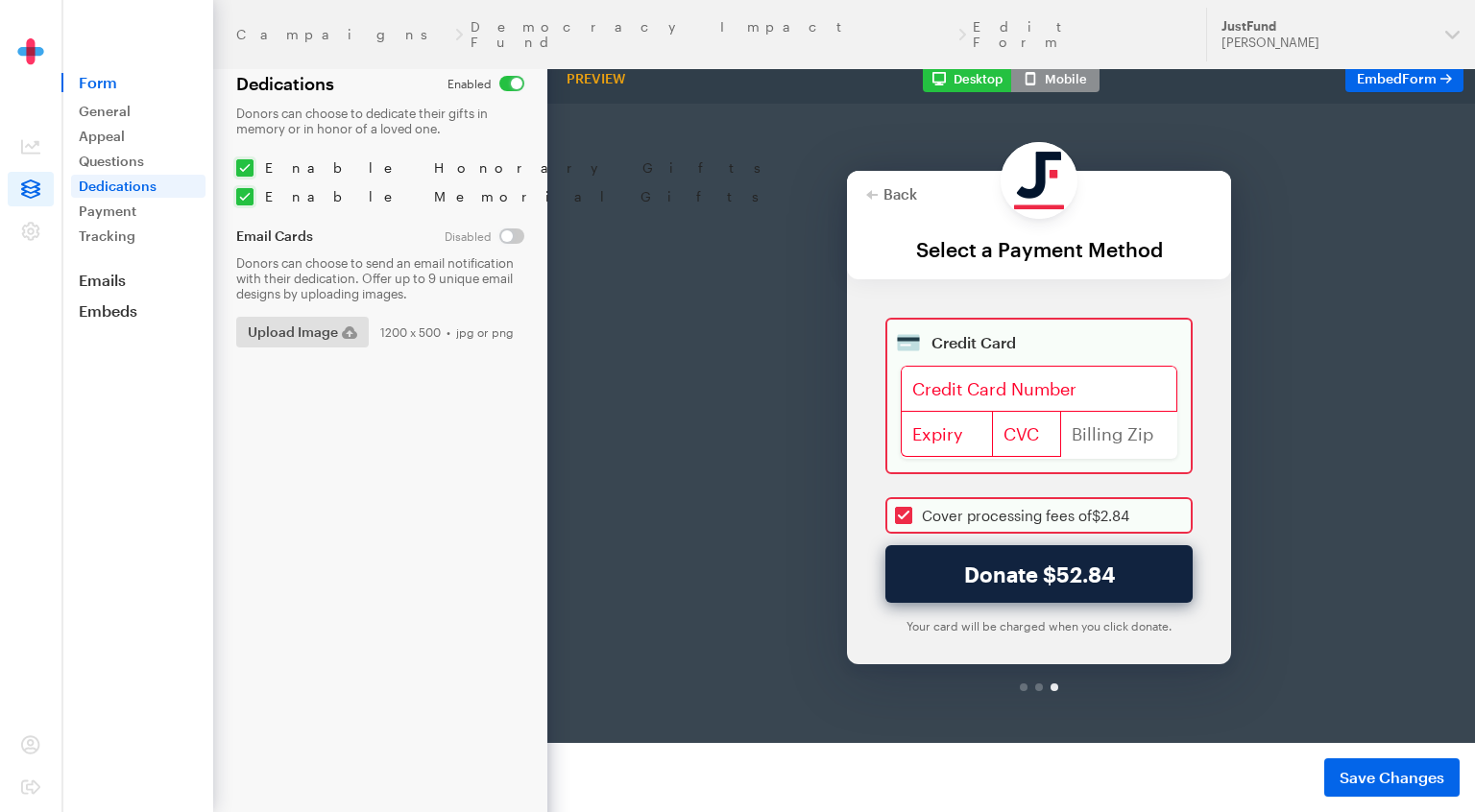 scroll, scrollTop: 20, scrollLeft: 0, axis: vertical 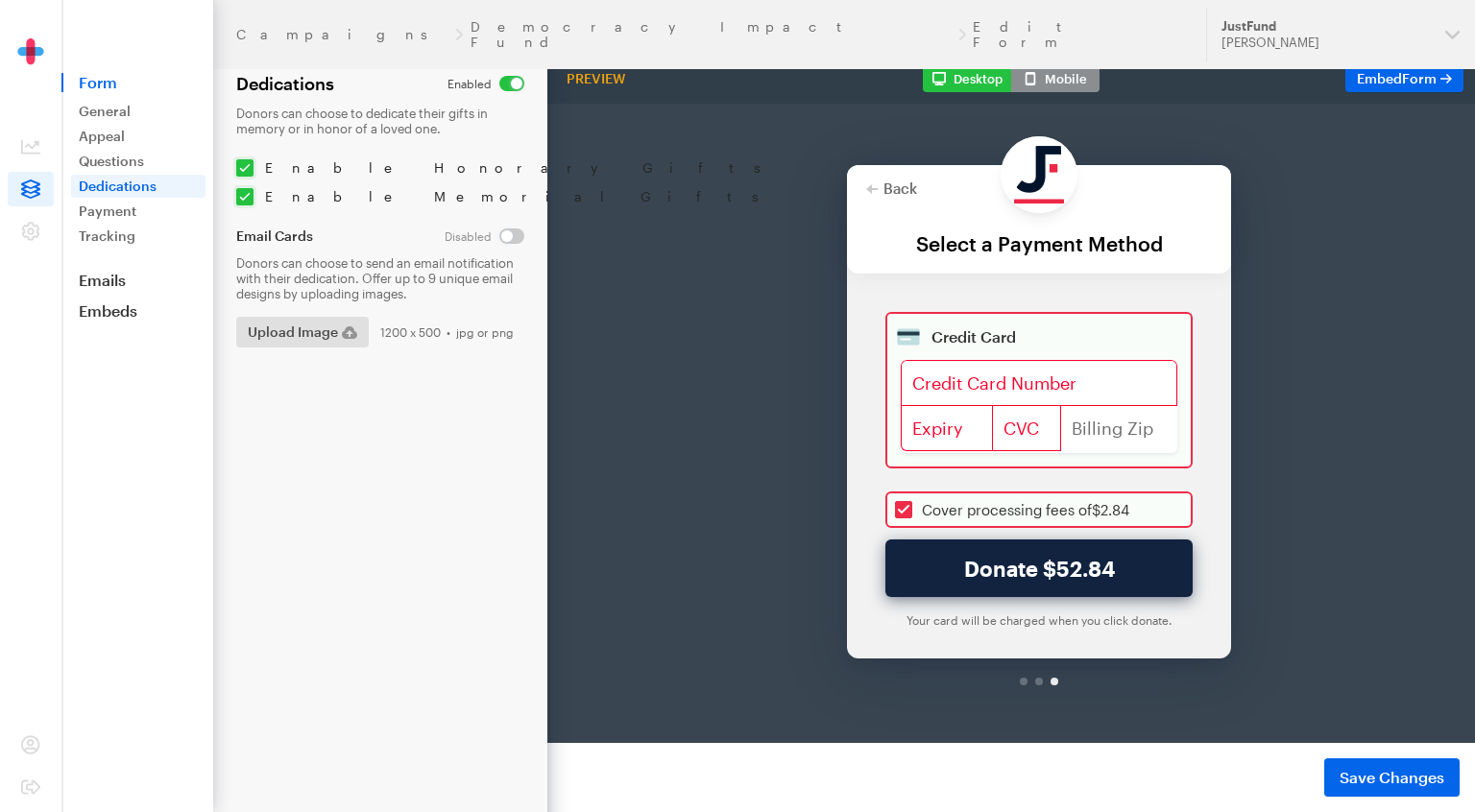 click at bounding box center (1039, 632) 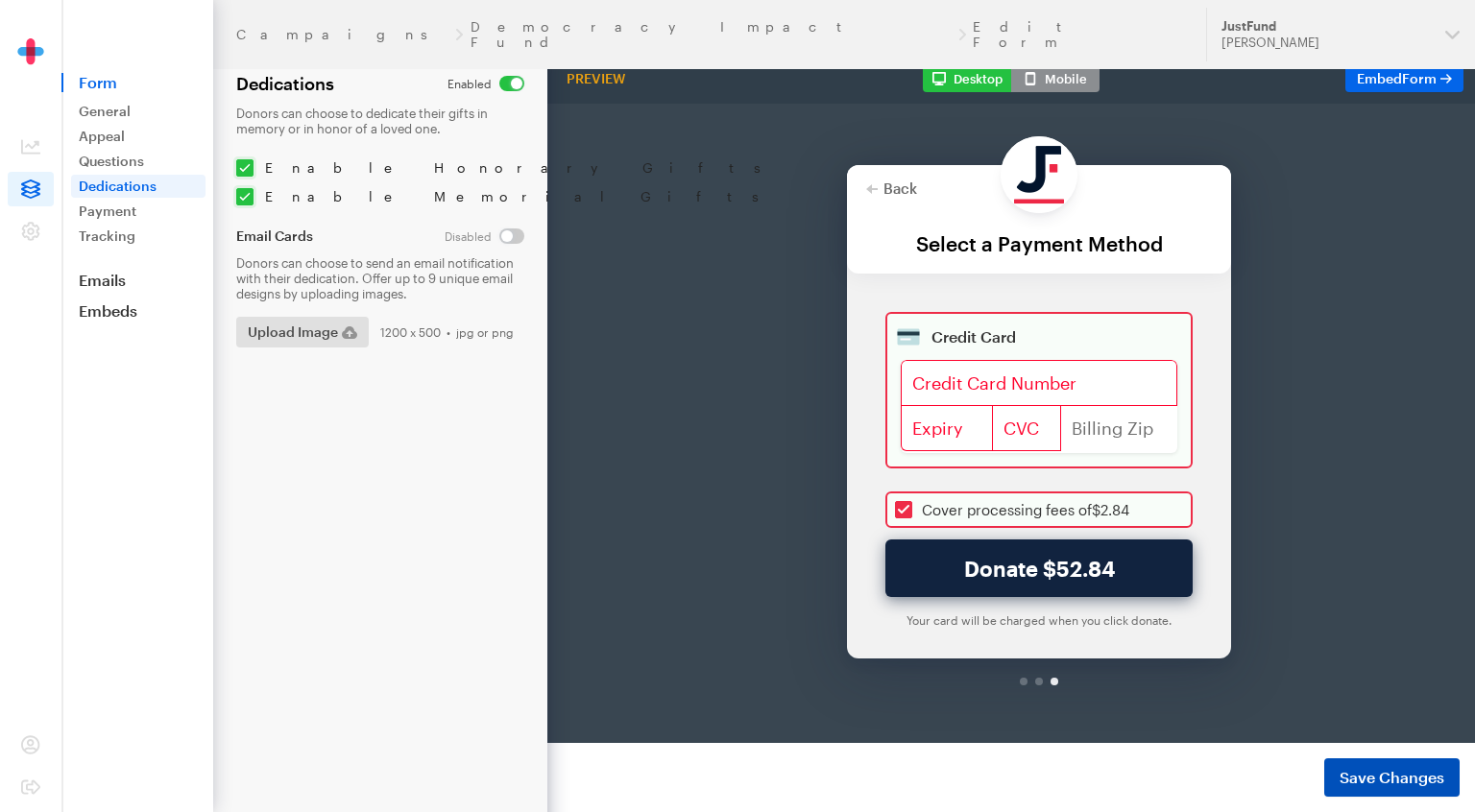 click on "Save Changes" at bounding box center [1391, 777] 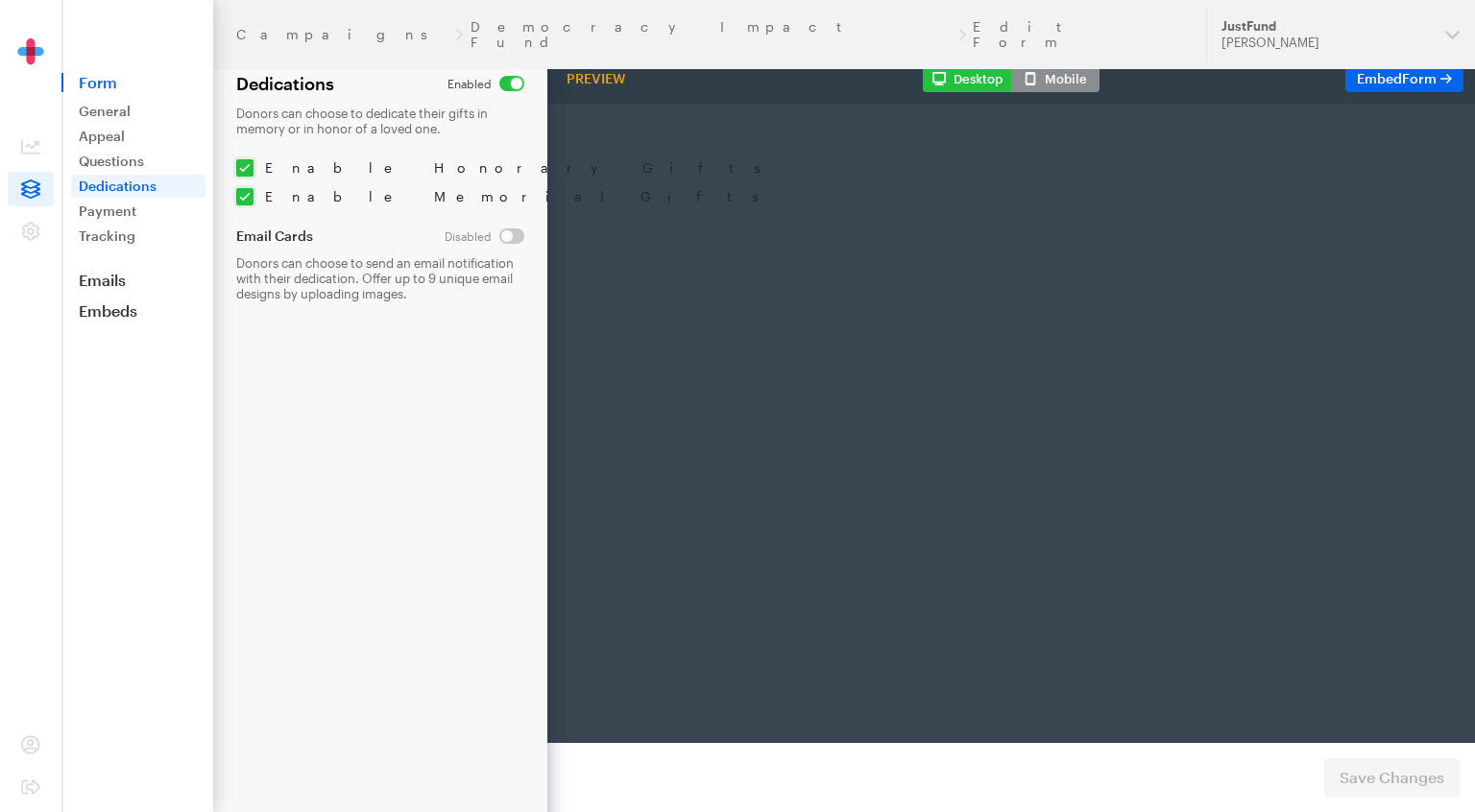 scroll, scrollTop: 0, scrollLeft: 0, axis: both 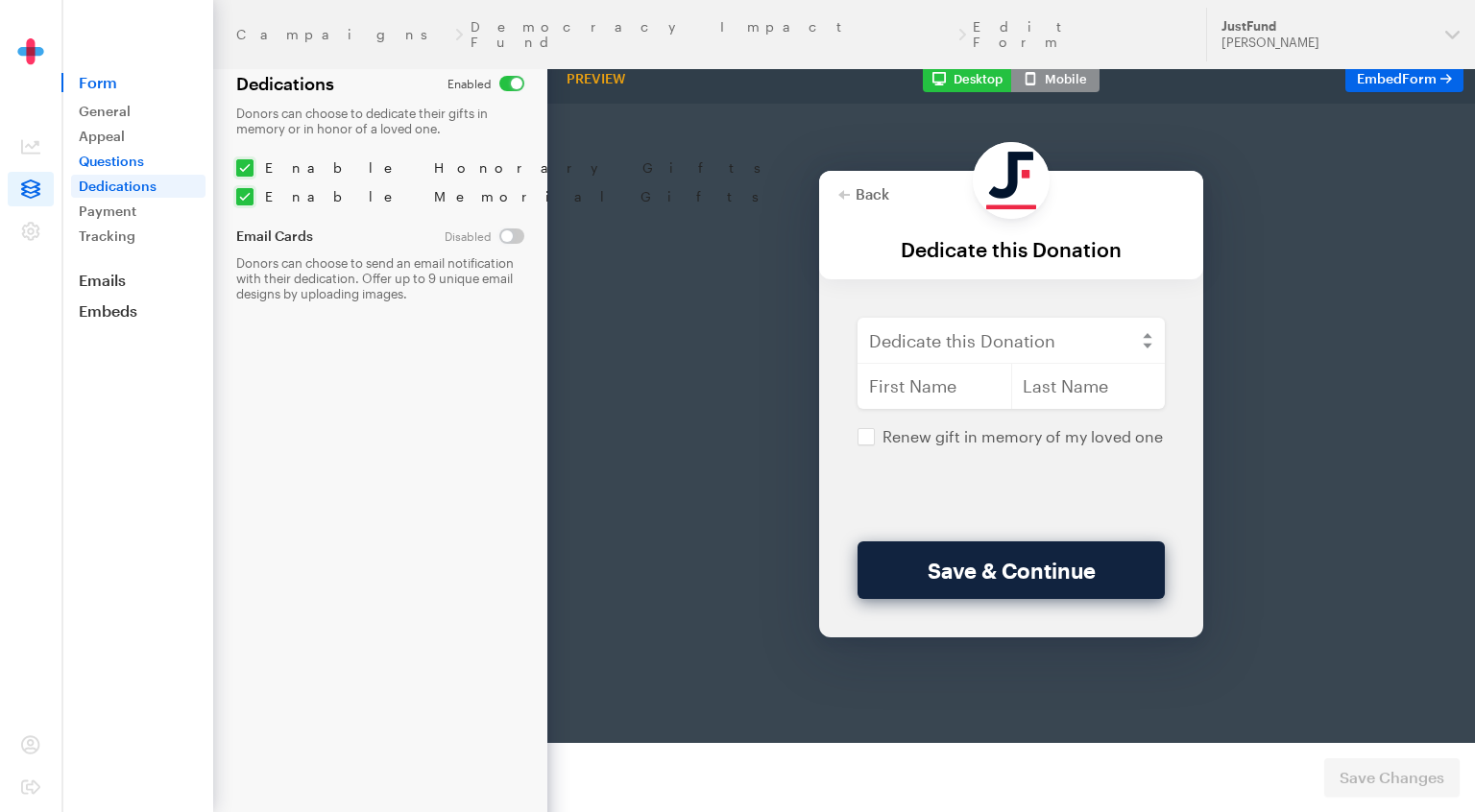 click on "Questions" at bounding box center [138, 161] 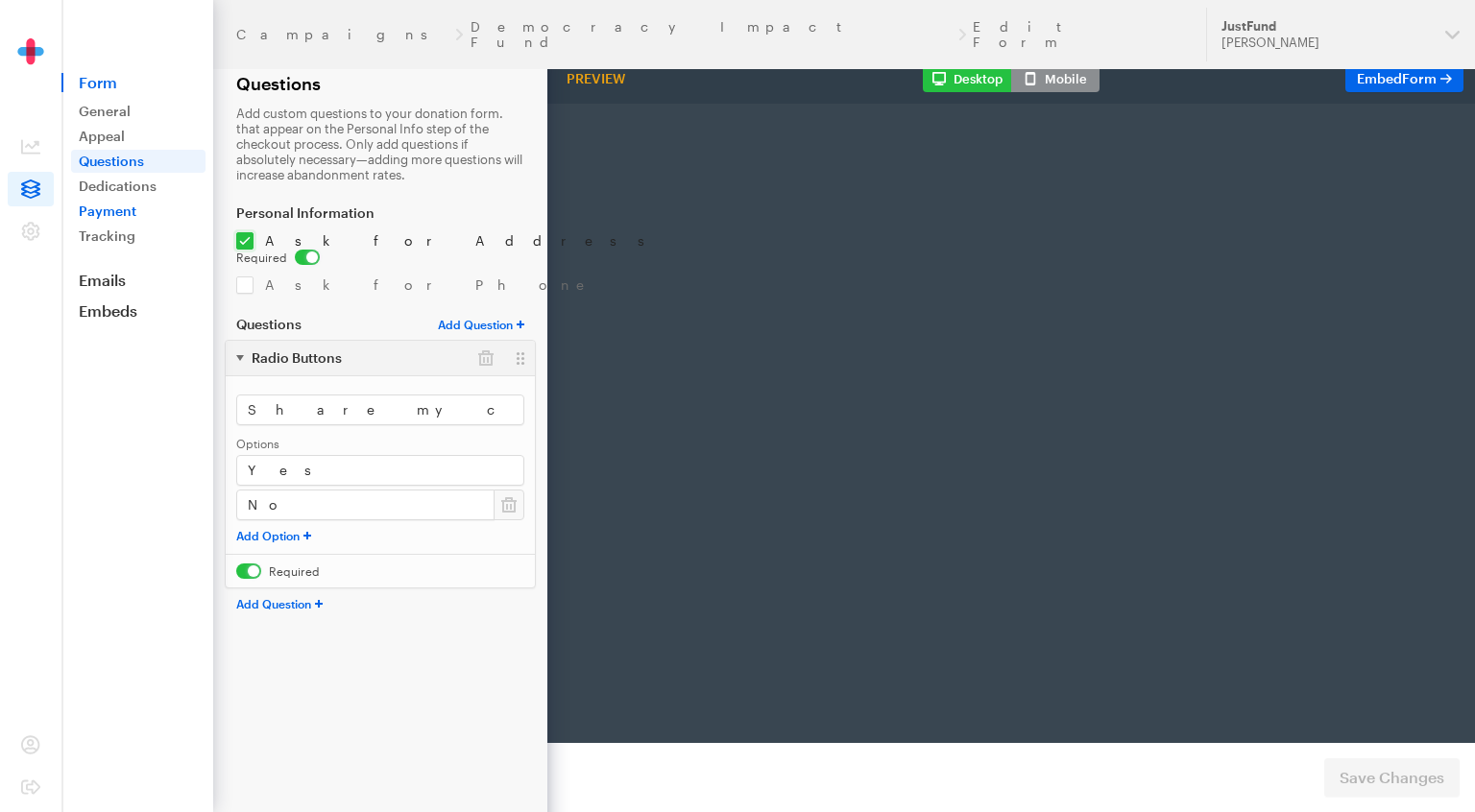 scroll, scrollTop: 0, scrollLeft: 0, axis: both 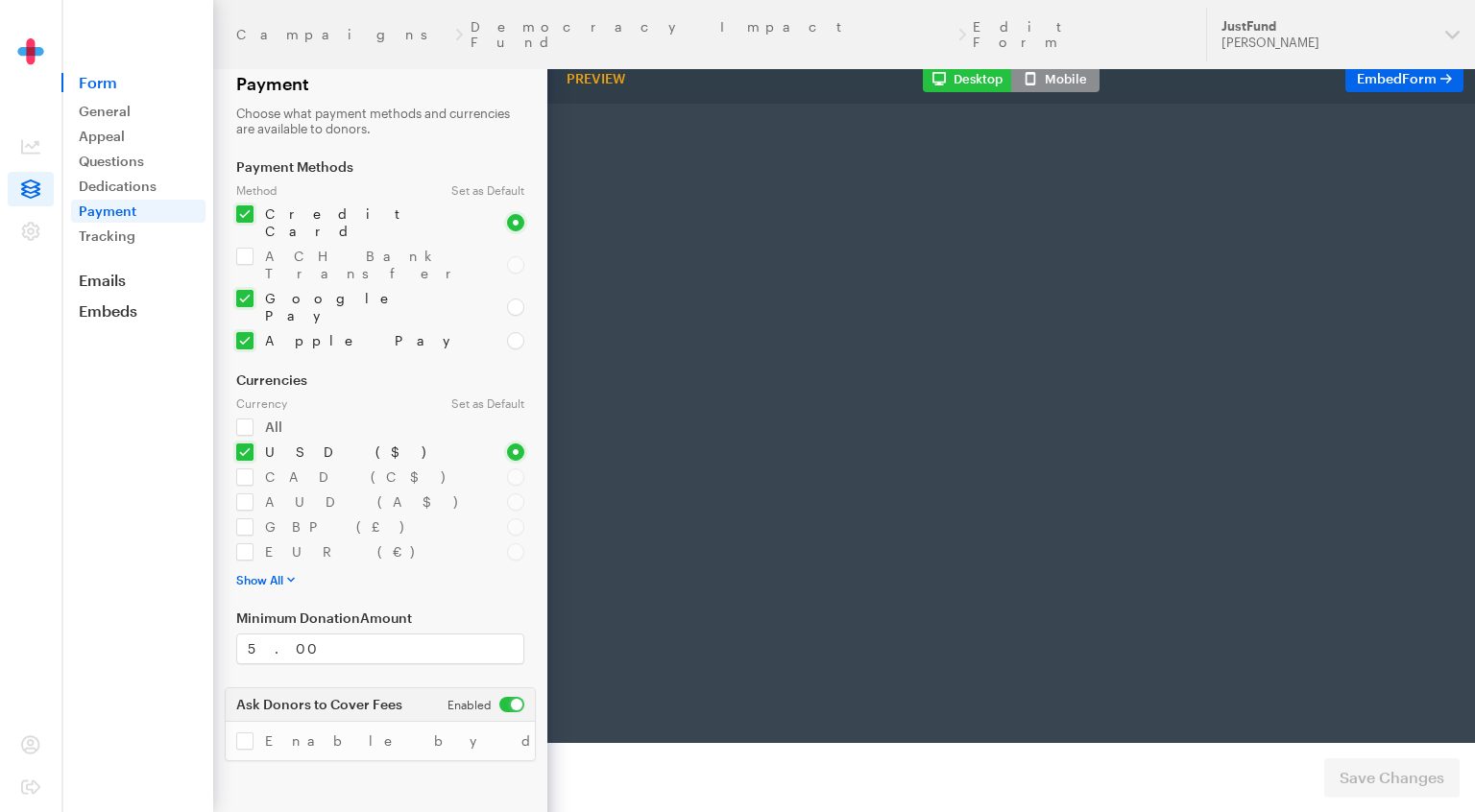 select on "US" 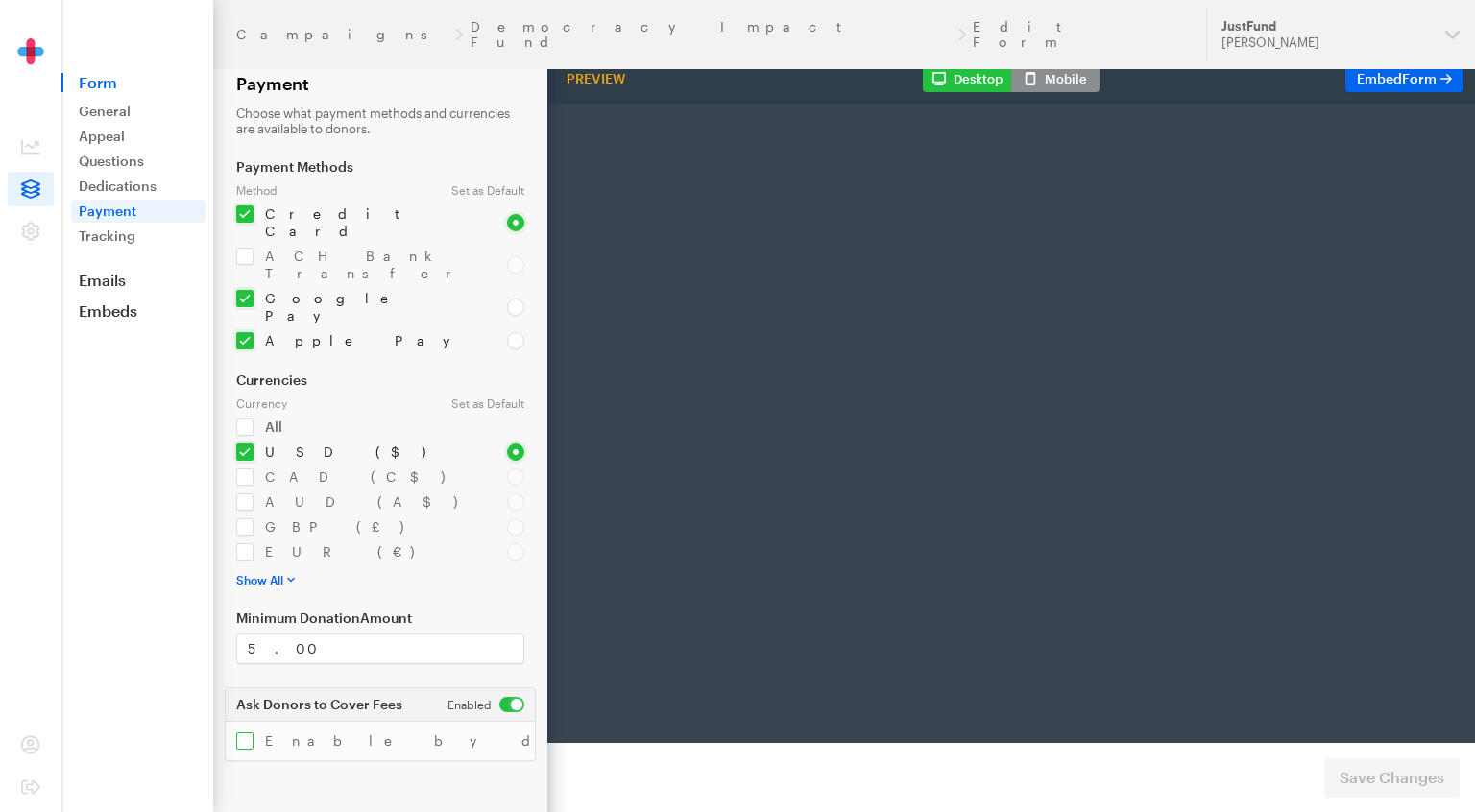 click at bounding box center [468, 741] 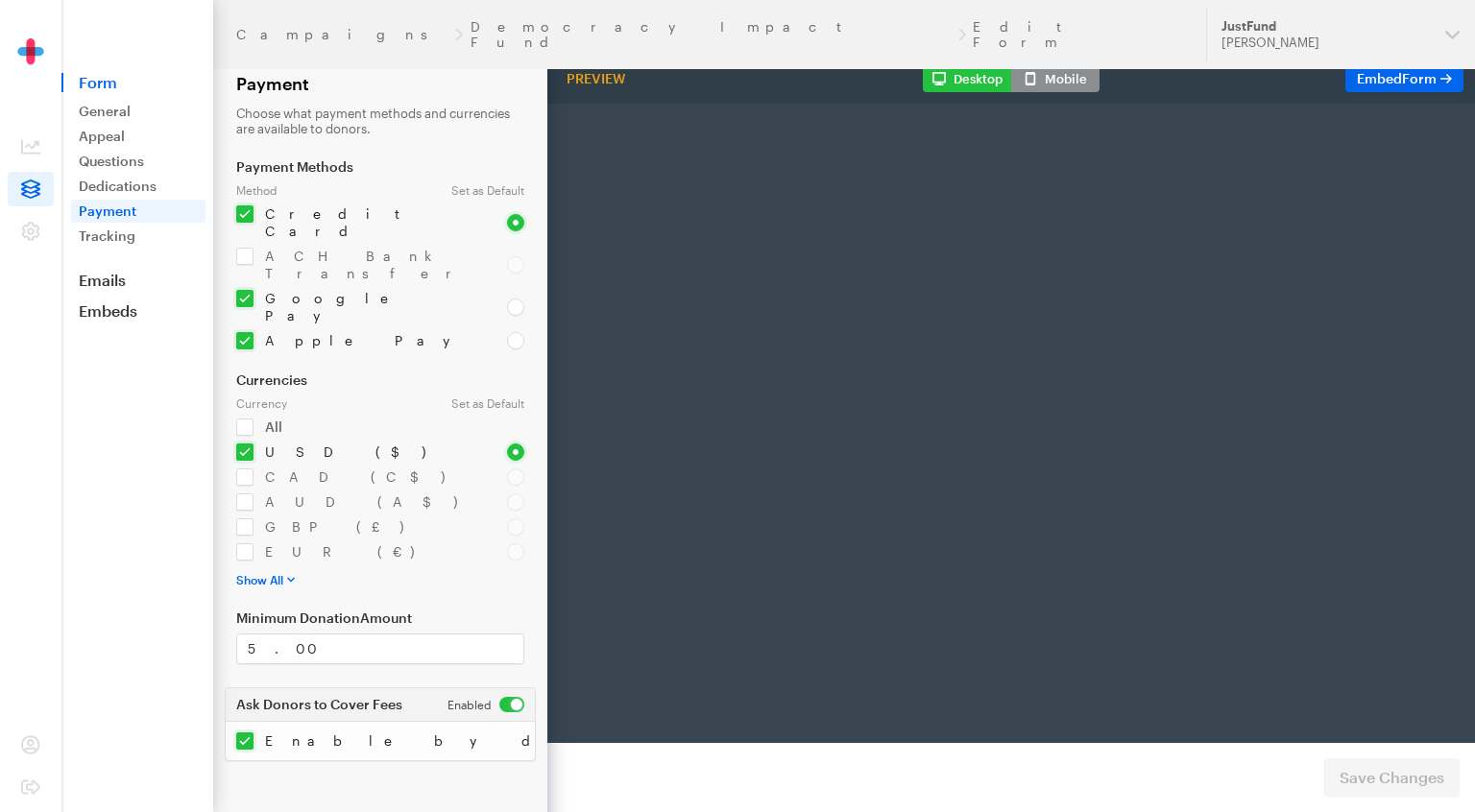 scroll, scrollTop: 0, scrollLeft: 0, axis: both 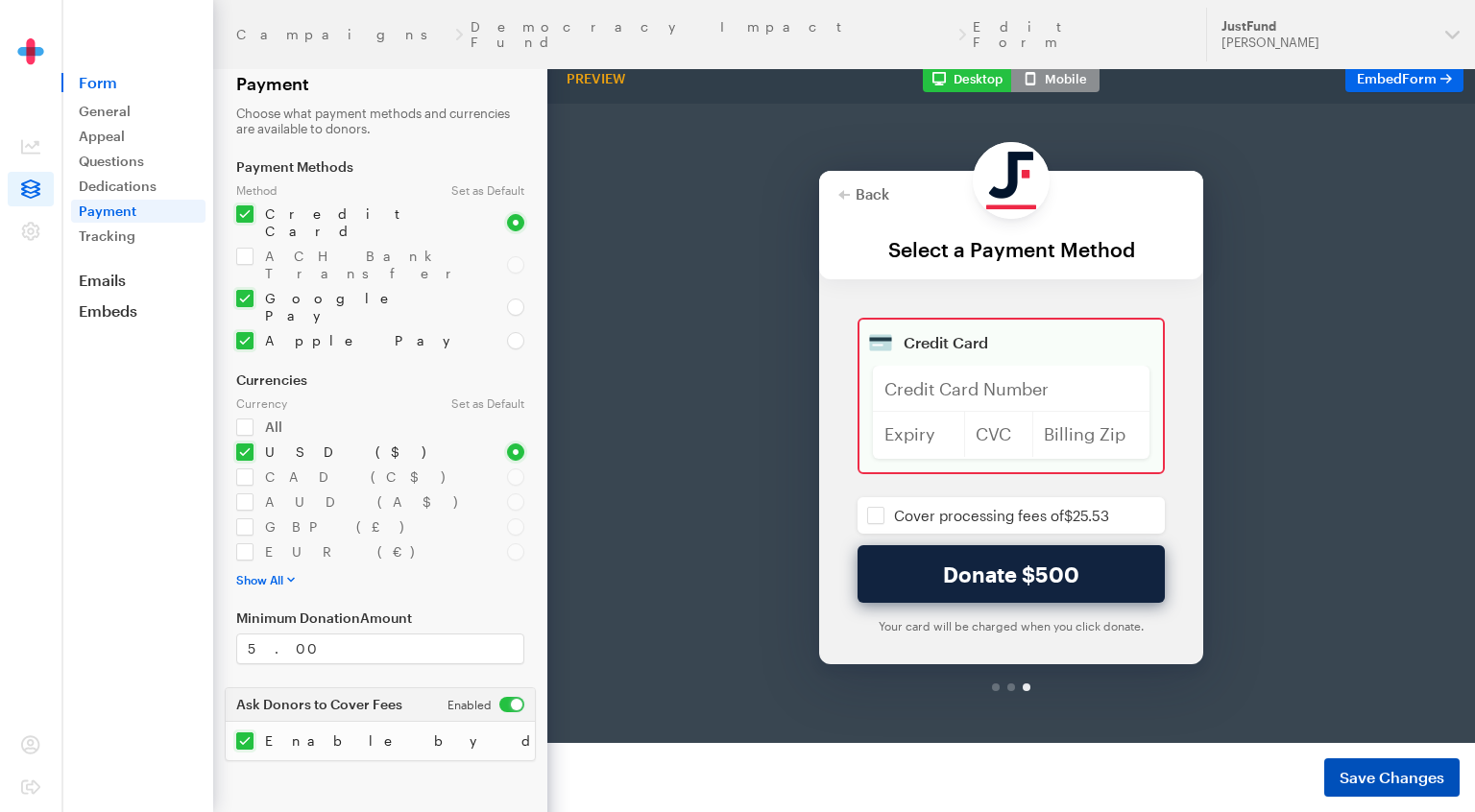 click on "Save Changes" at bounding box center (1391, 777) 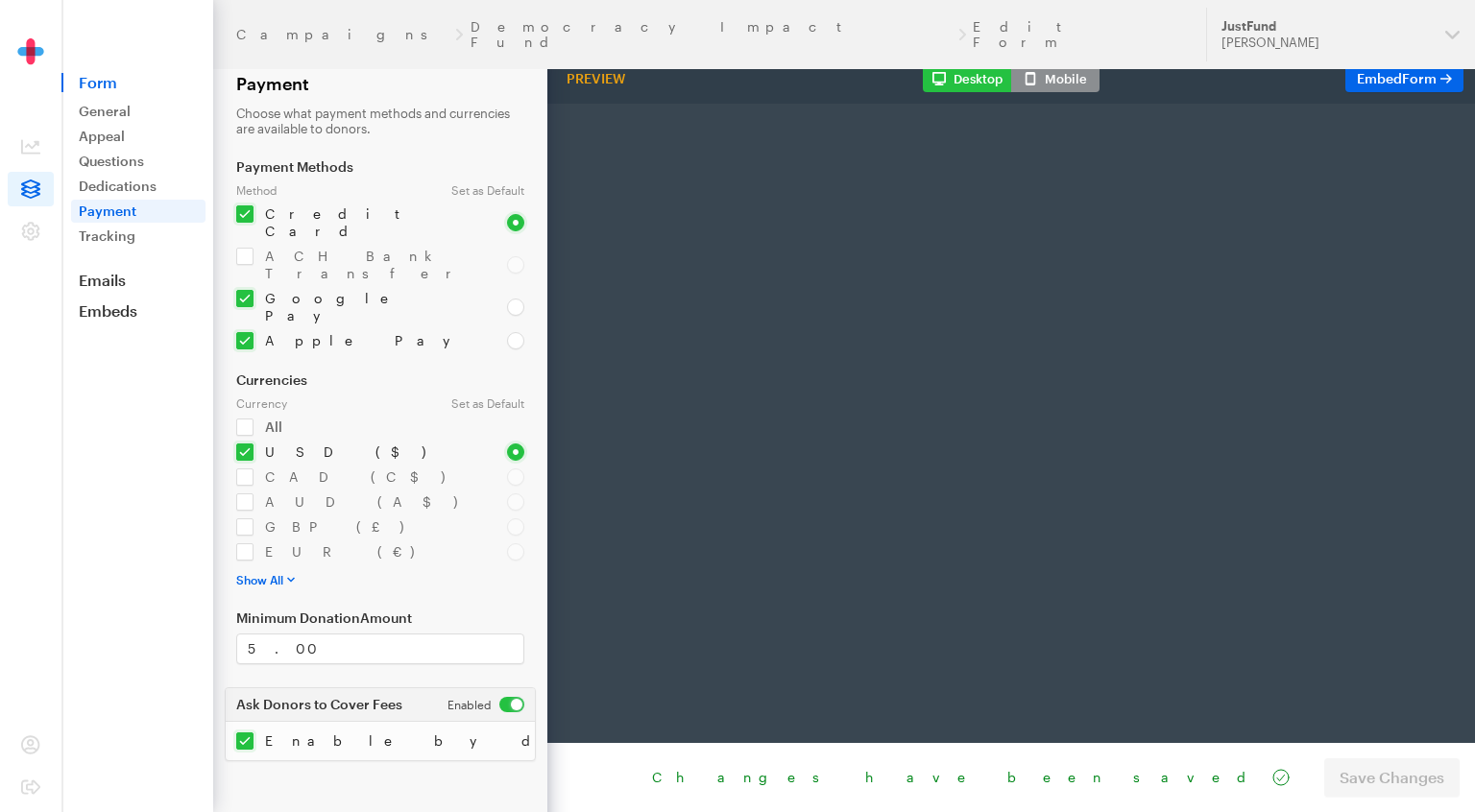 scroll, scrollTop: 0, scrollLeft: 0, axis: both 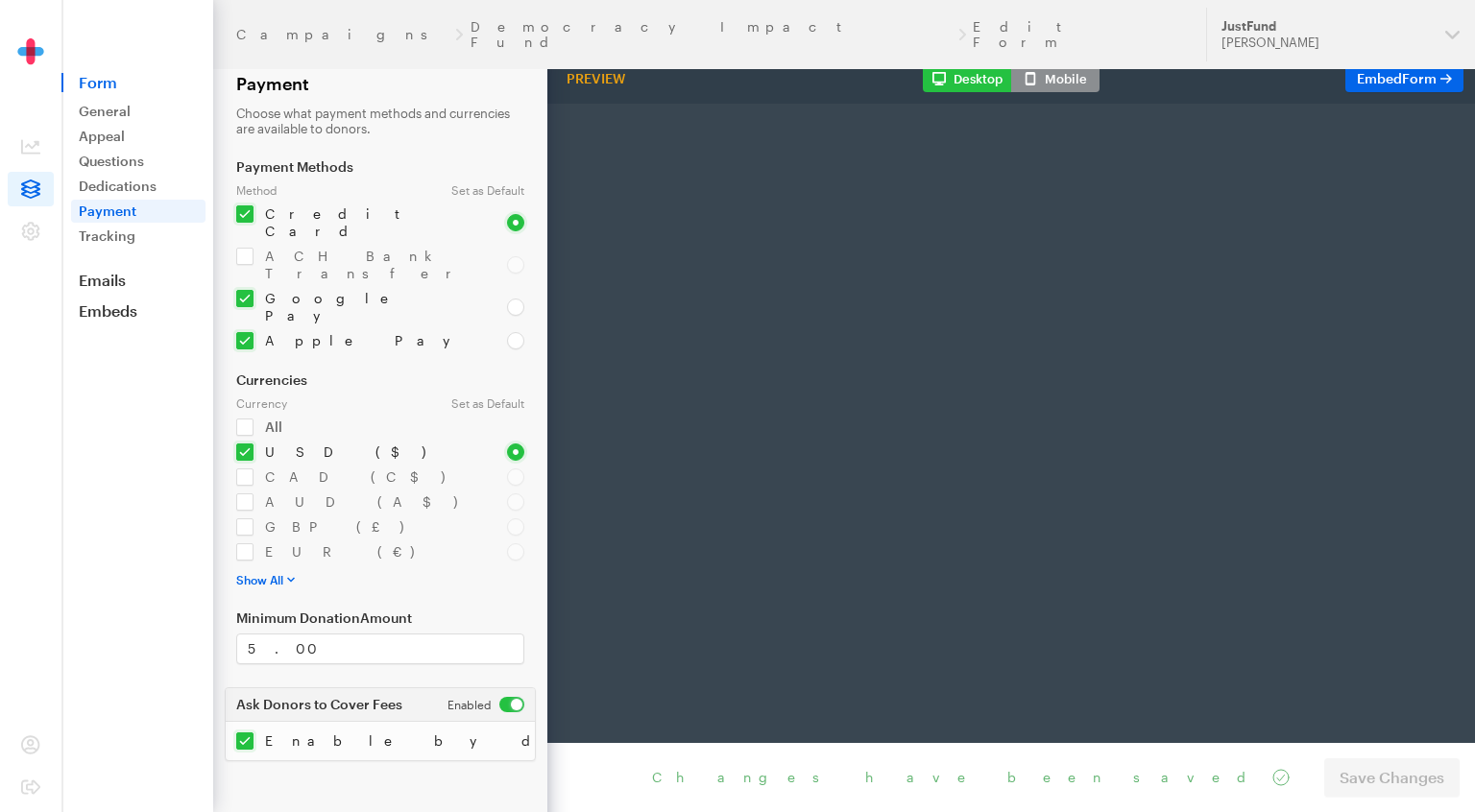 radio on "true" 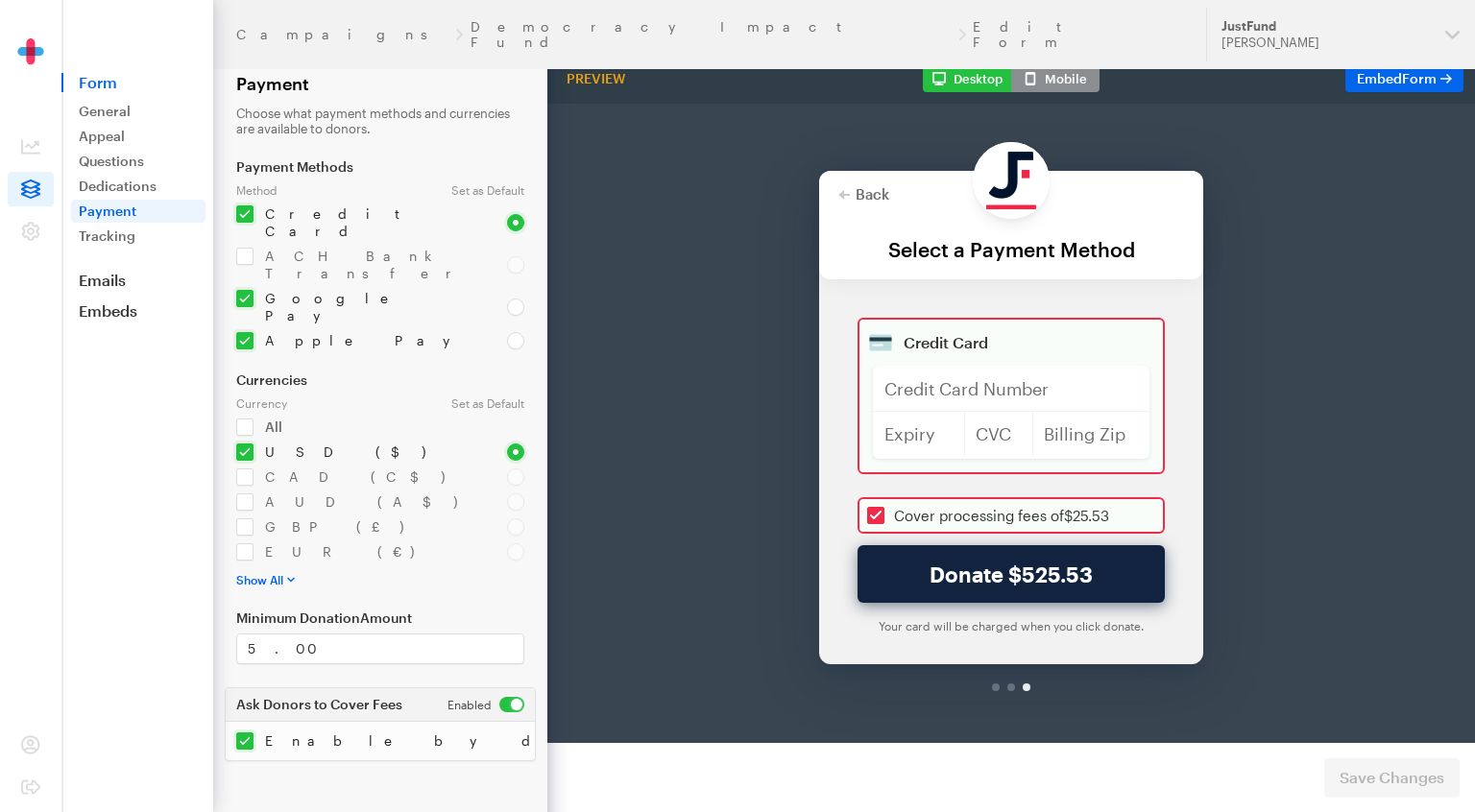click on "Form
General
Appeal
Questions
Dedications
Payment
Tracking
Emails
Embeds
Donate Page
Text to Give" at bounding box center [138, 160] 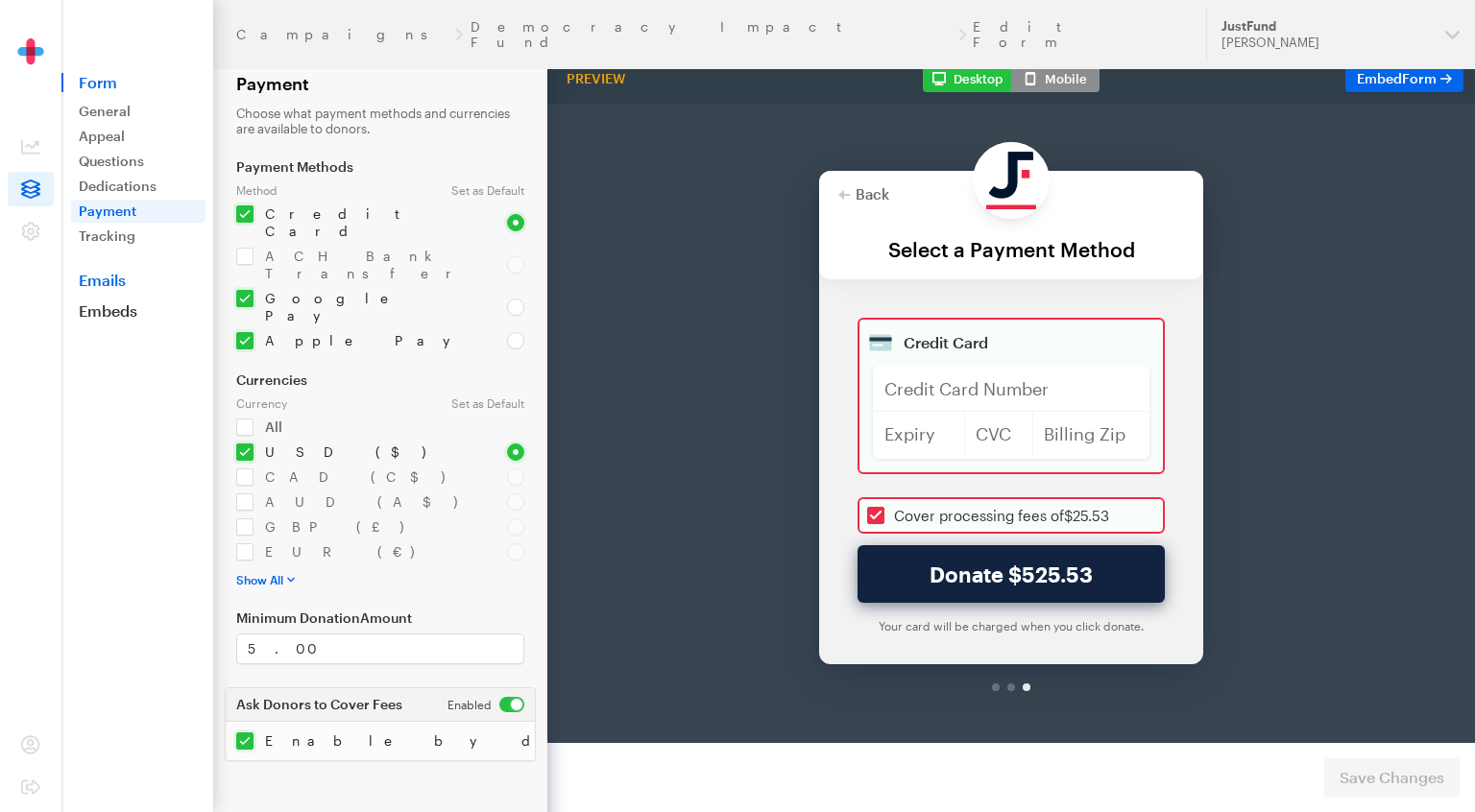 click on "Emails" at bounding box center [137, 280] 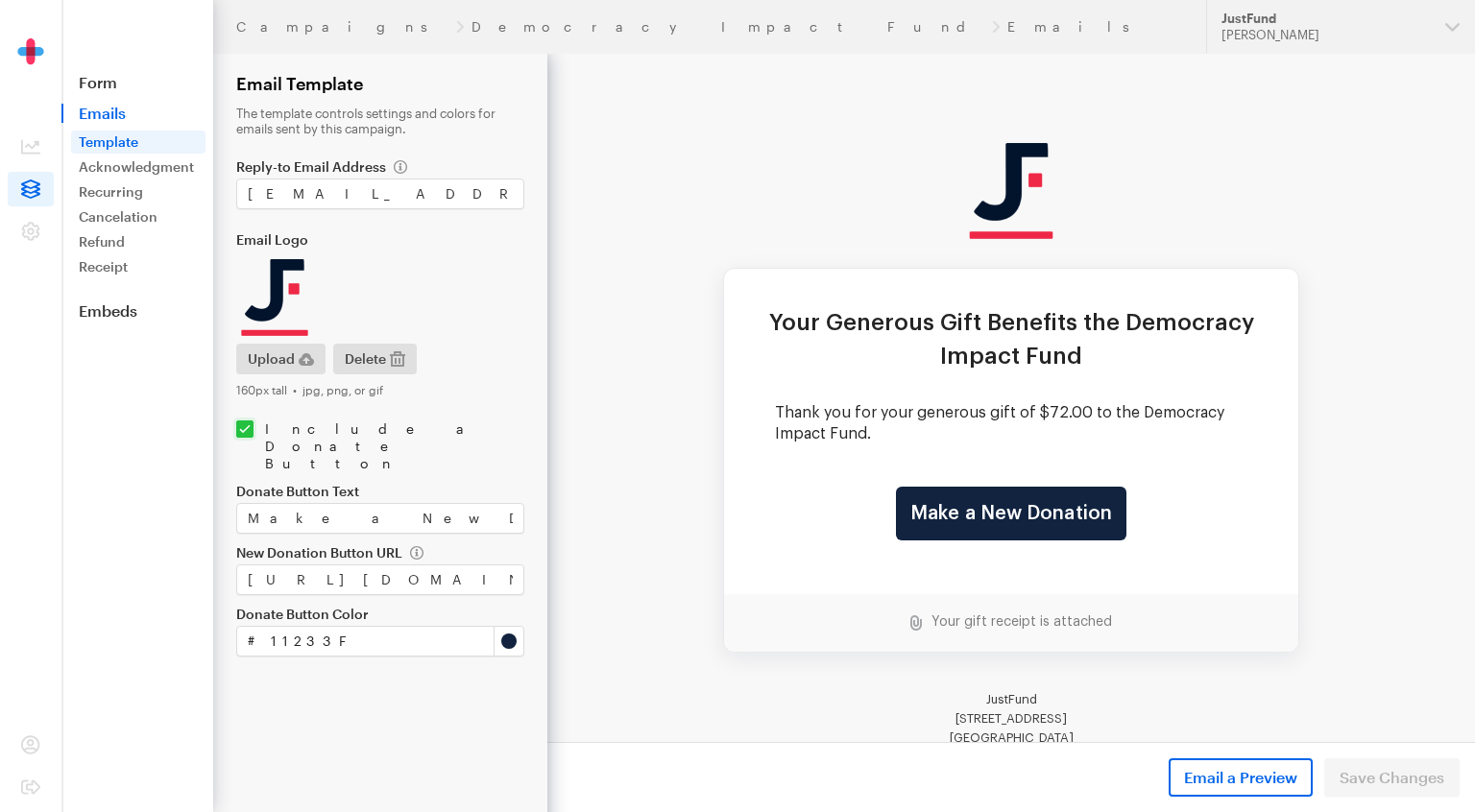 scroll, scrollTop: 0, scrollLeft: 0, axis: both 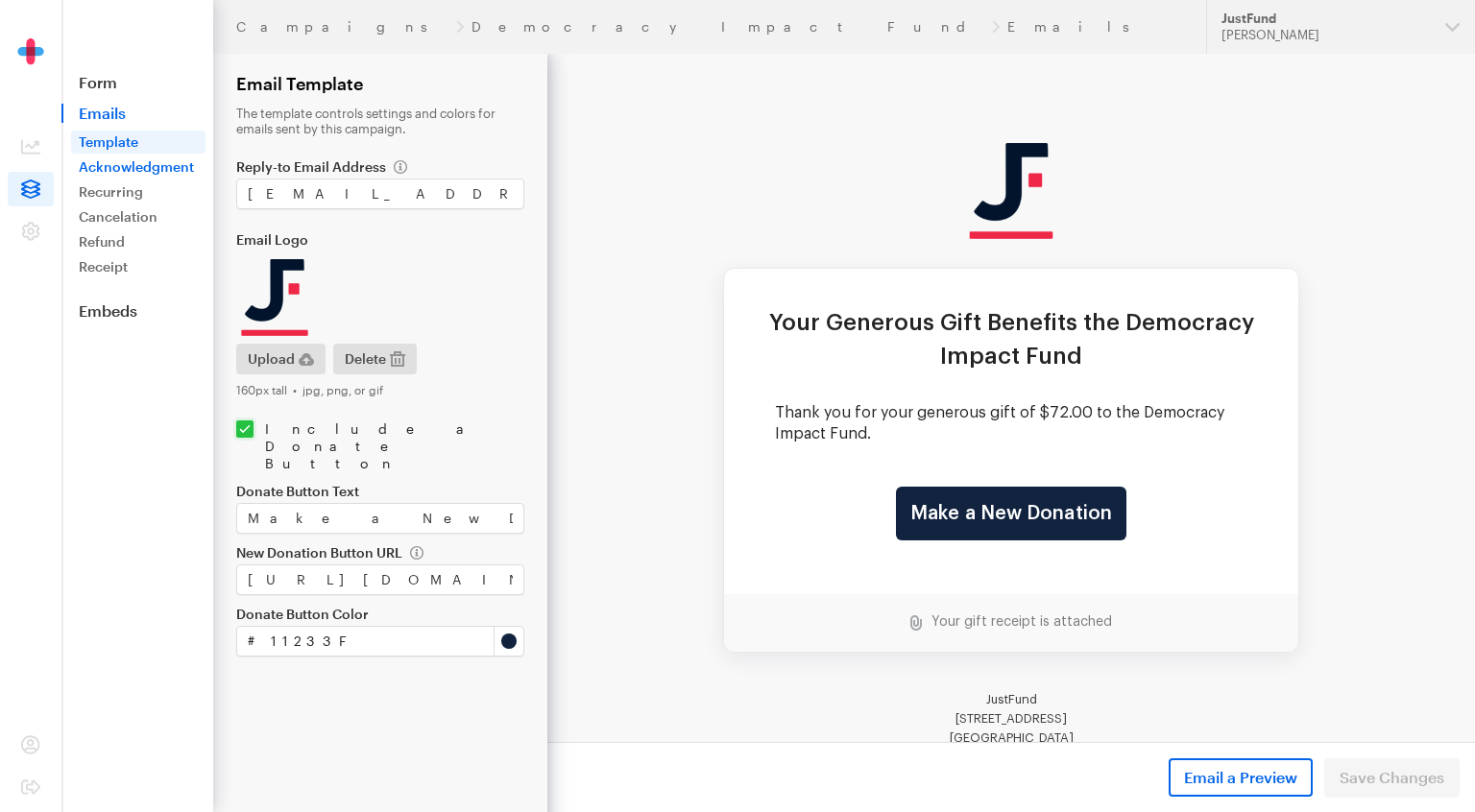 click on "Acknowledgment" at bounding box center (138, 167) 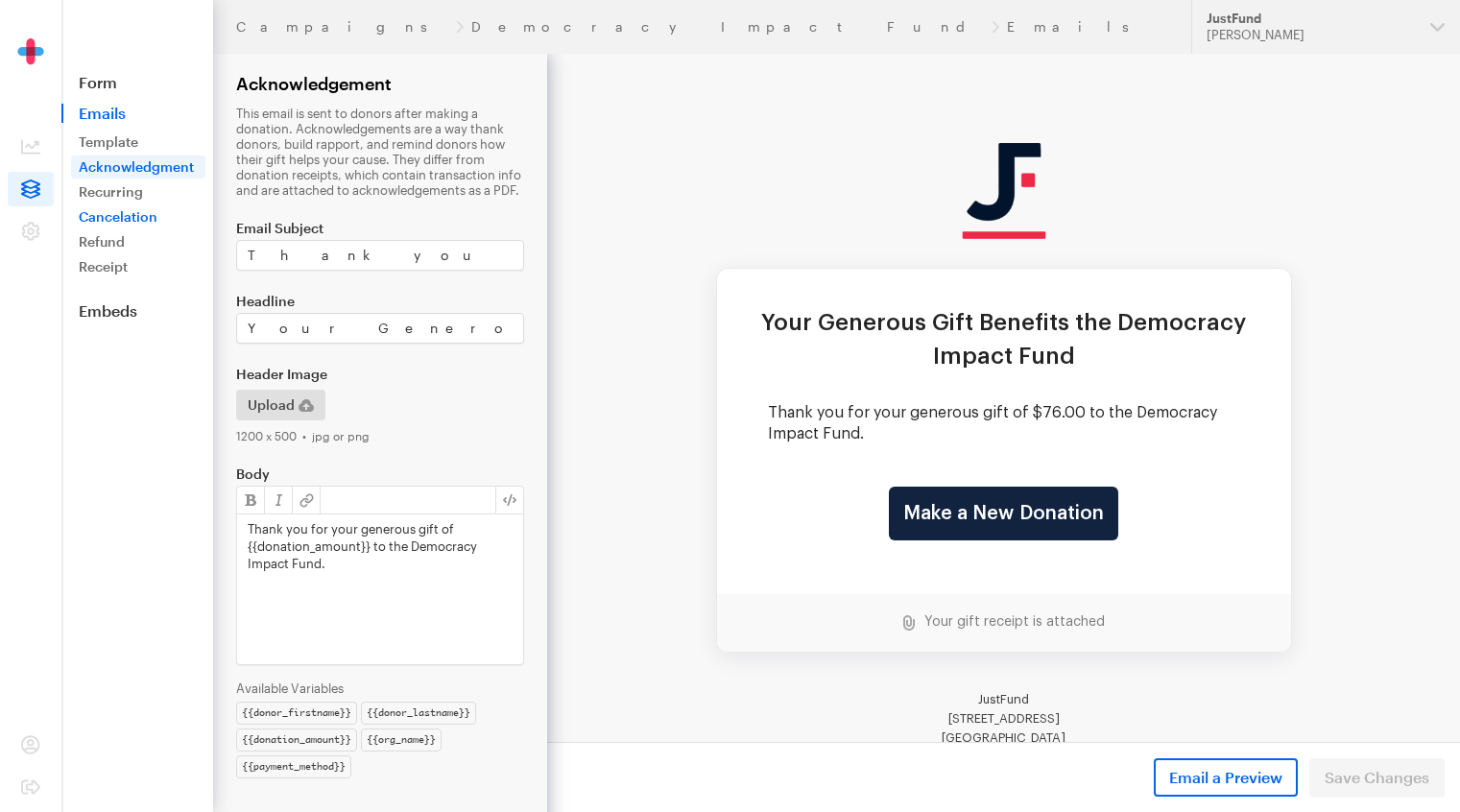 scroll, scrollTop: 0, scrollLeft: 0, axis: both 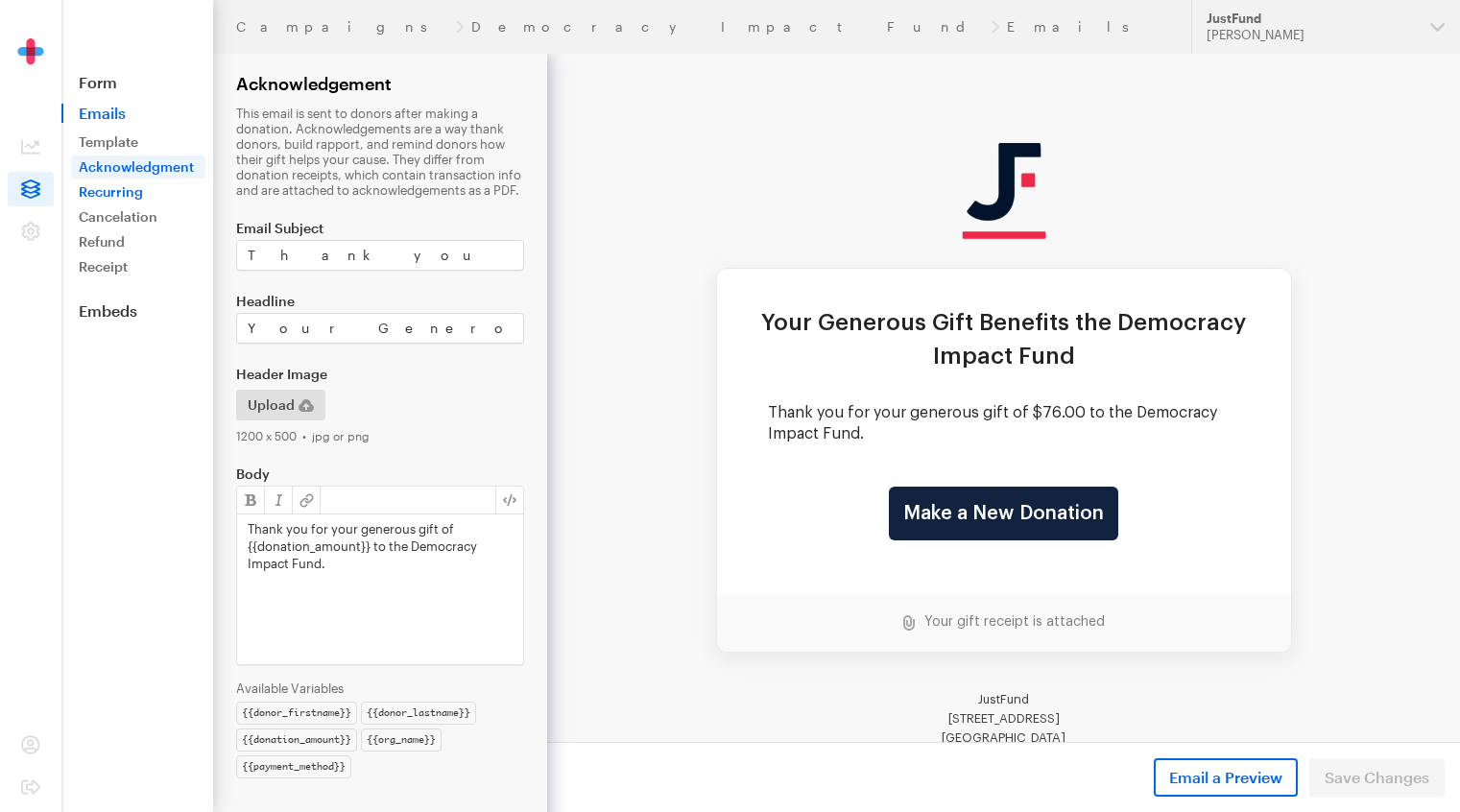 click on "Recurring" at bounding box center (138, 192) 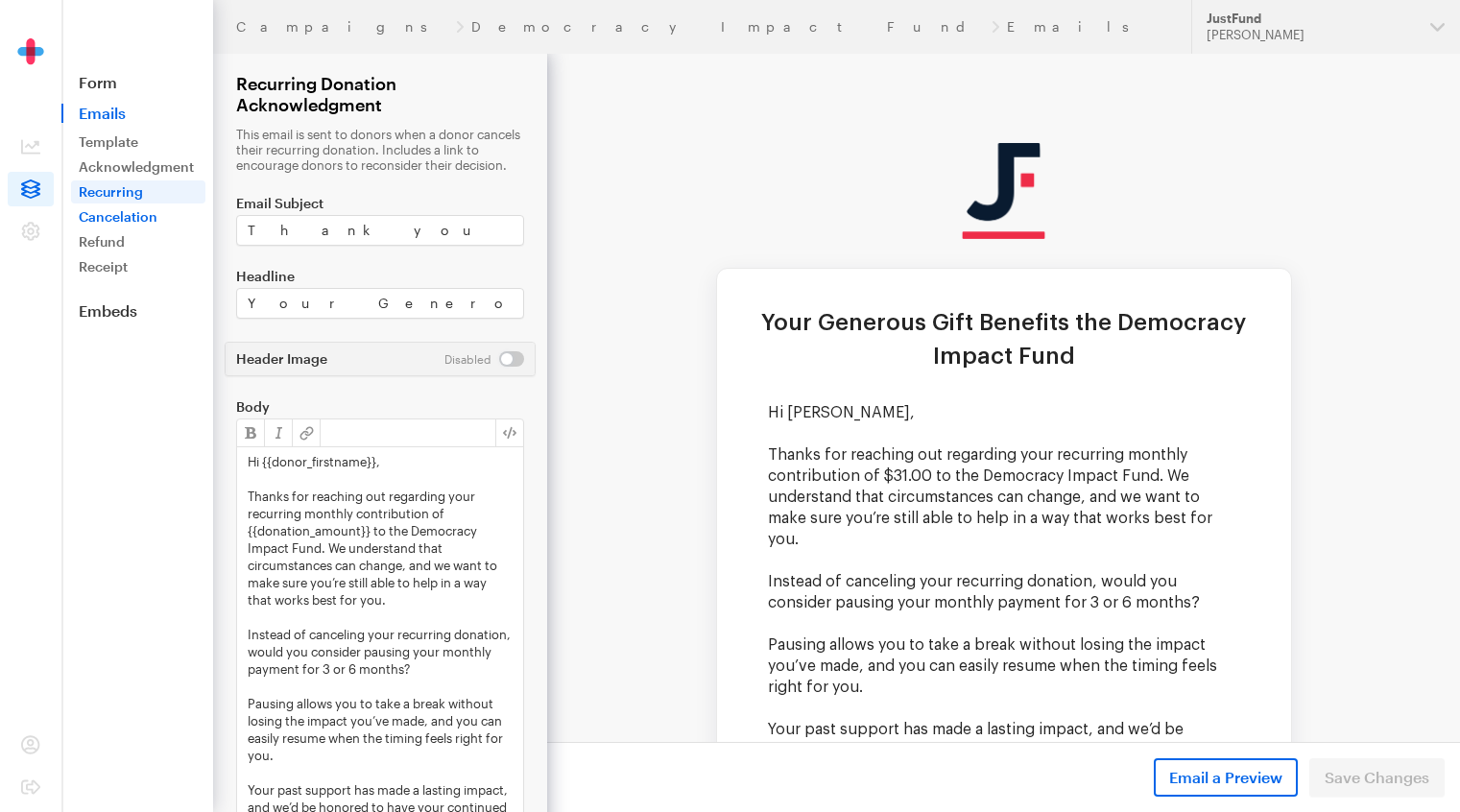 scroll, scrollTop: 0, scrollLeft: 0, axis: both 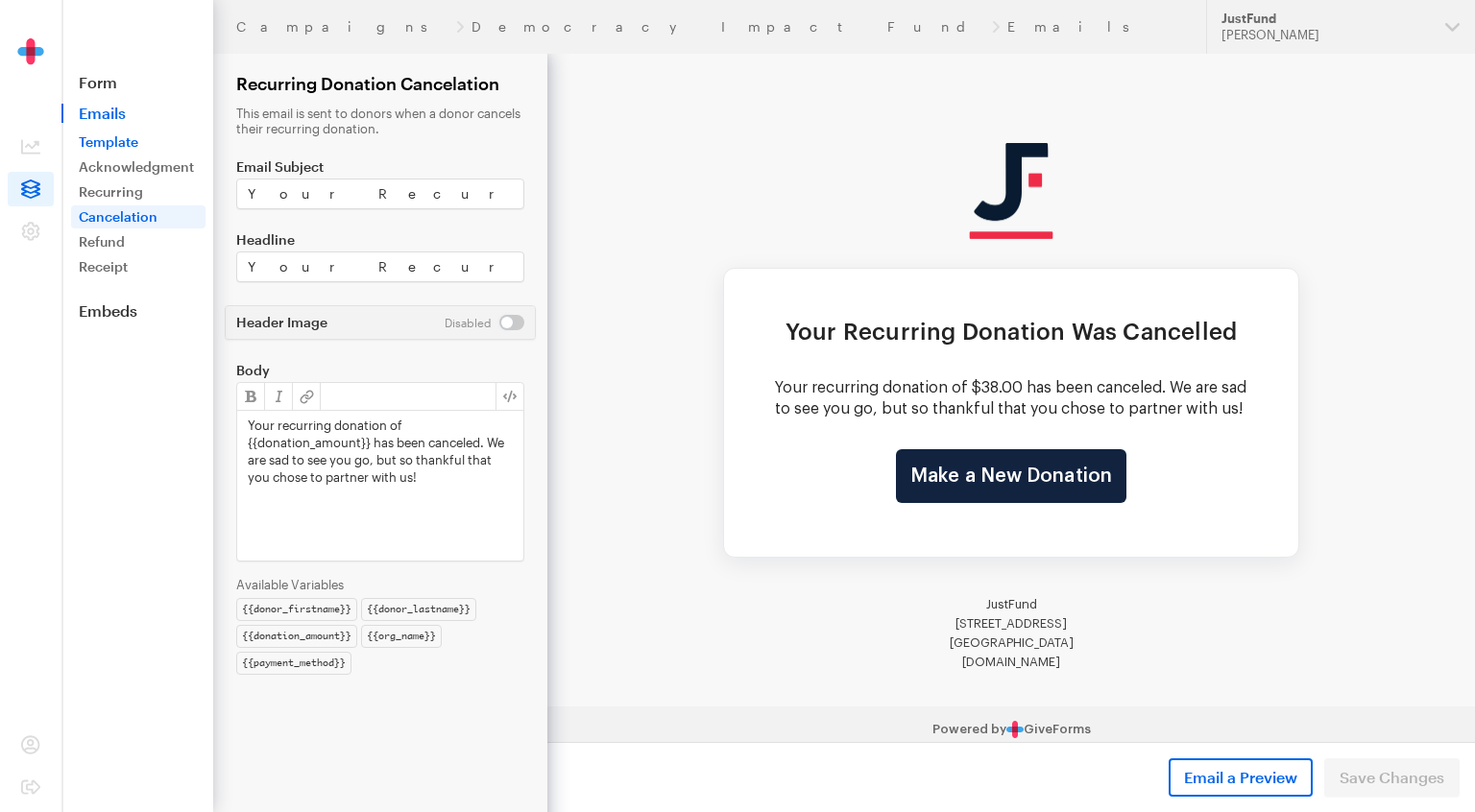 click on "Template" at bounding box center [138, 142] 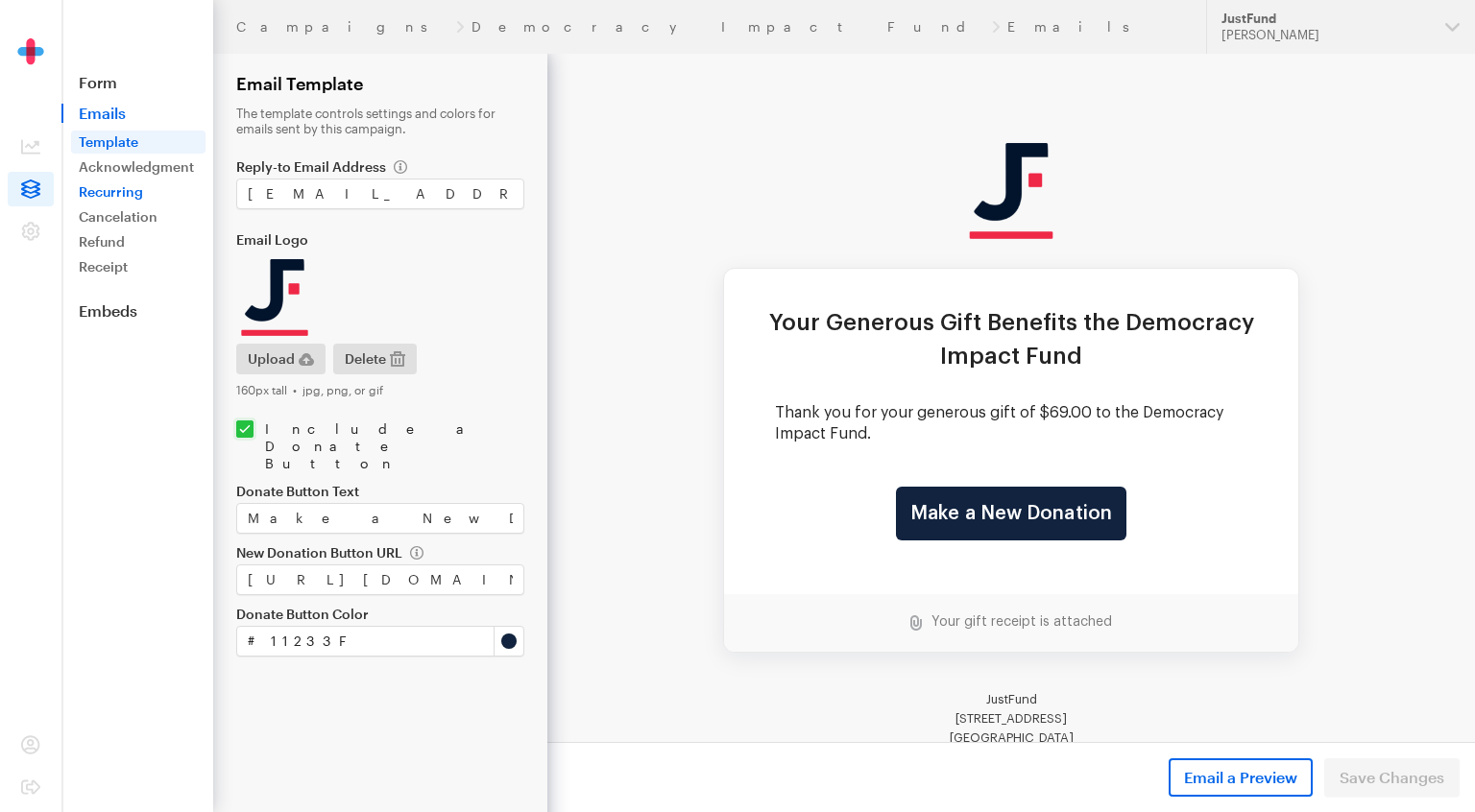 scroll, scrollTop: 0, scrollLeft: 0, axis: both 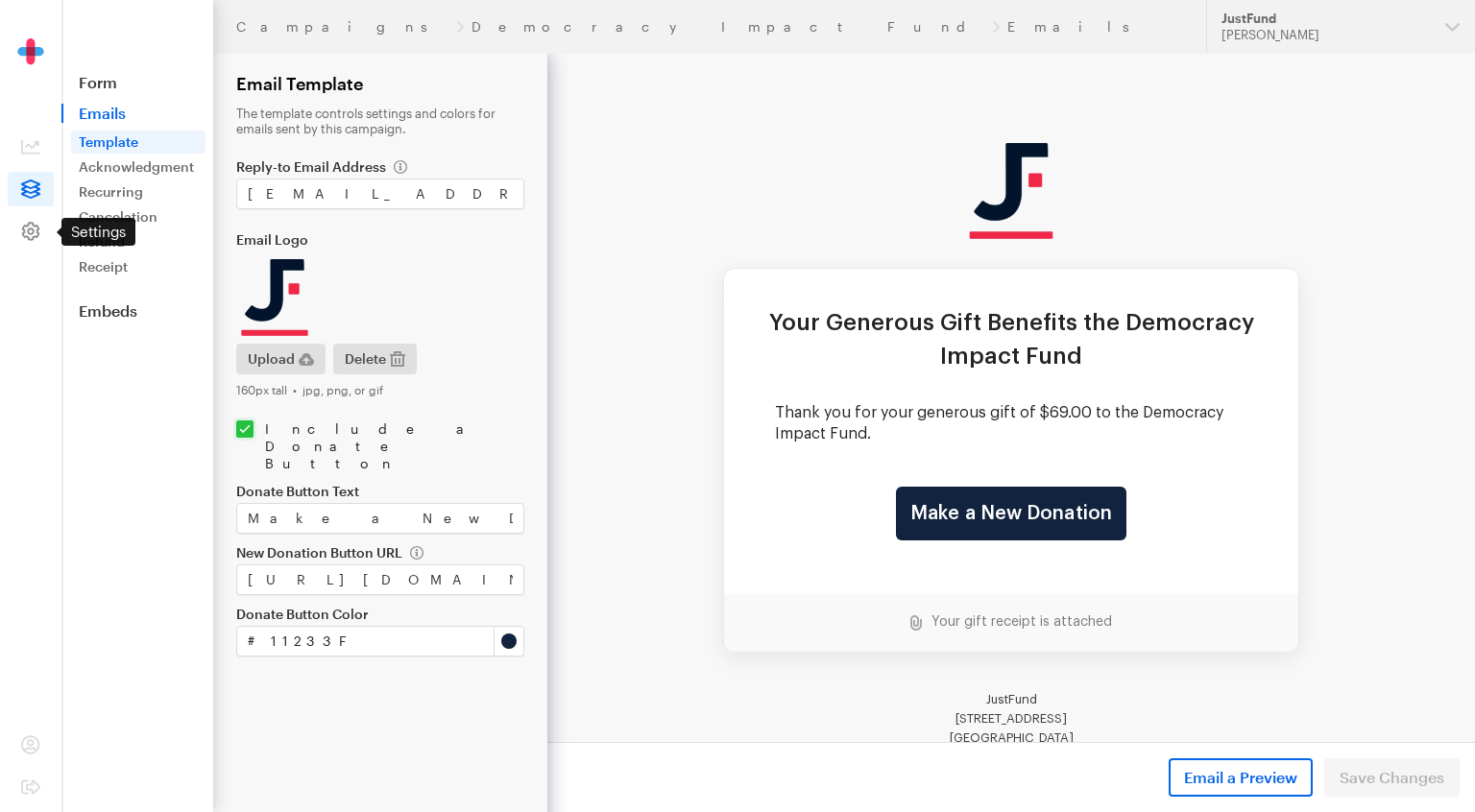 click 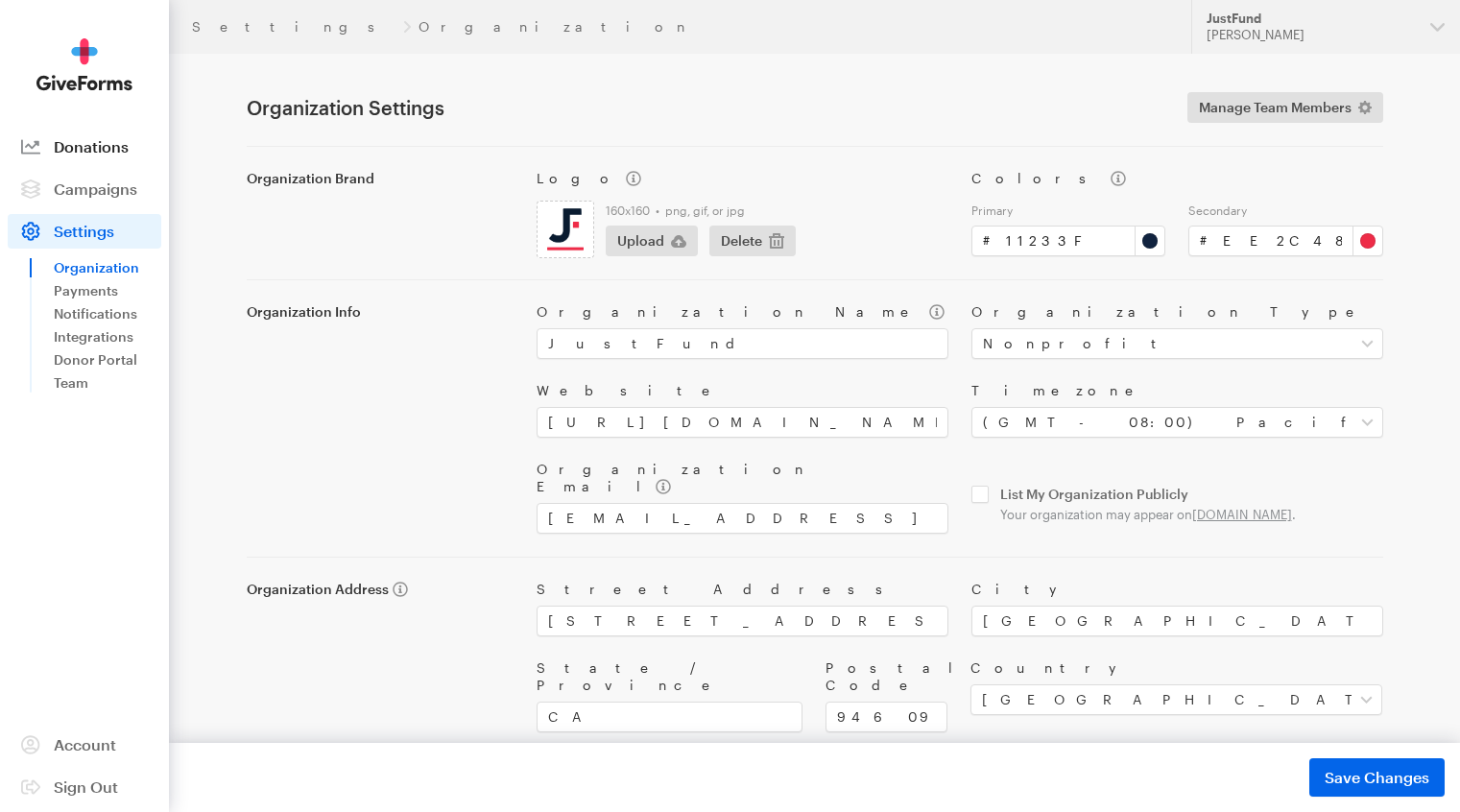 scroll, scrollTop: 0, scrollLeft: 0, axis: both 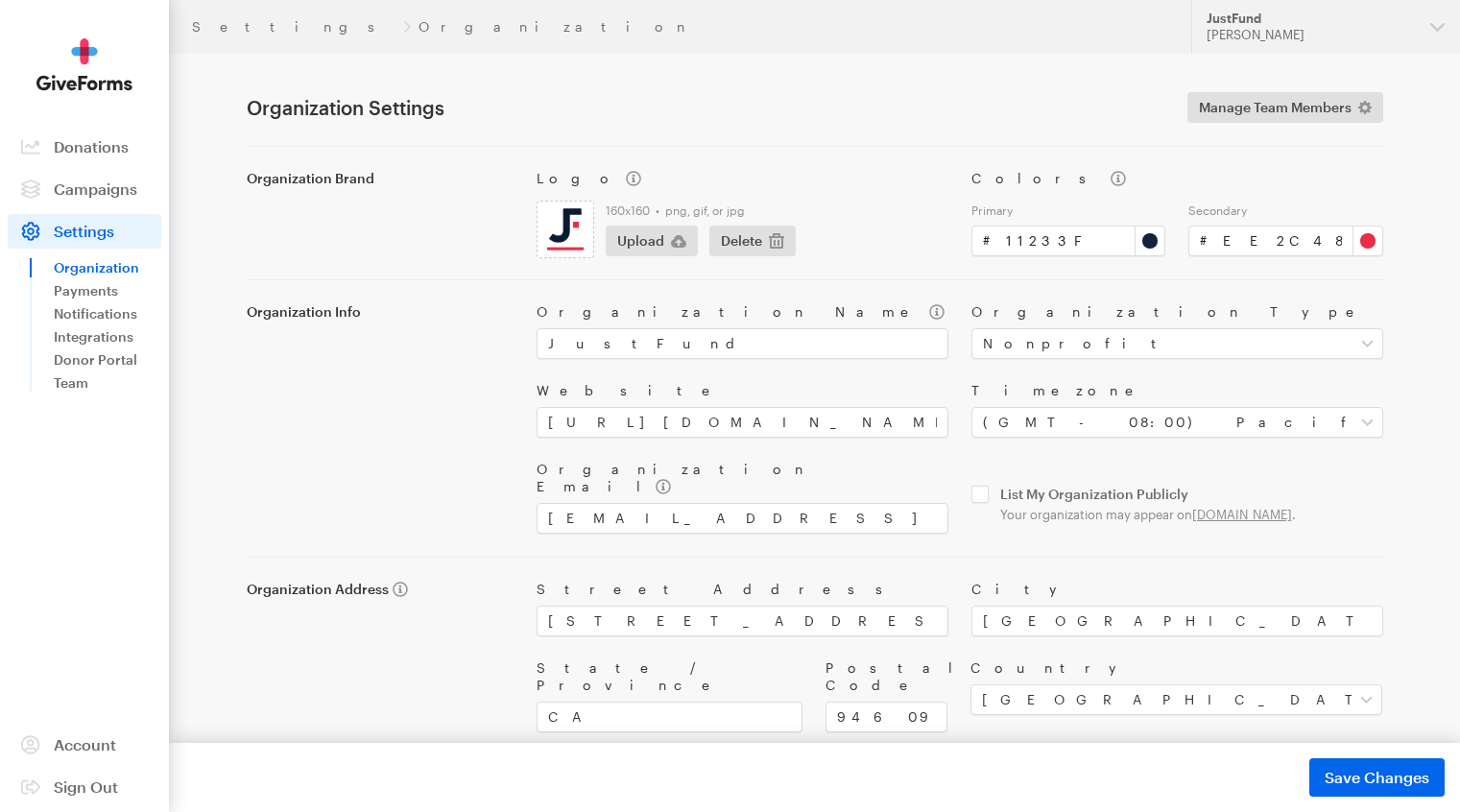 click on "Organization" at bounding box center [108, 268] 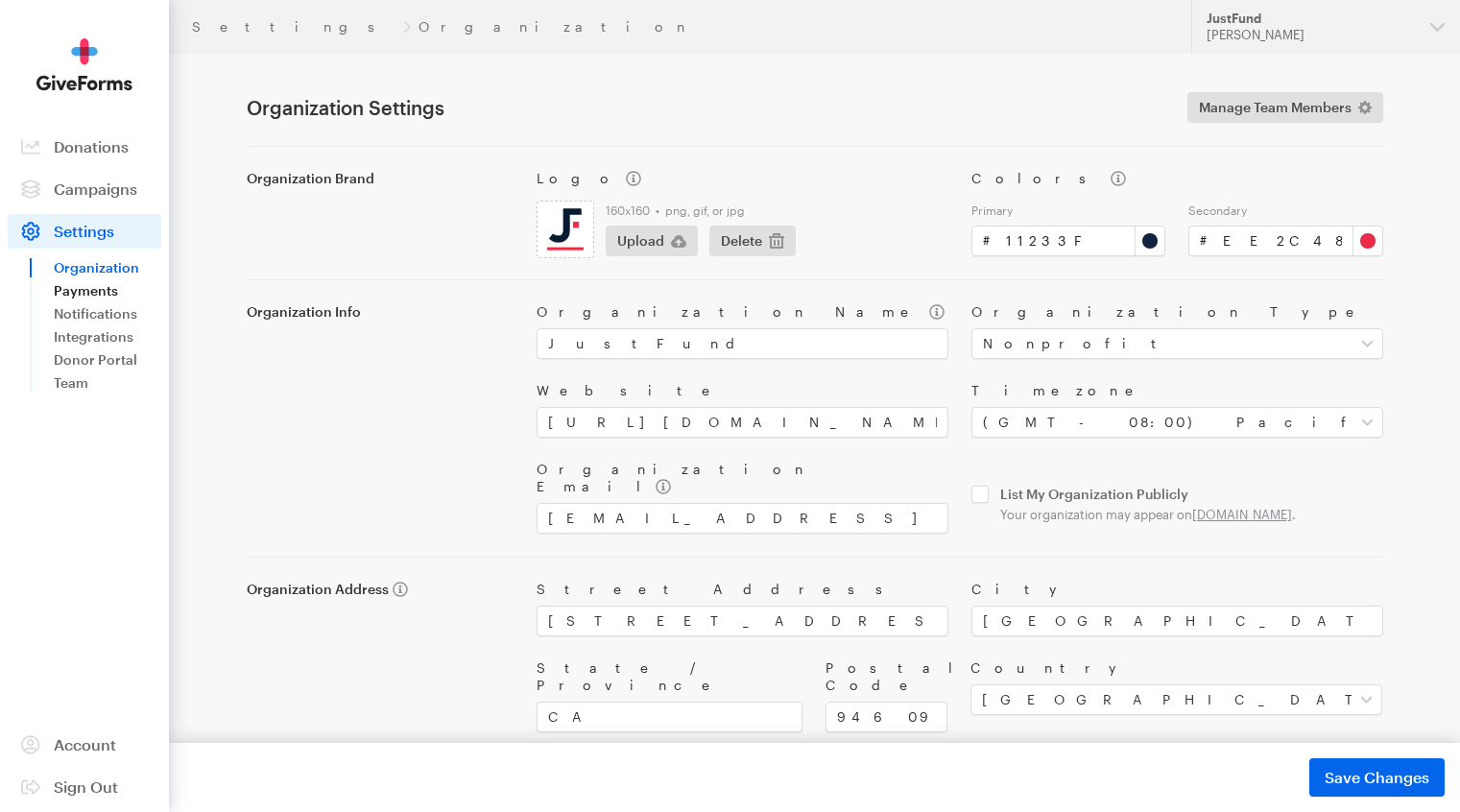 click on "Payments" at bounding box center [108, 291] 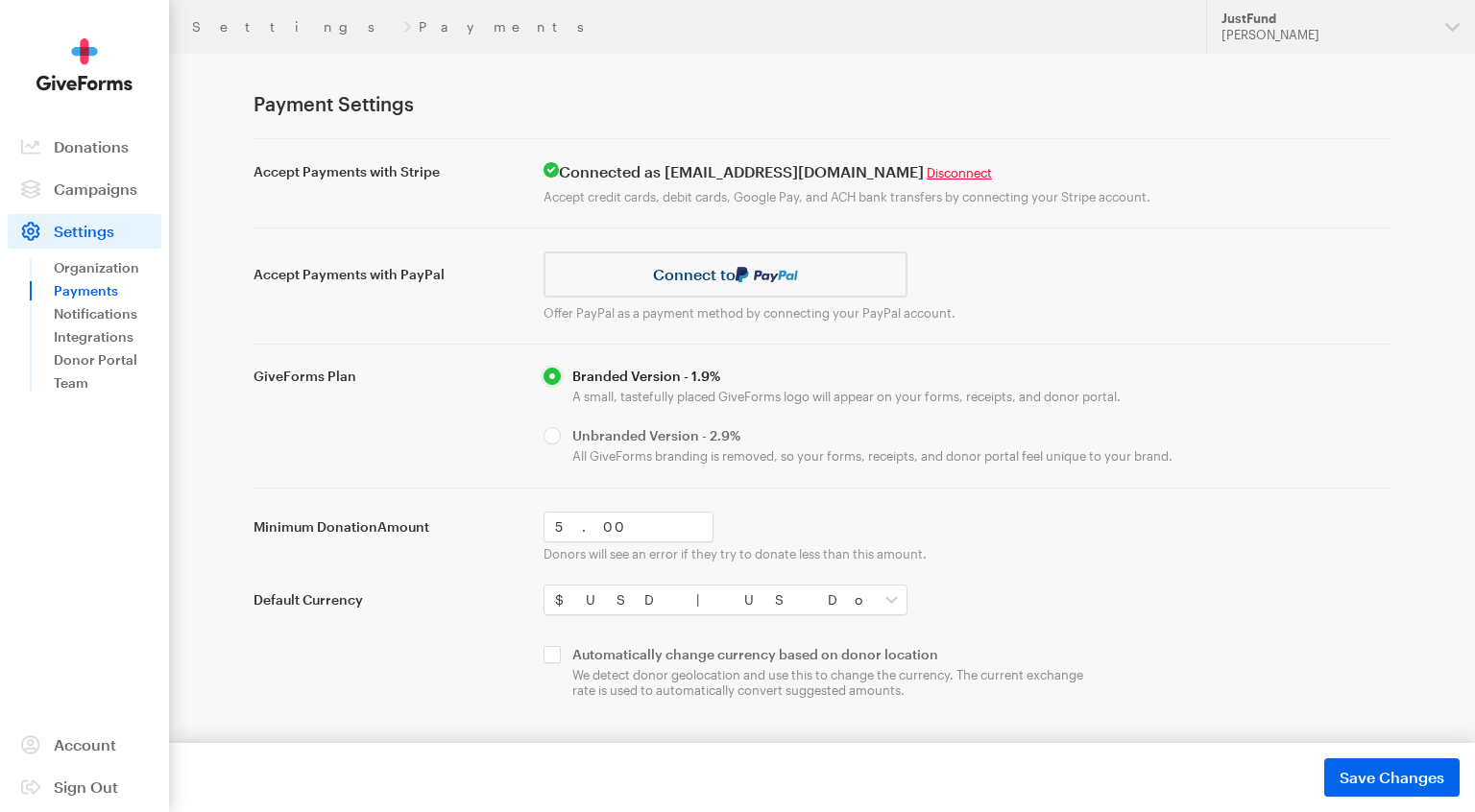 scroll, scrollTop: 0, scrollLeft: 0, axis: both 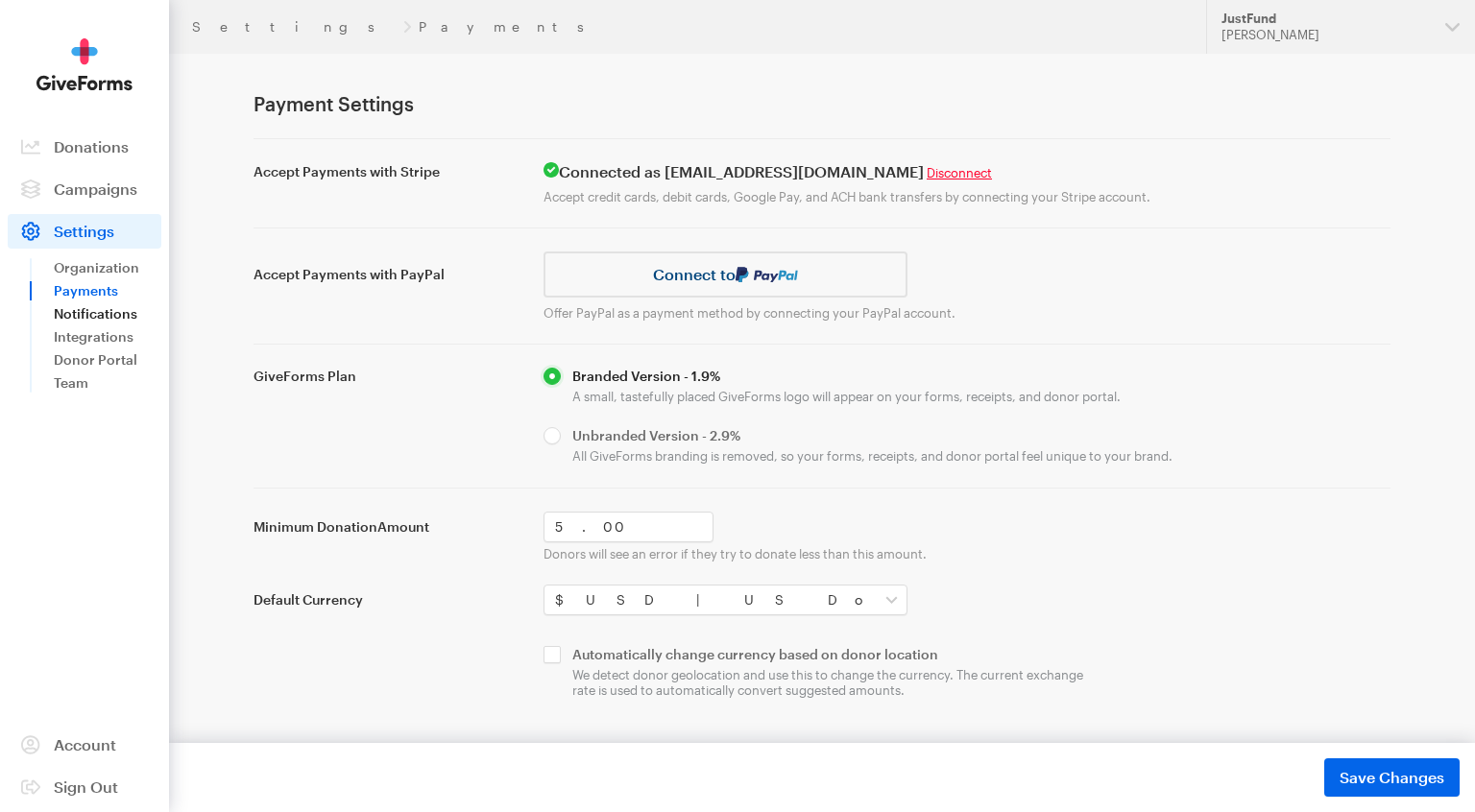 click on "Notifications" at bounding box center (108, 314) 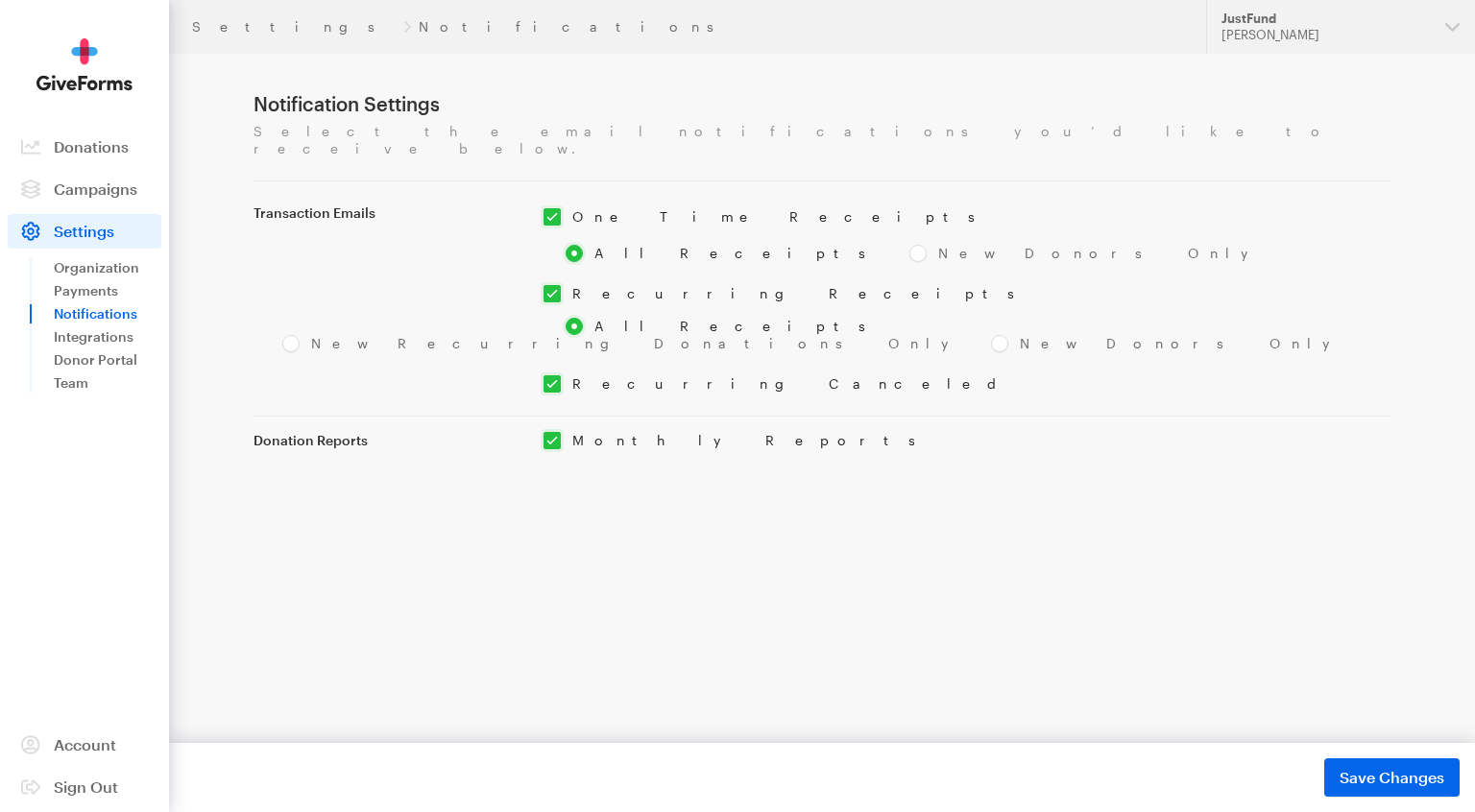 scroll, scrollTop: 0, scrollLeft: 0, axis: both 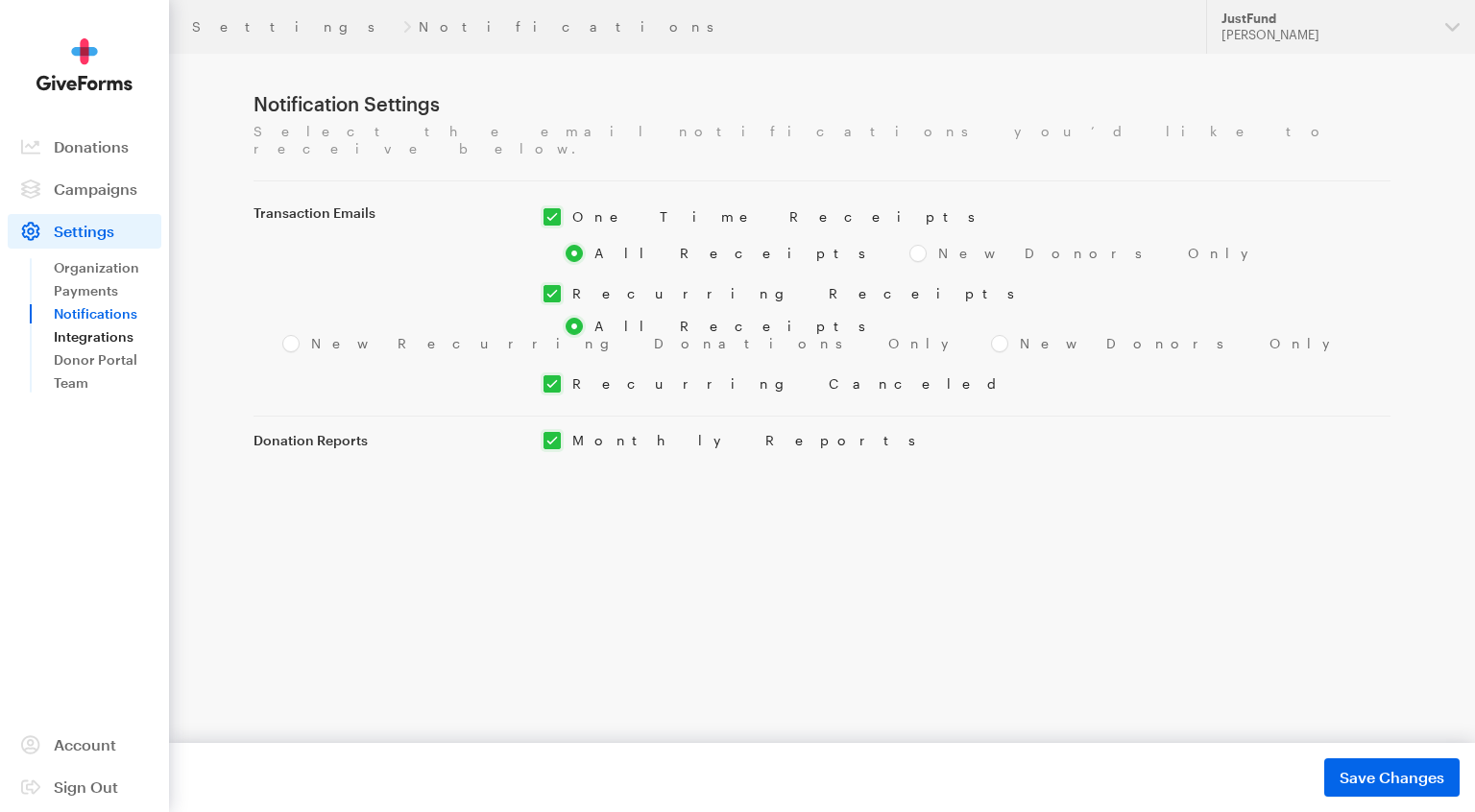 click on "Integrations" at bounding box center [108, 337] 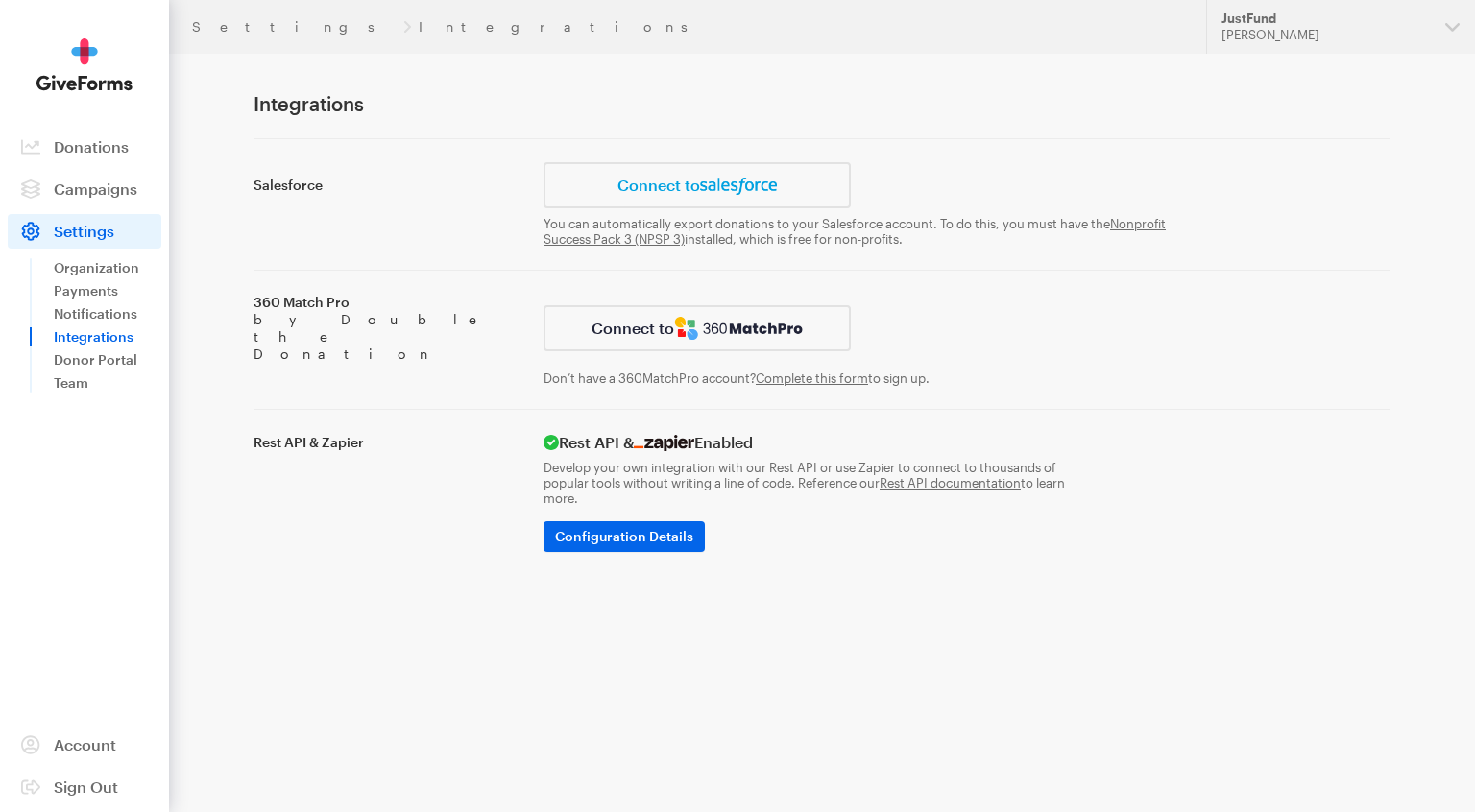 scroll, scrollTop: 0, scrollLeft: 0, axis: both 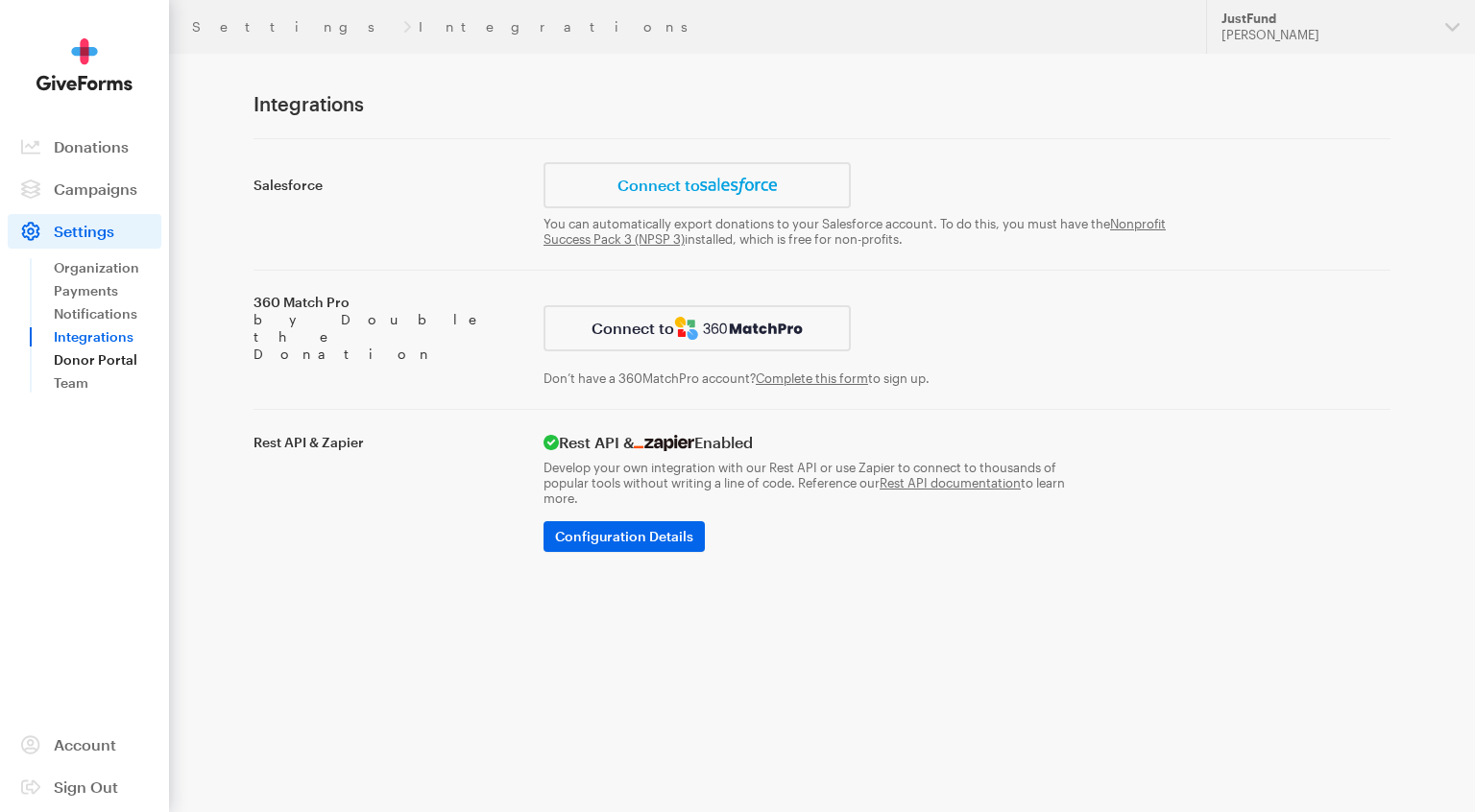click on "Donor Portal" at bounding box center [108, 360] 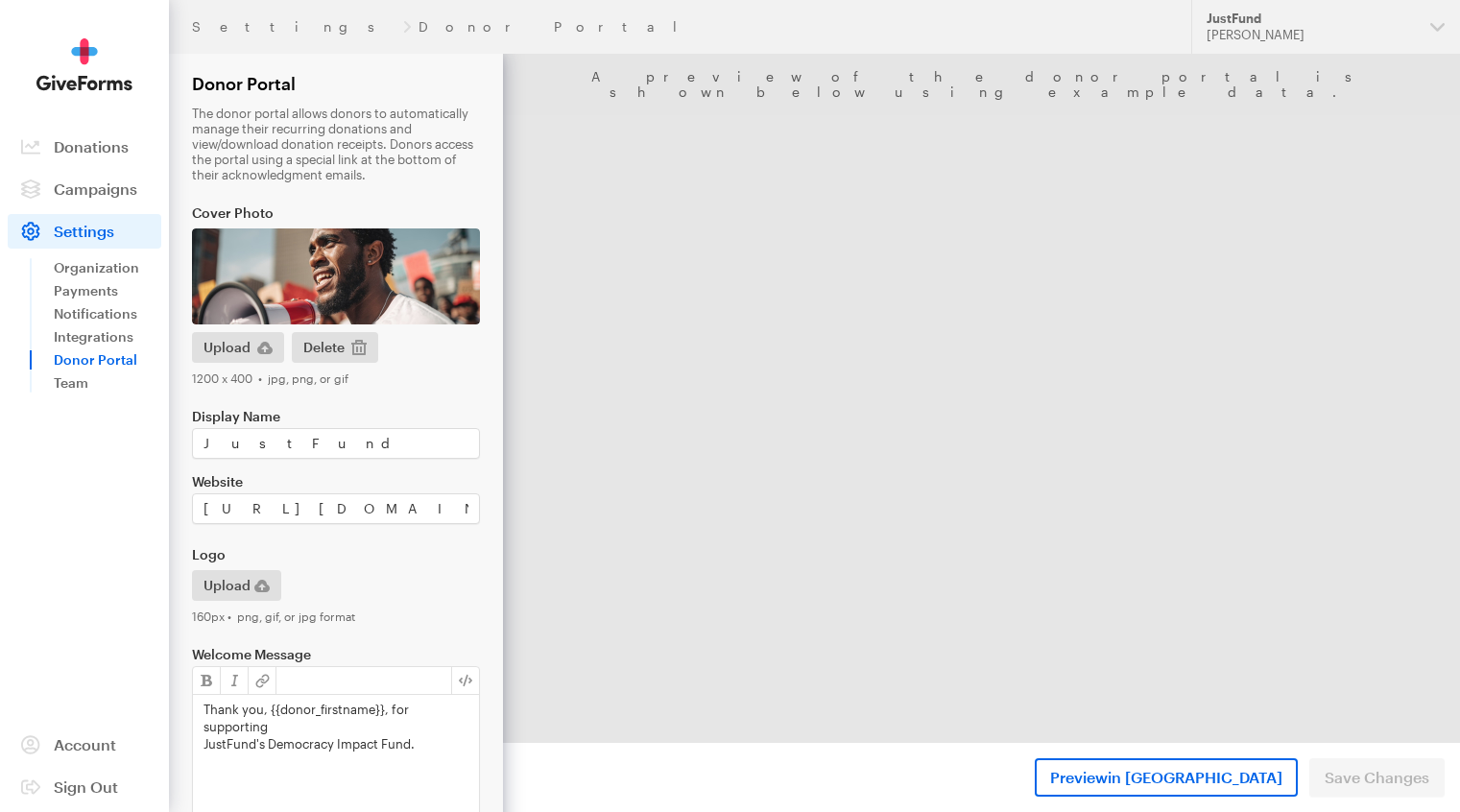 scroll, scrollTop: 0, scrollLeft: 0, axis: both 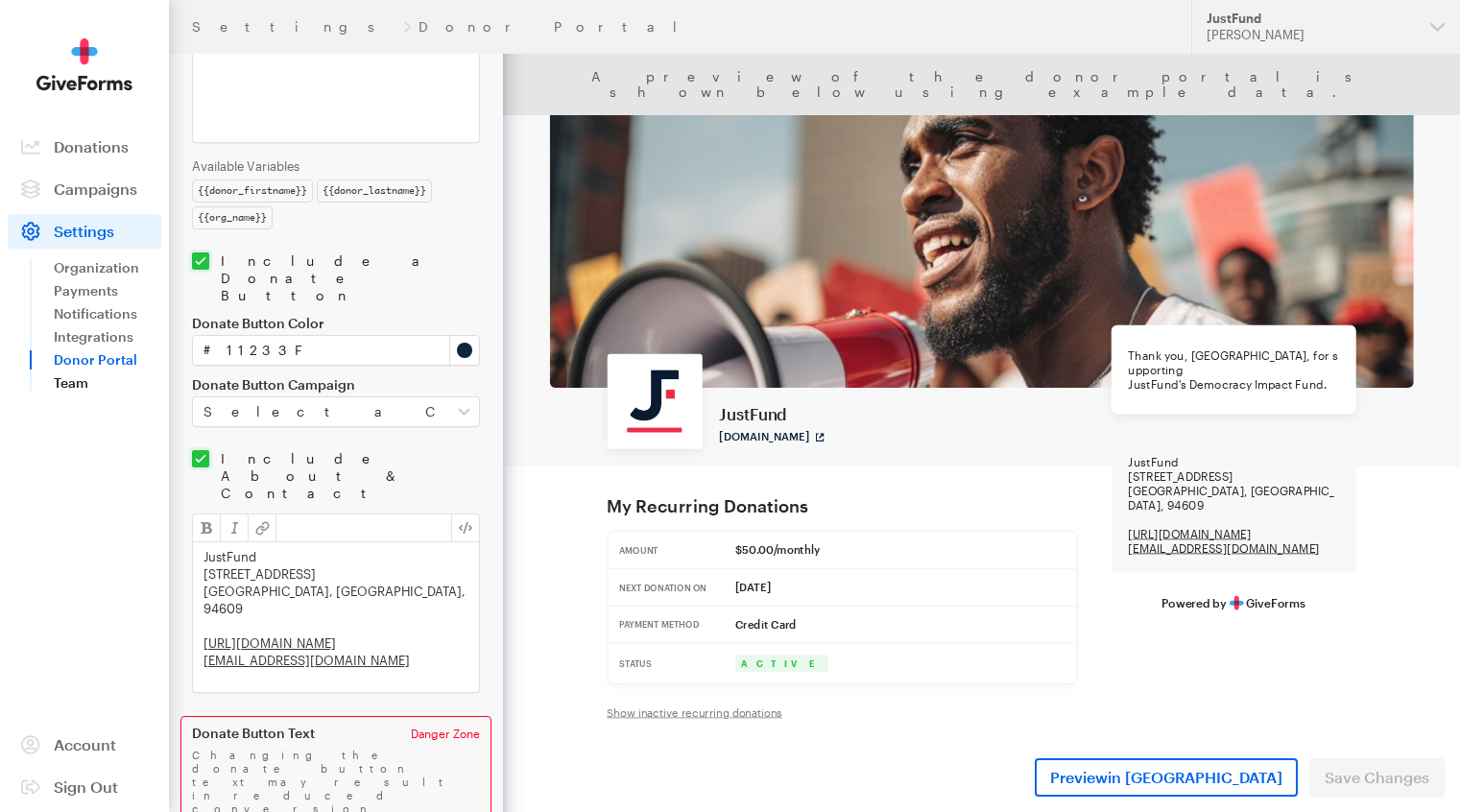 click on "Team" at bounding box center [108, 383] 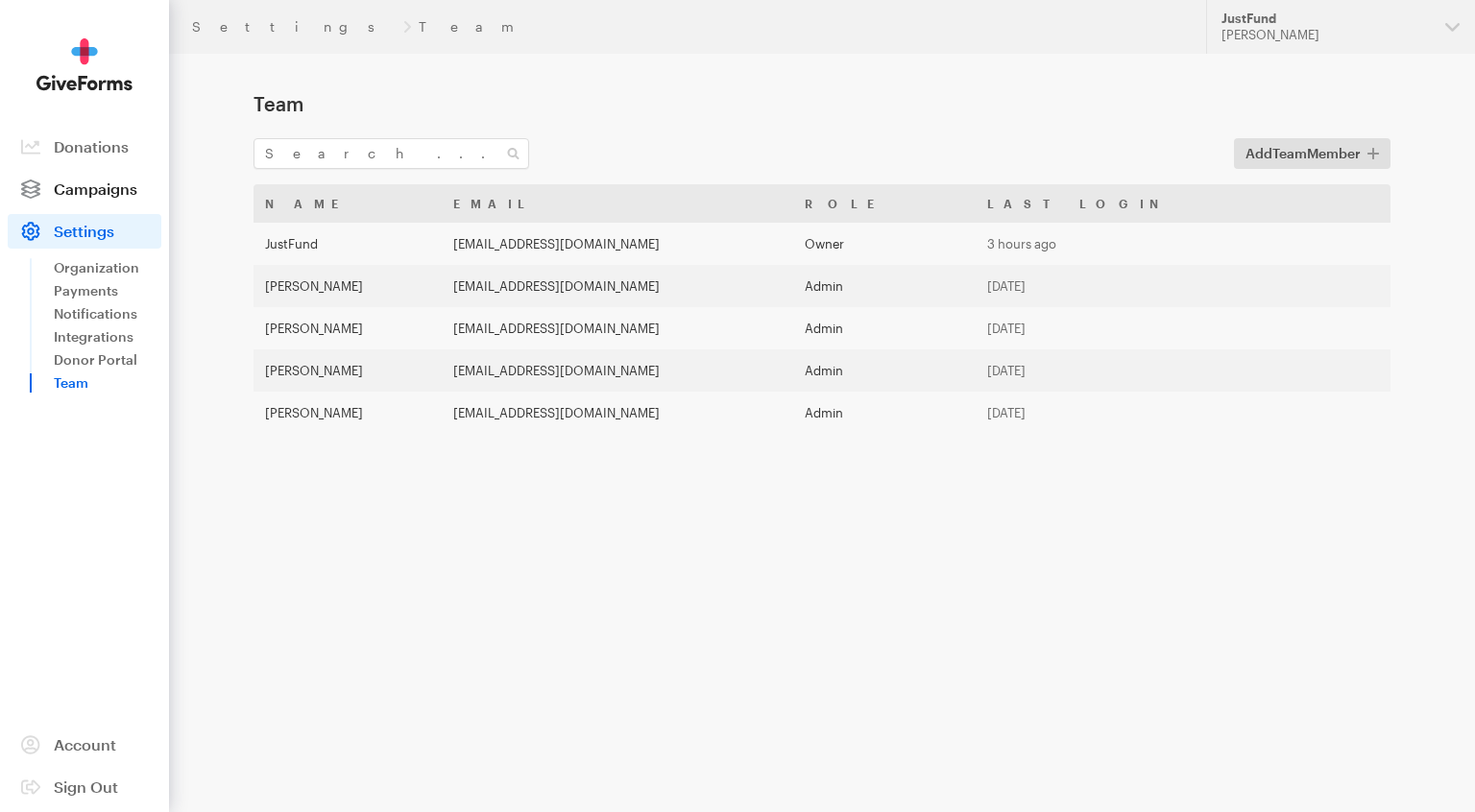 scroll, scrollTop: 0, scrollLeft: 0, axis: both 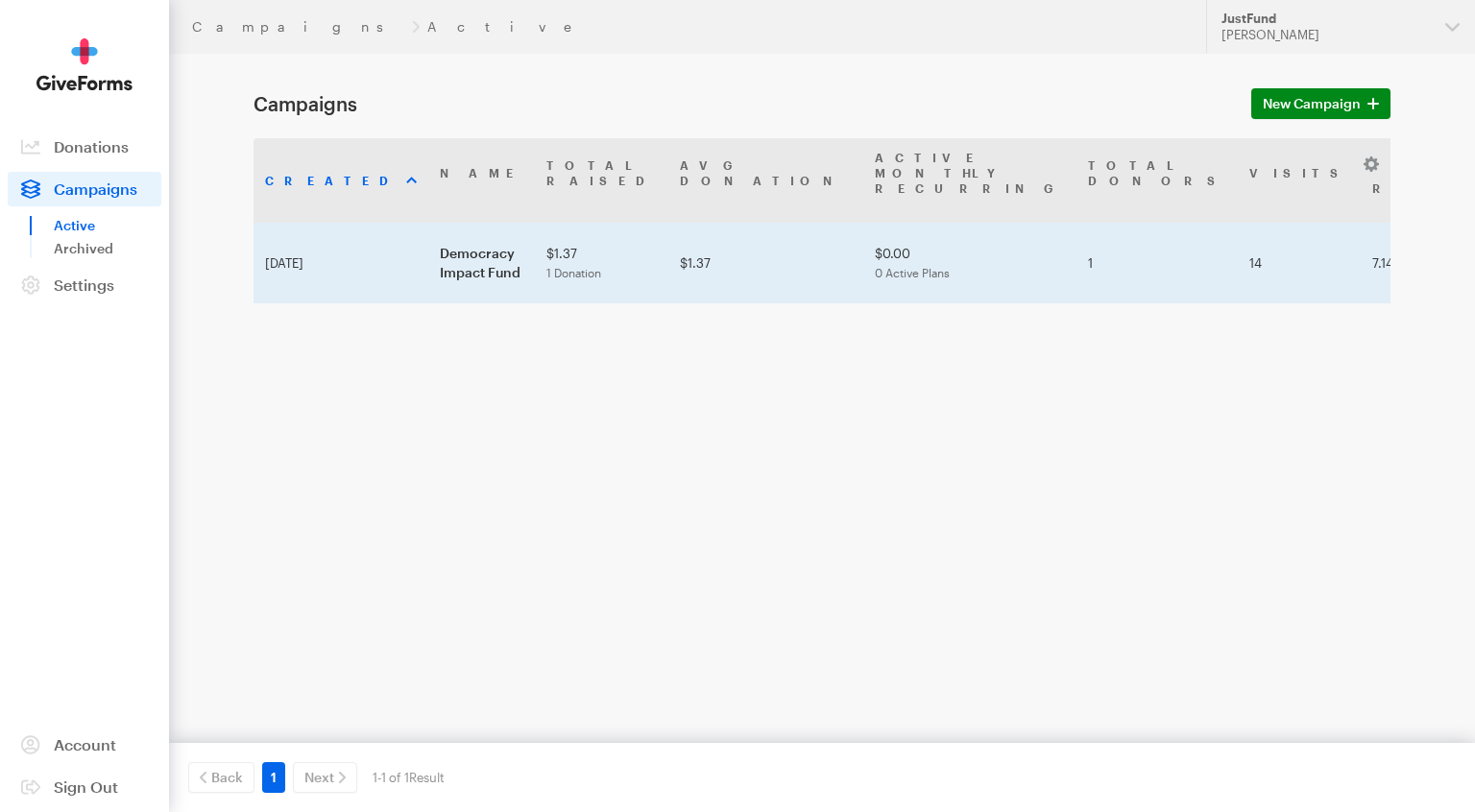 click on "Democracy Impact Fund" at bounding box center [481, 263] 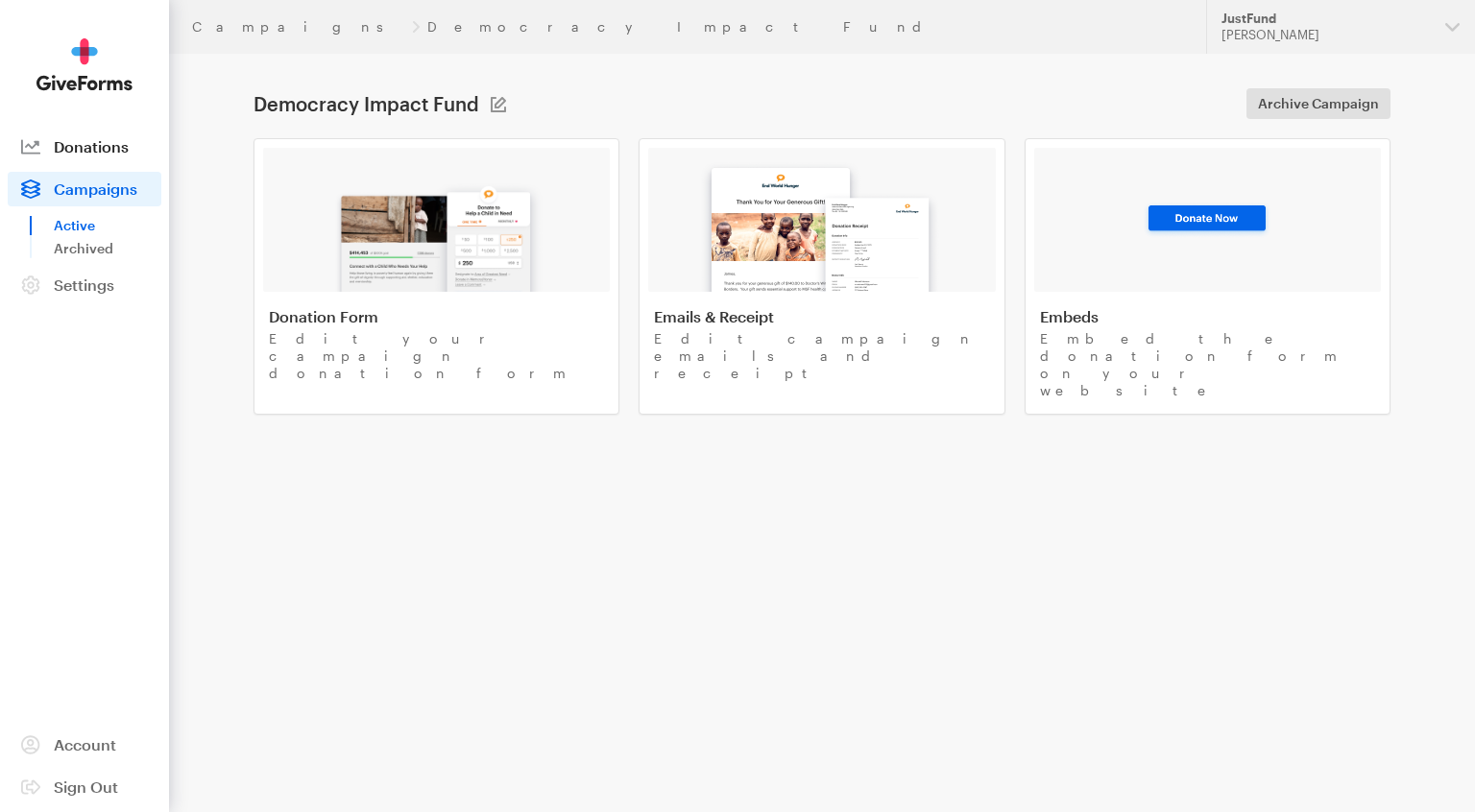 scroll, scrollTop: 0, scrollLeft: 0, axis: both 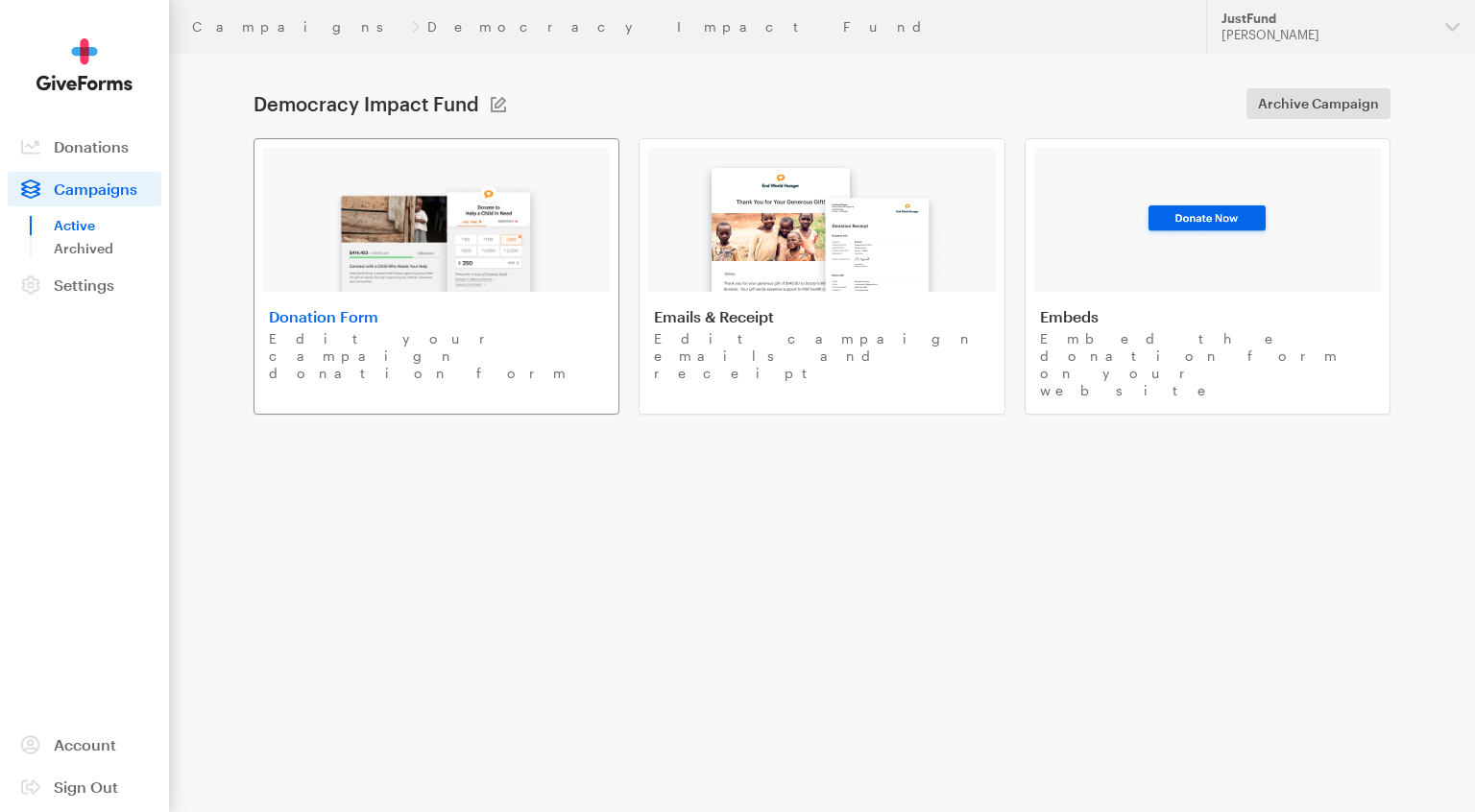 click at bounding box center [437, 230] 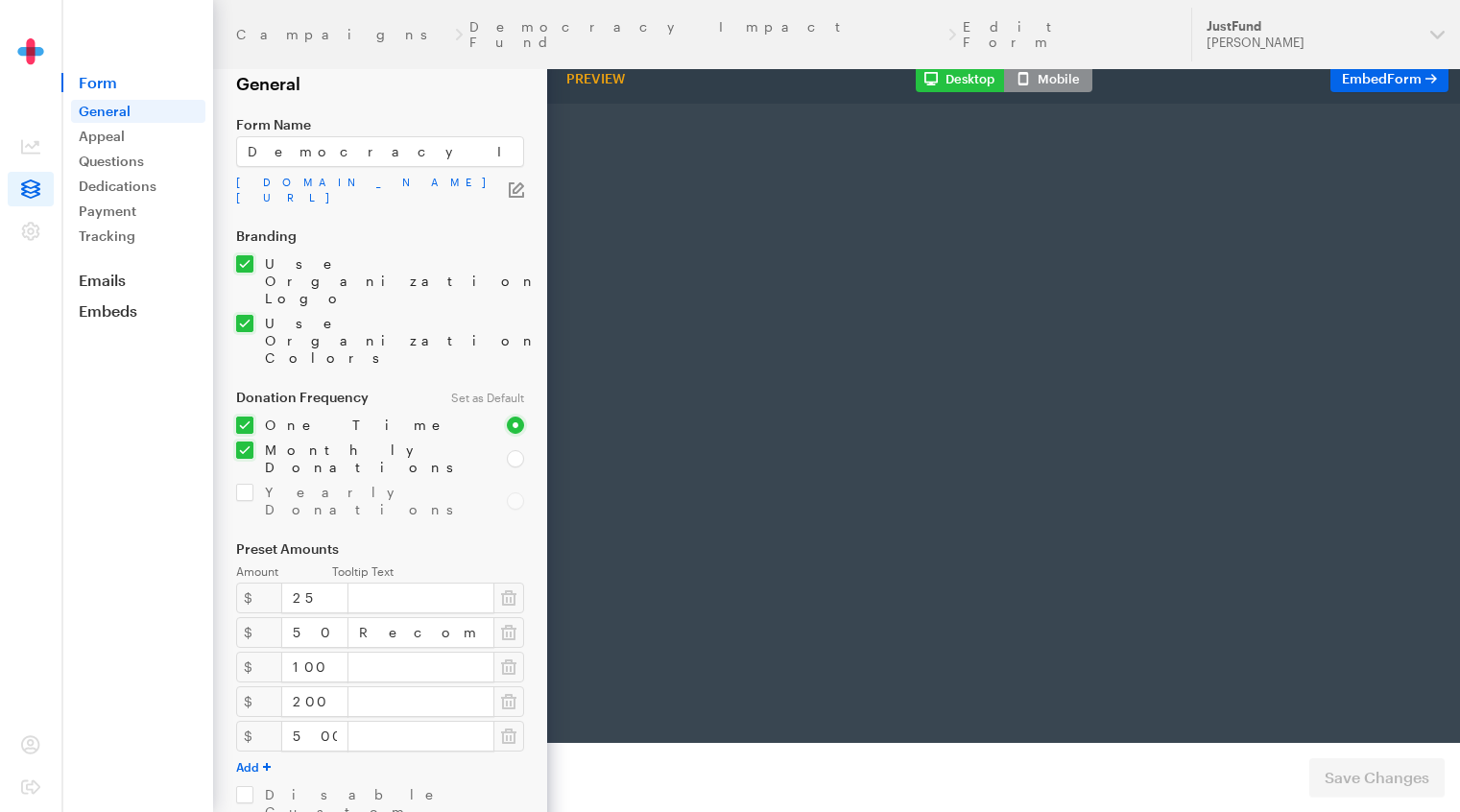 scroll, scrollTop: 0, scrollLeft: 0, axis: both 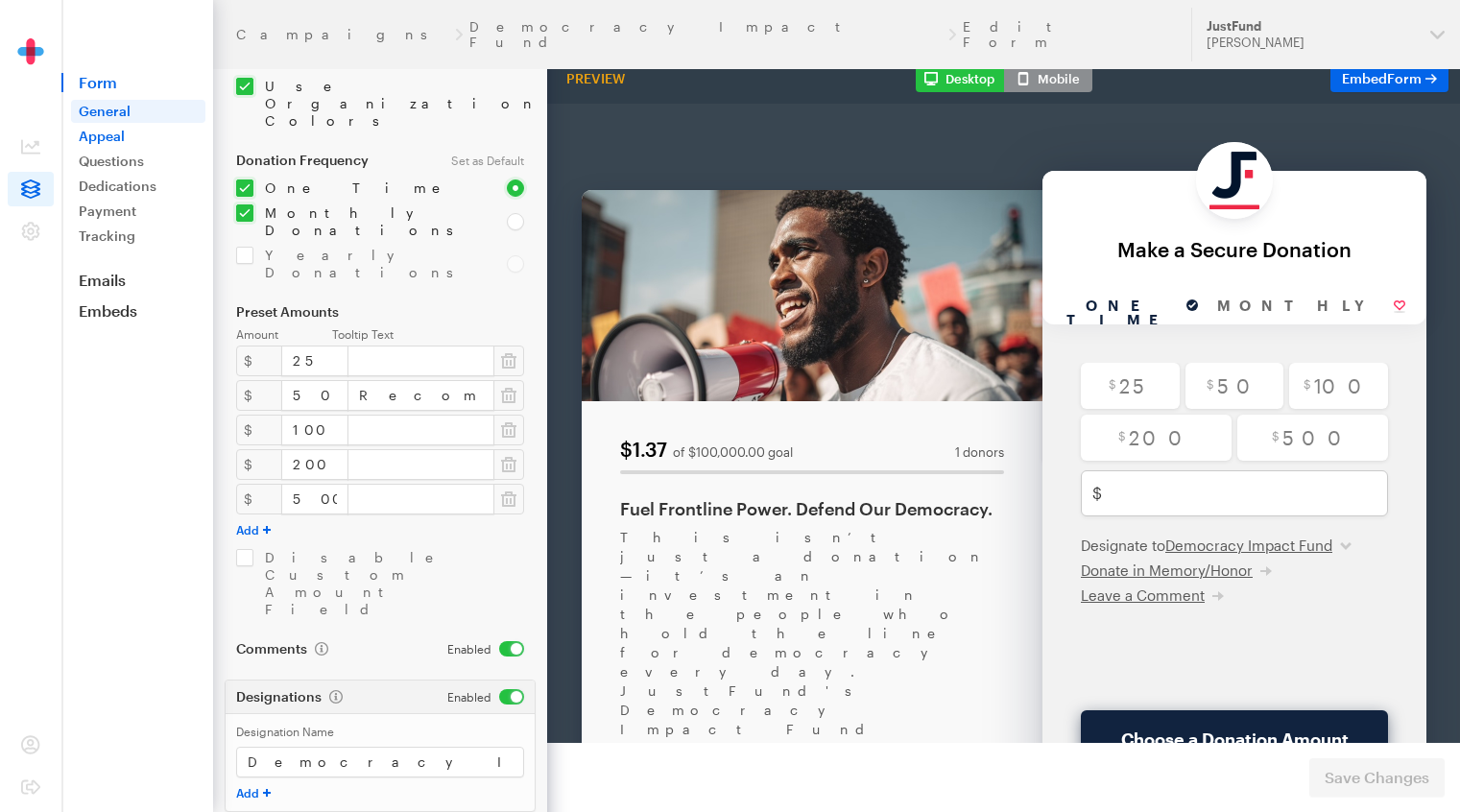 click on "Appeal" at bounding box center [138, 136] 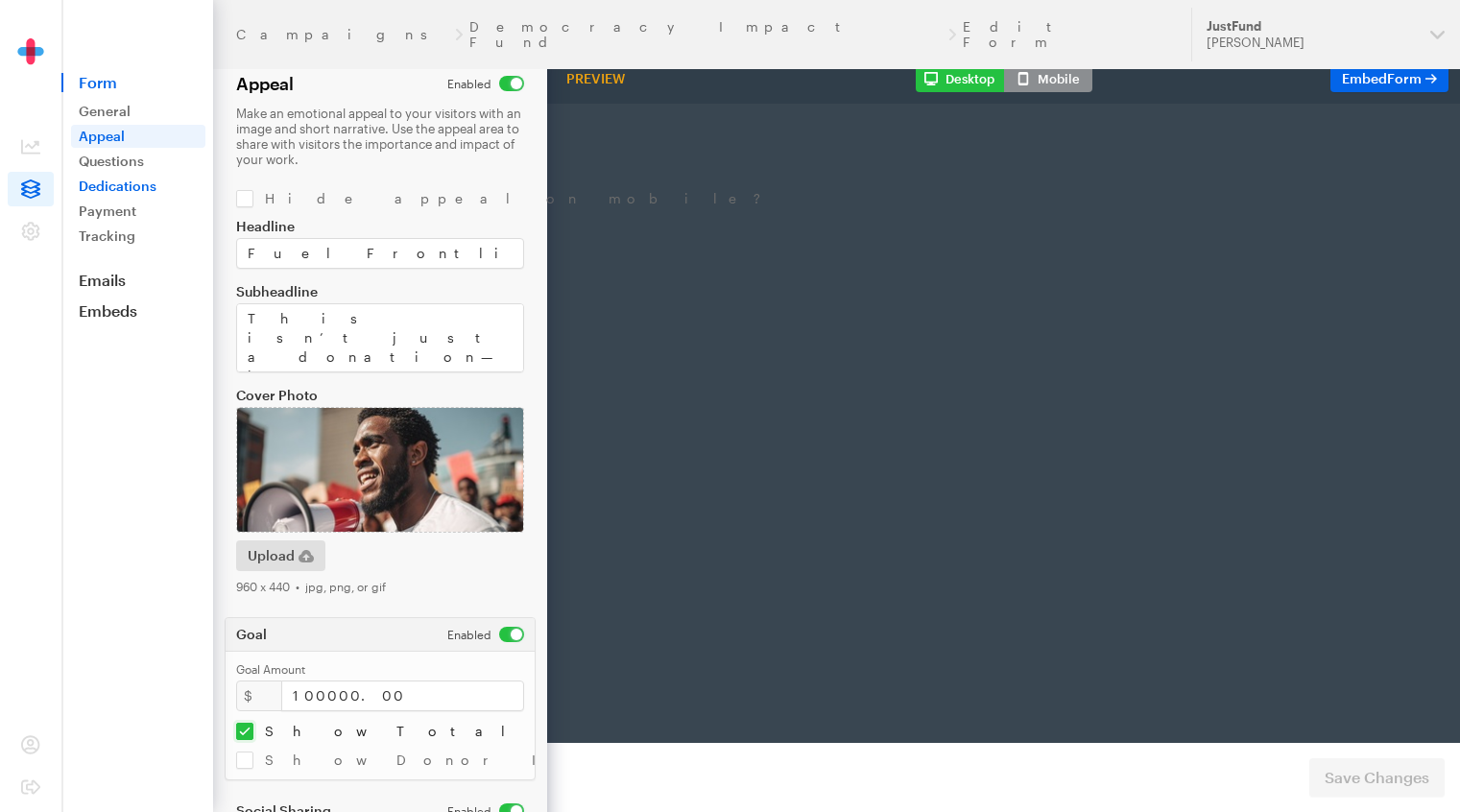 scroll, scrollTop: 0, scrollLeft: 0, axis: both 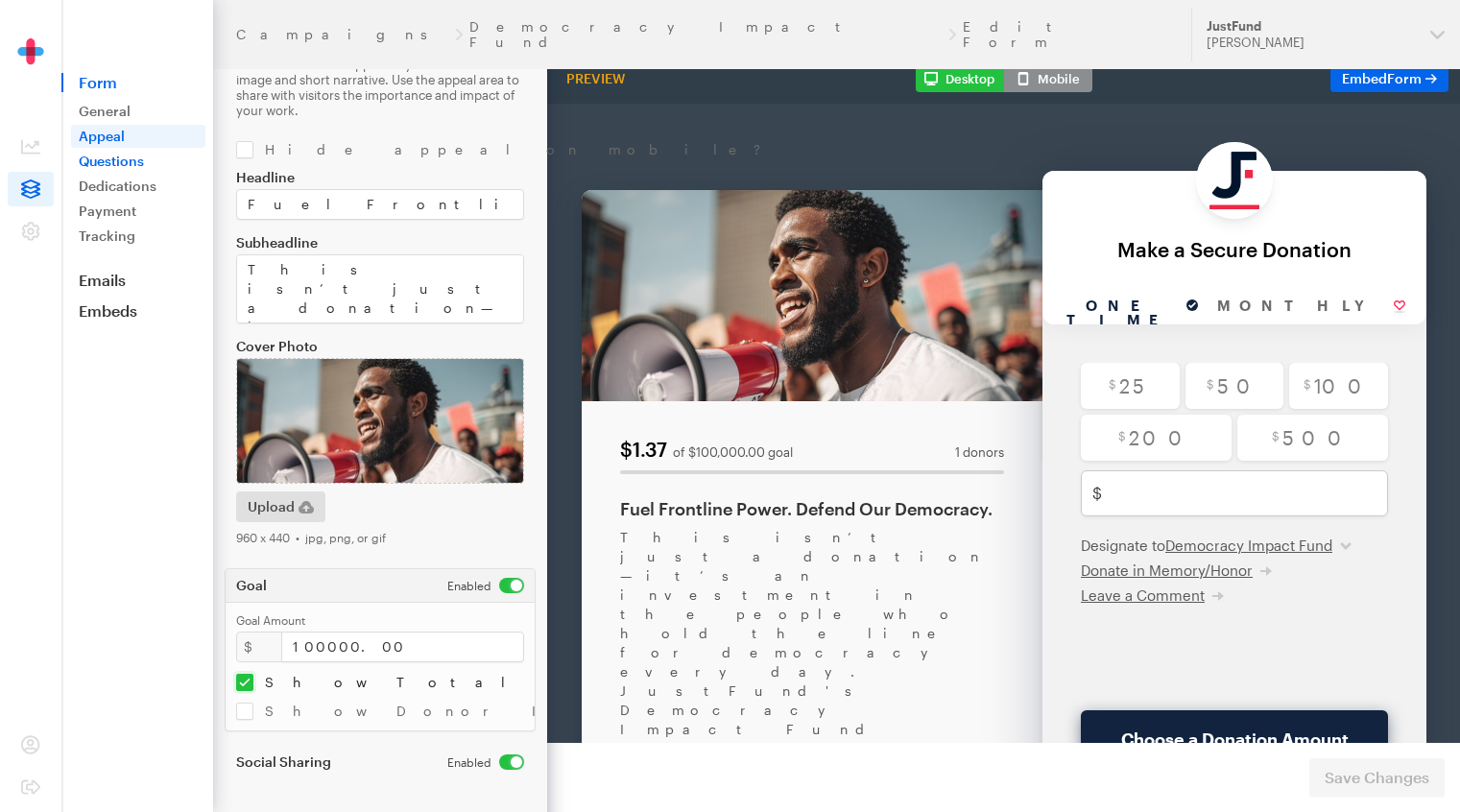 click on "Questions" at bounding box center (138, 161) 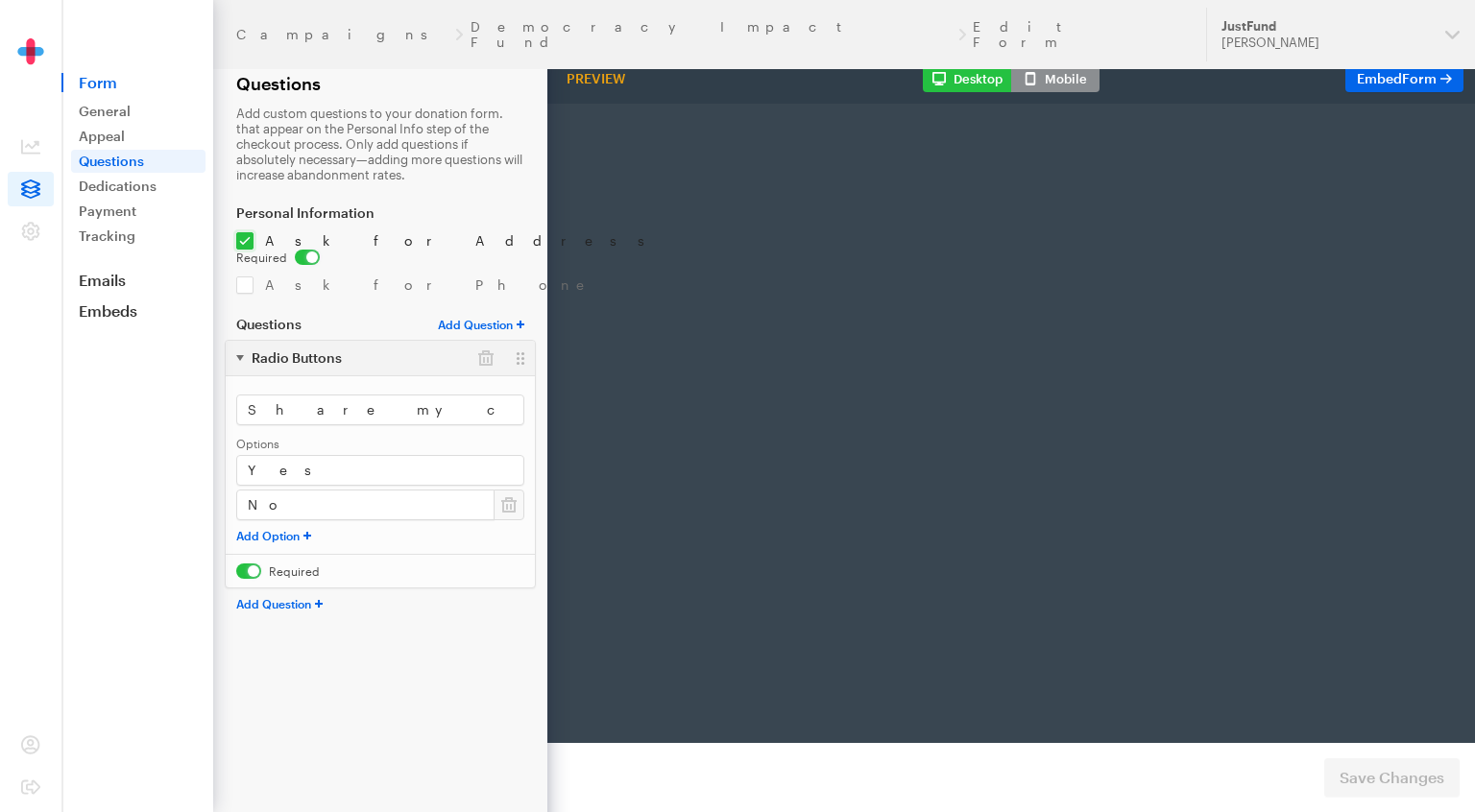 scroll, scrollTop: 0, scrollLeft: 0, axis: both 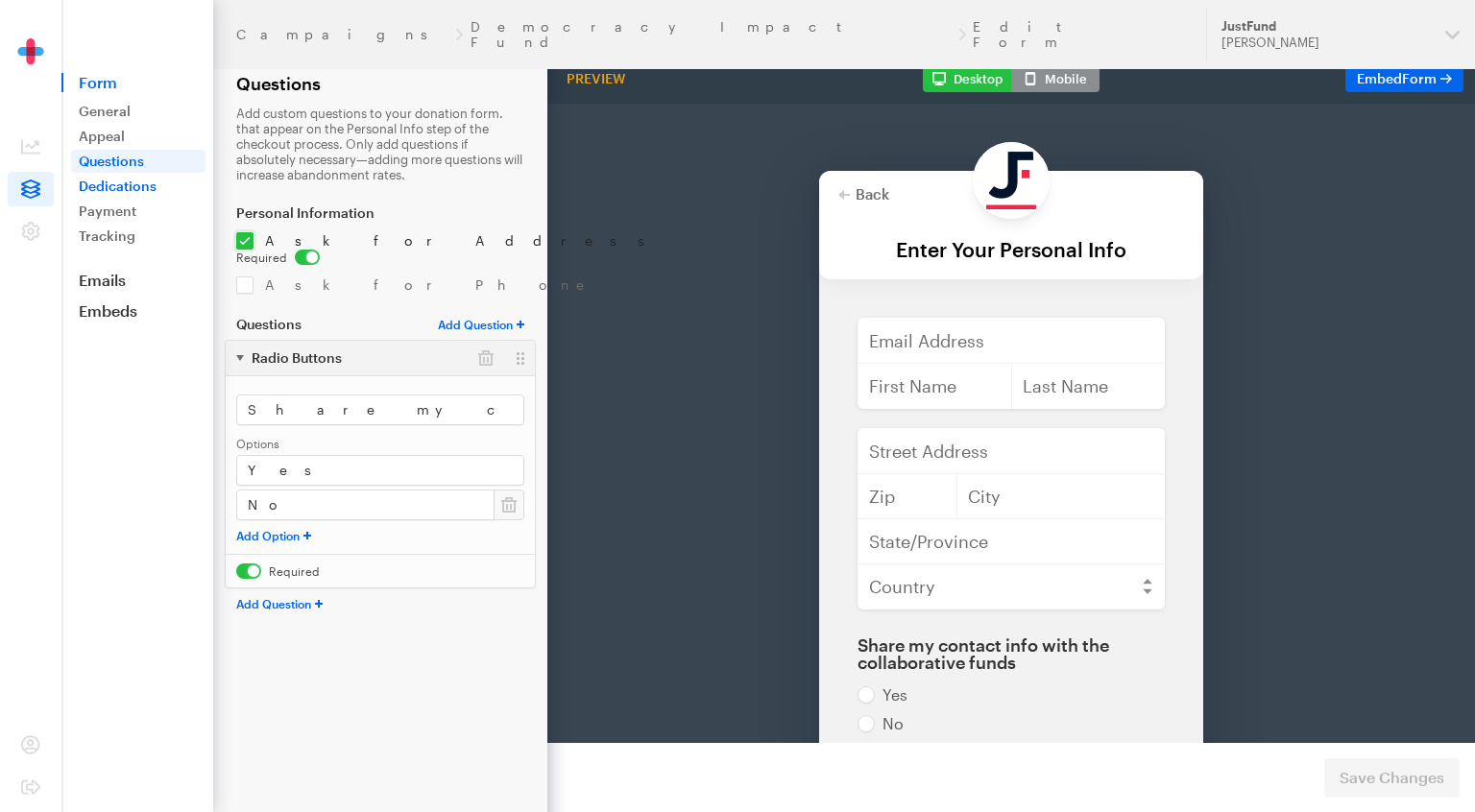 click on "Dedications" at bounding box center [138, 186] 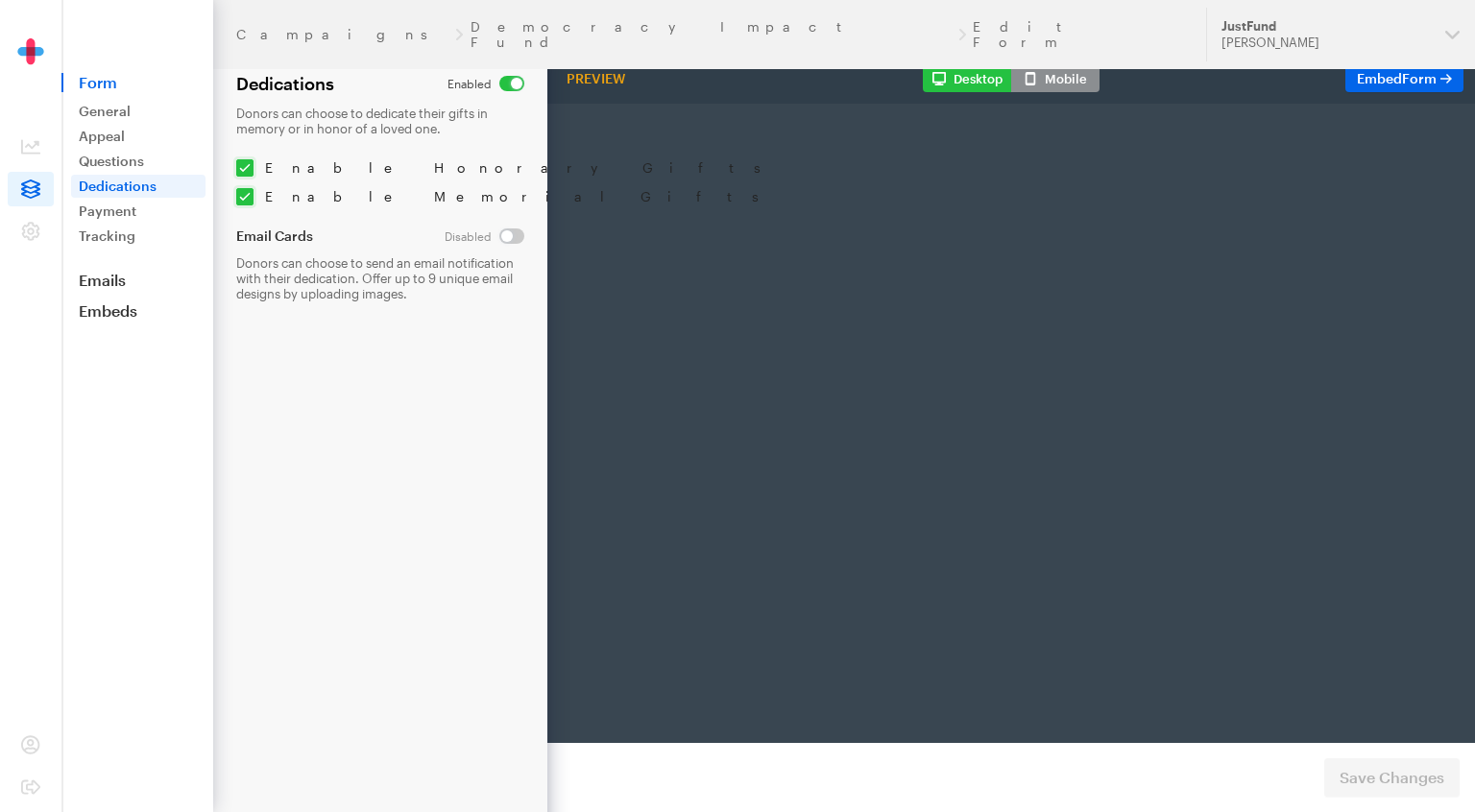 scroll, scrollTop: 0, scrollLeft: 0, axis: both 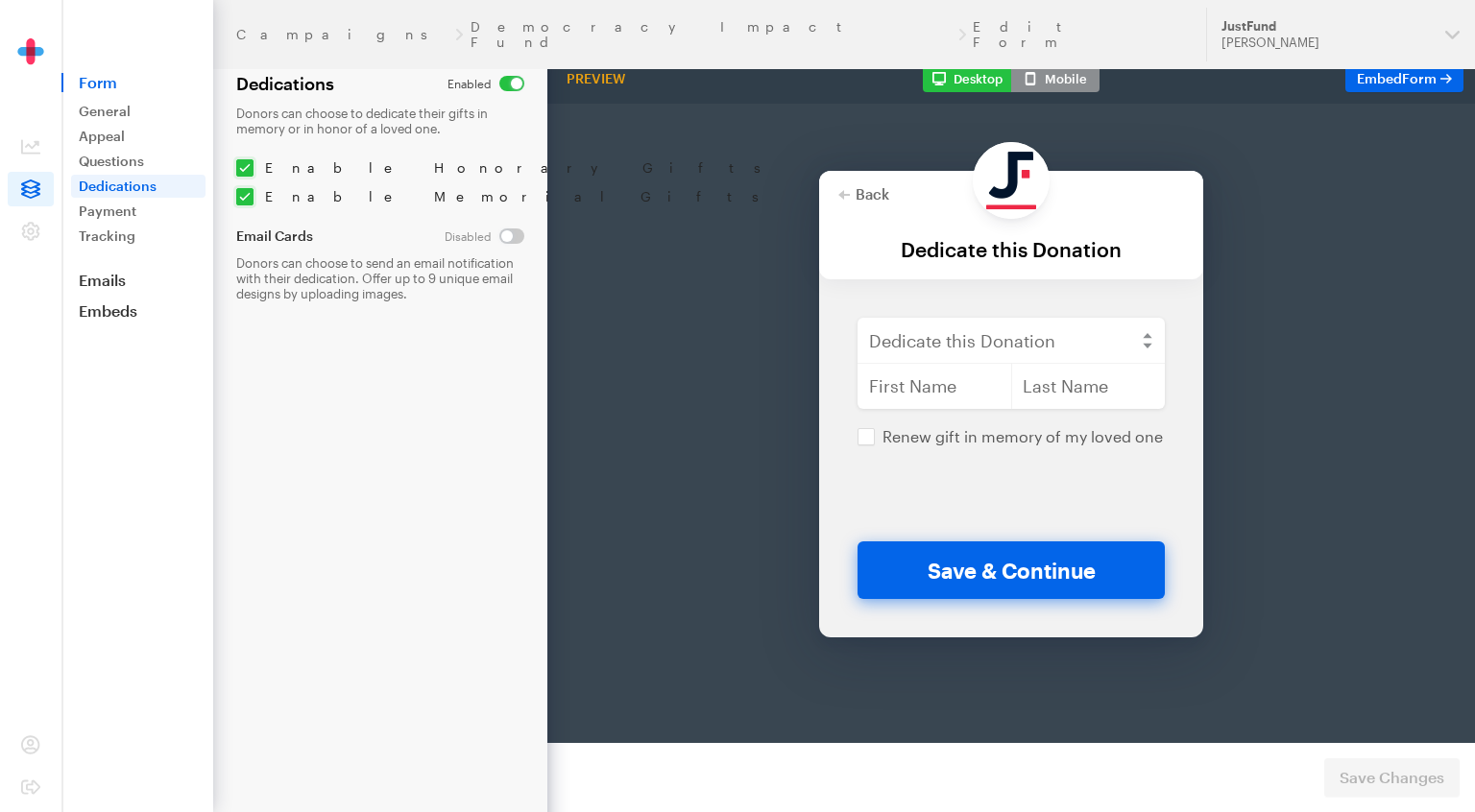 click on "Payment" at bounding box center [138, 211] 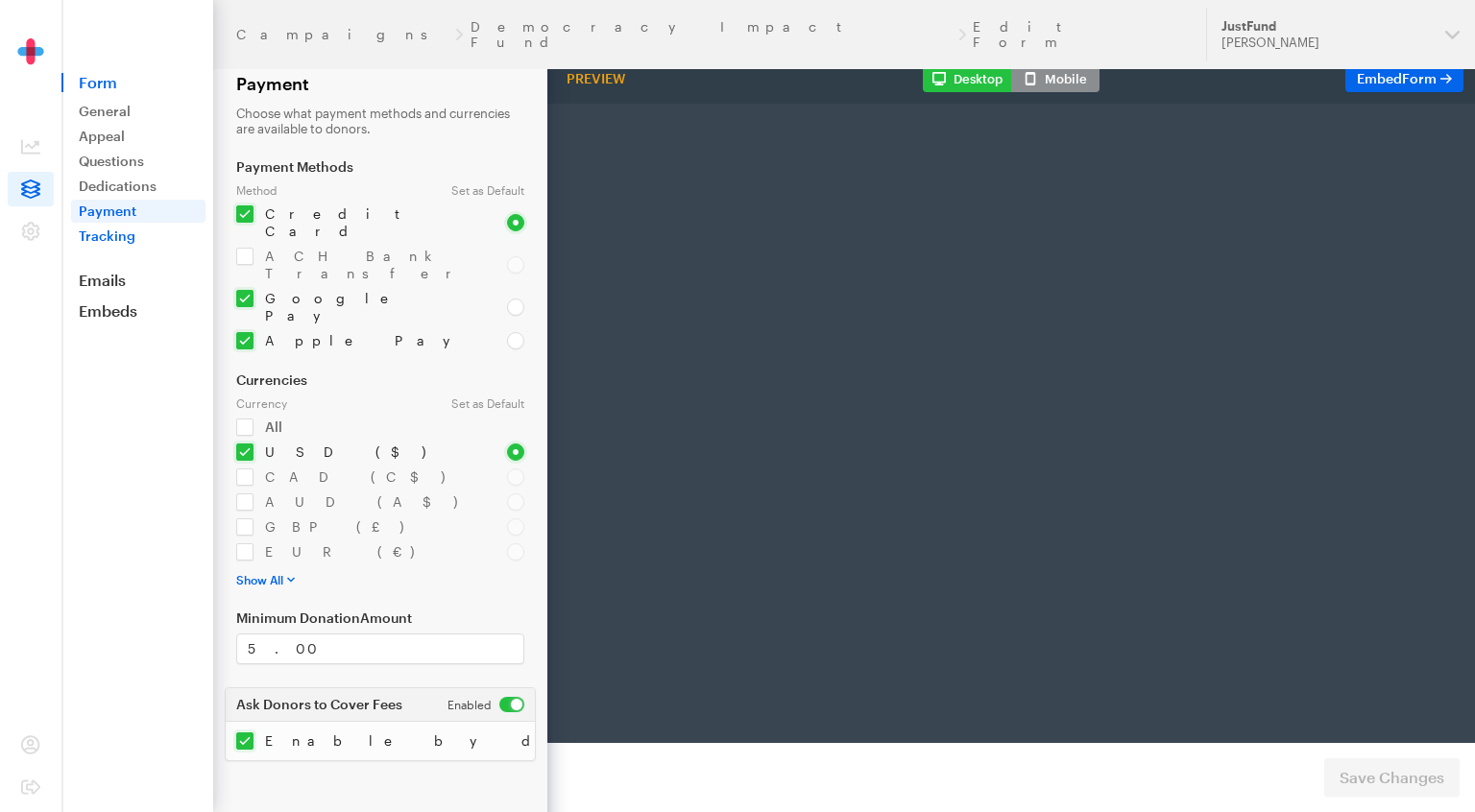 scroll, scrollTop: 0, scrollLeft: 0, axis: both 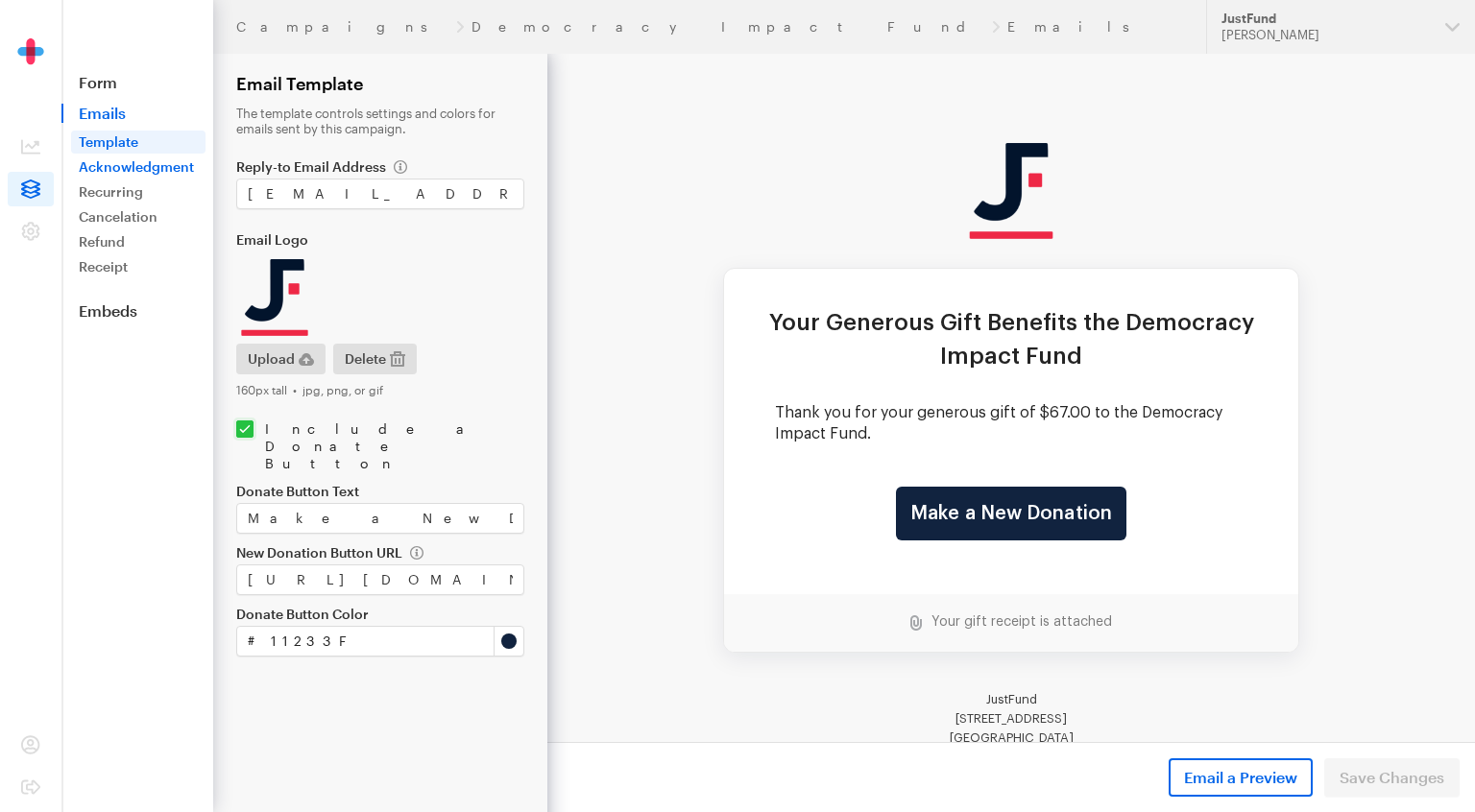 click on "Acknowledgment" at bounding box center [138, 167] 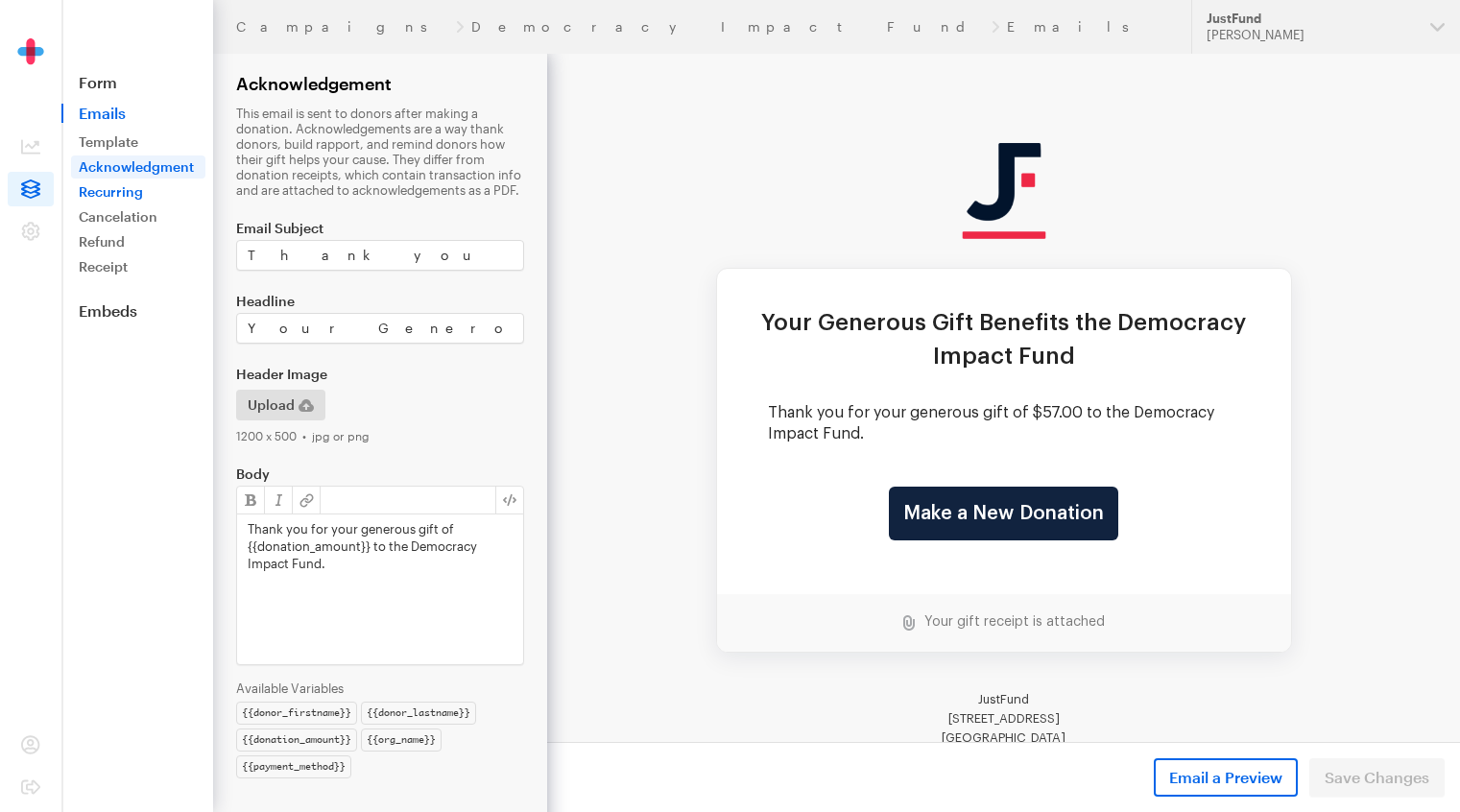 scroll, scrollTop: 0, scrollLeft: 0, axis: both 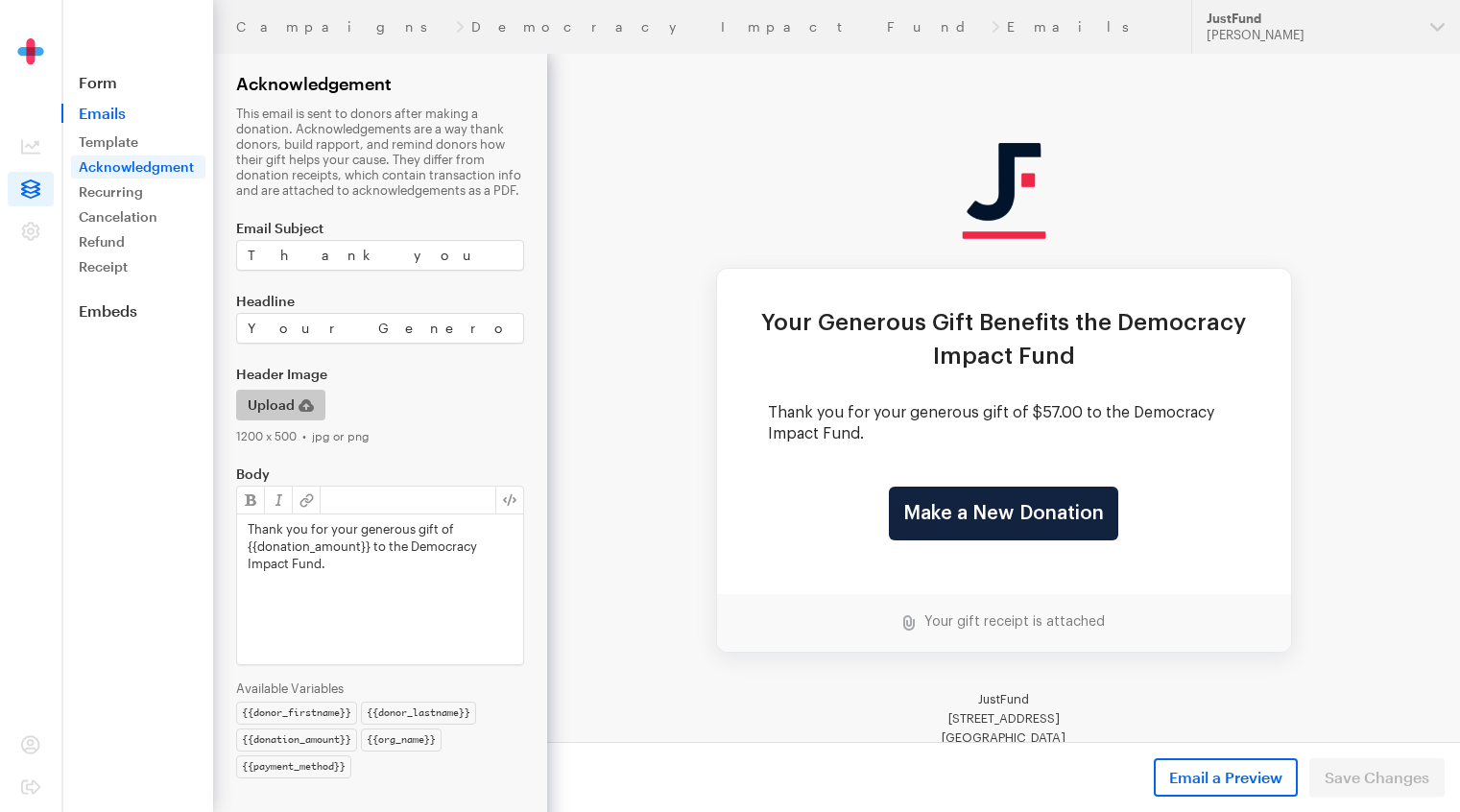 click on "Upload" at bounding box center (280, 405) 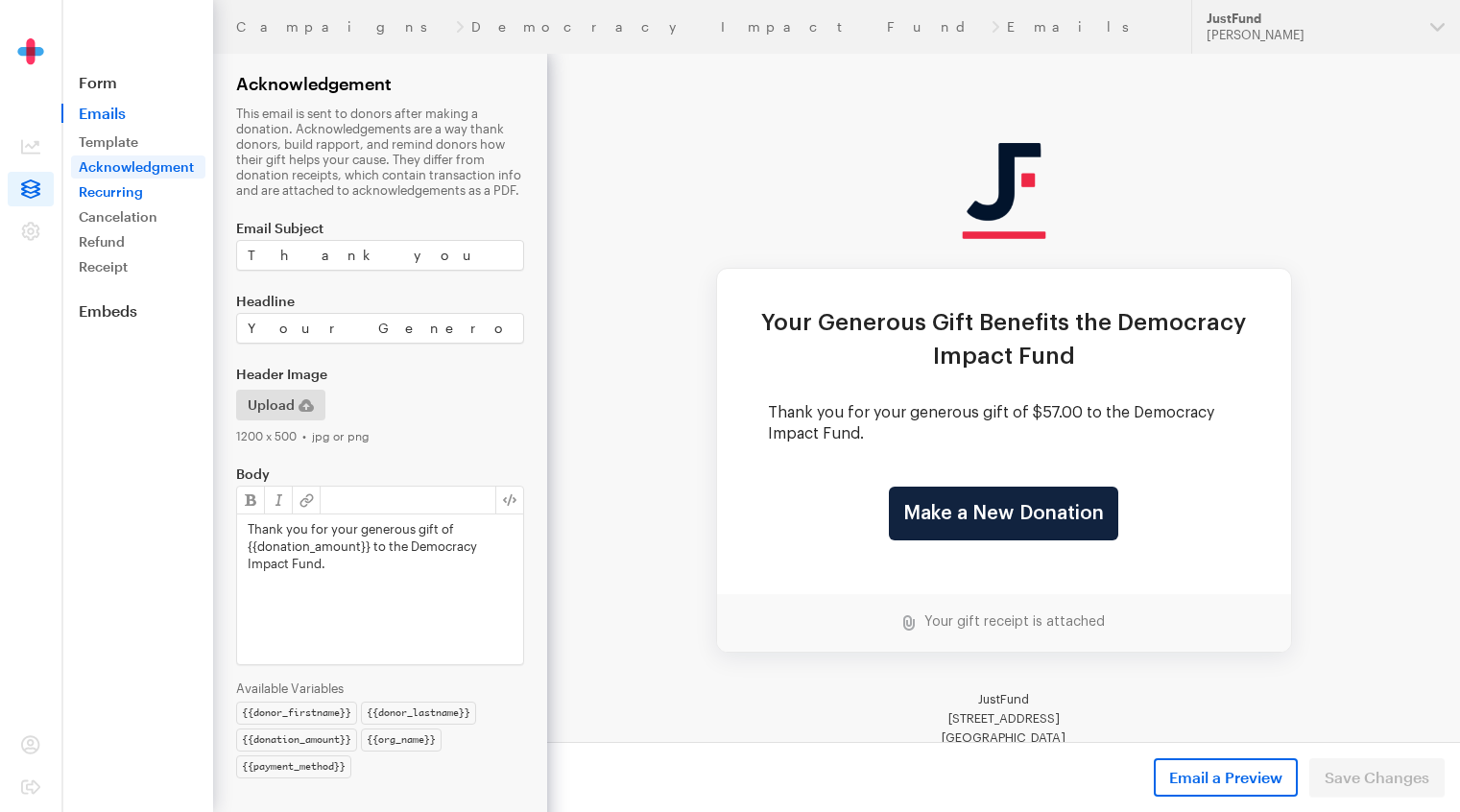 click on "Recurring" at bounding box center (138, 192) 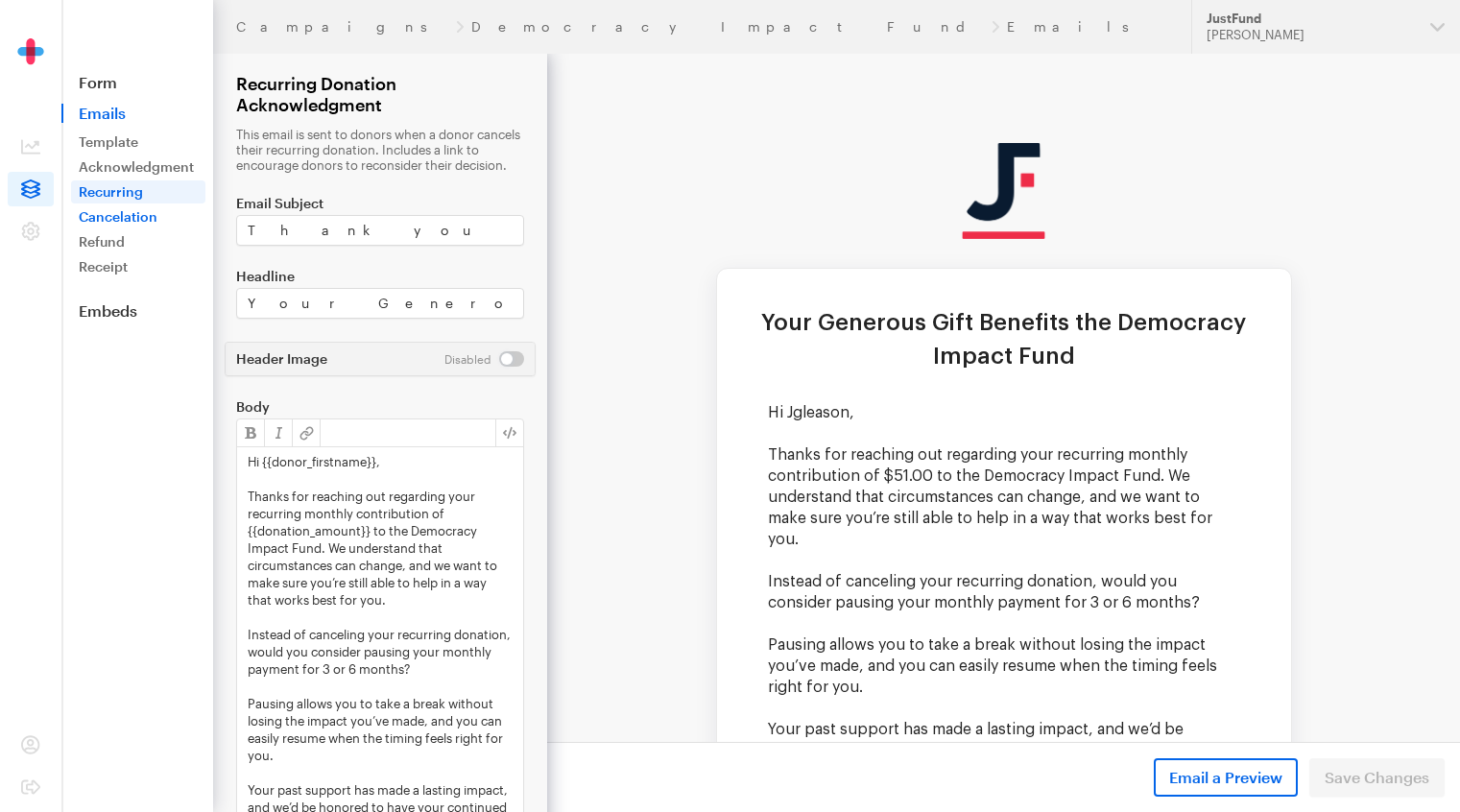scroll, scrollTop: 0, scrollLeft: 0, axis: both 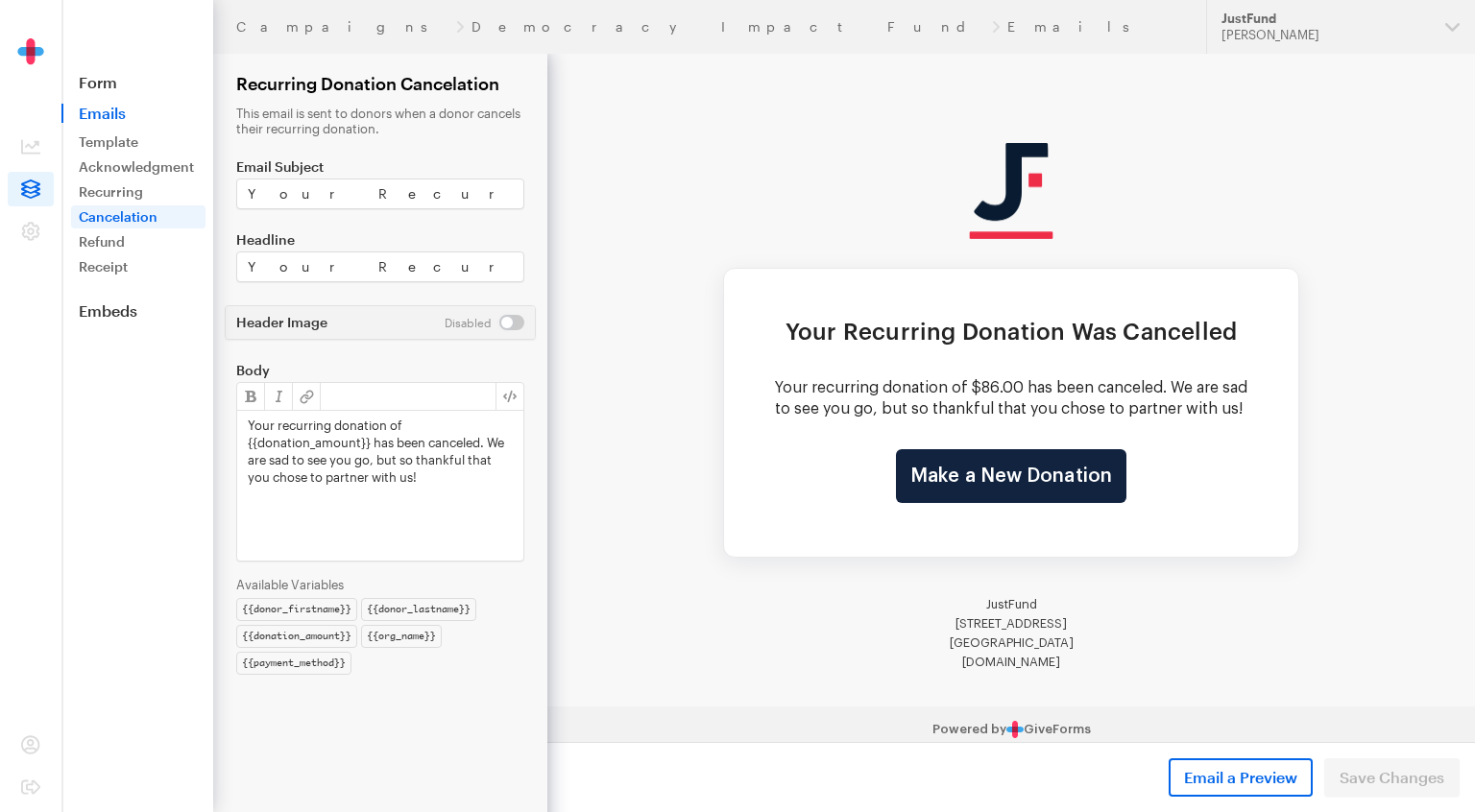 click on "Refund" at bounding box center (138, 242) 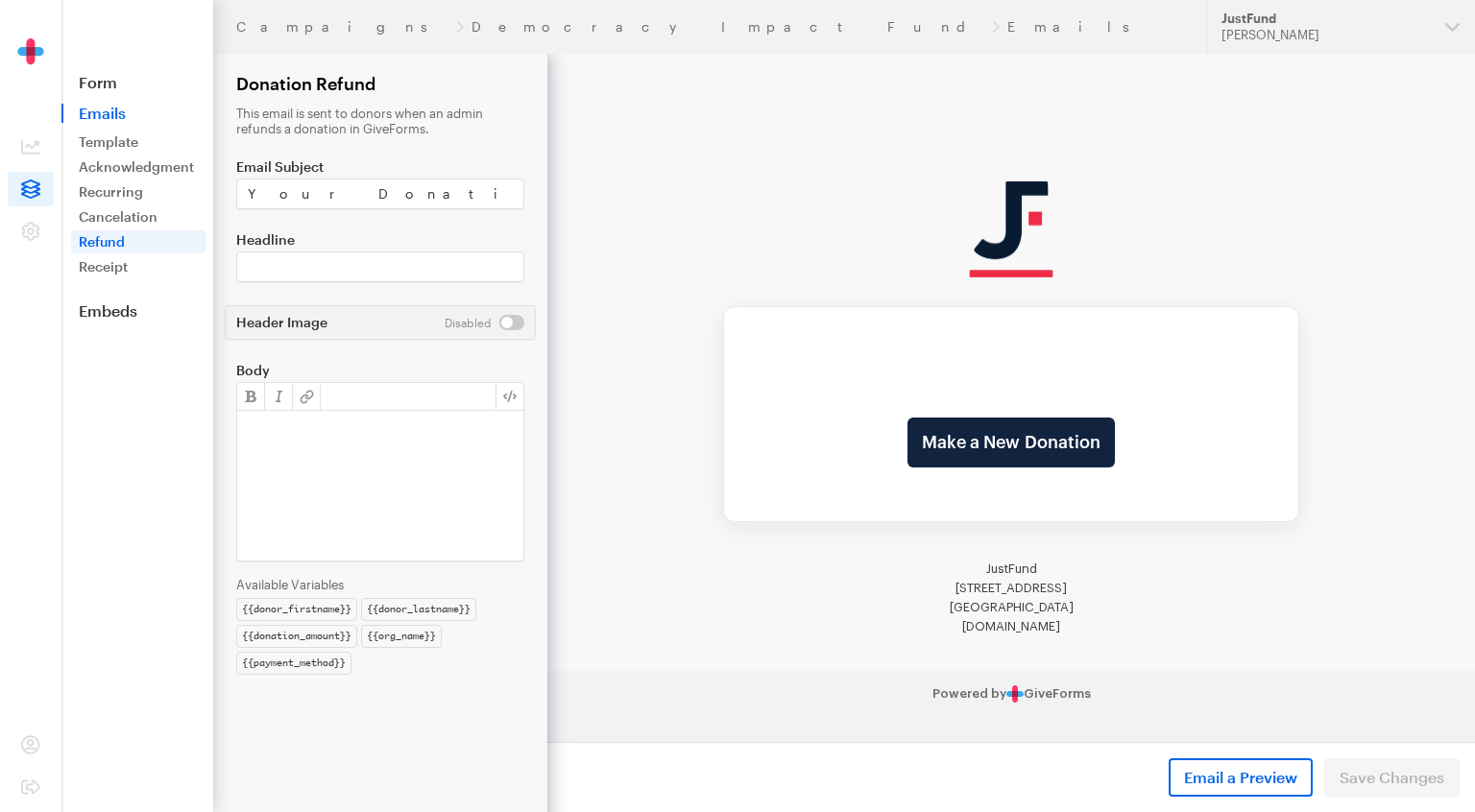 scroll, scrollTop: 0, scrollLeft: 0, axis: both 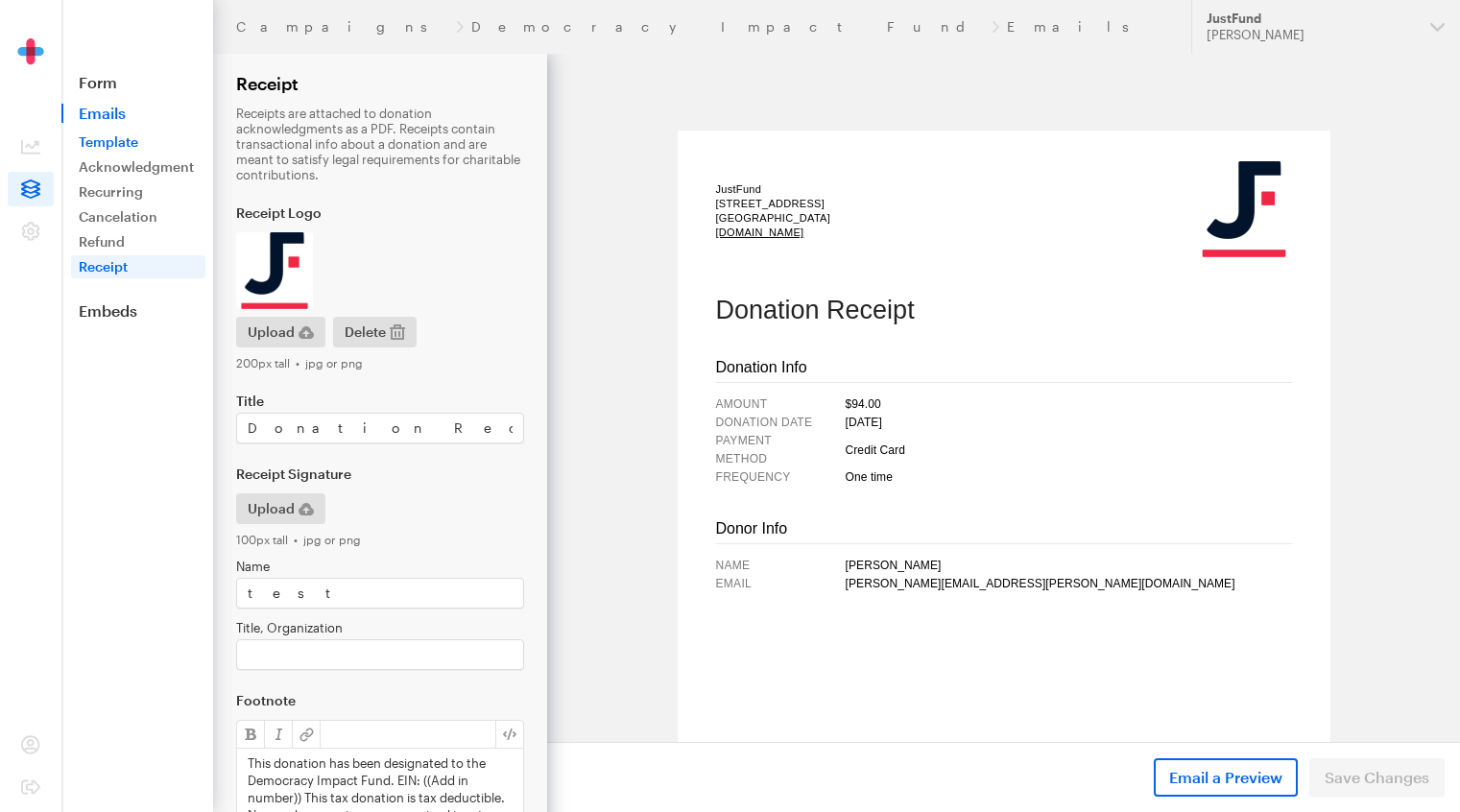 click on "Template" at bounding box center [138, 142] 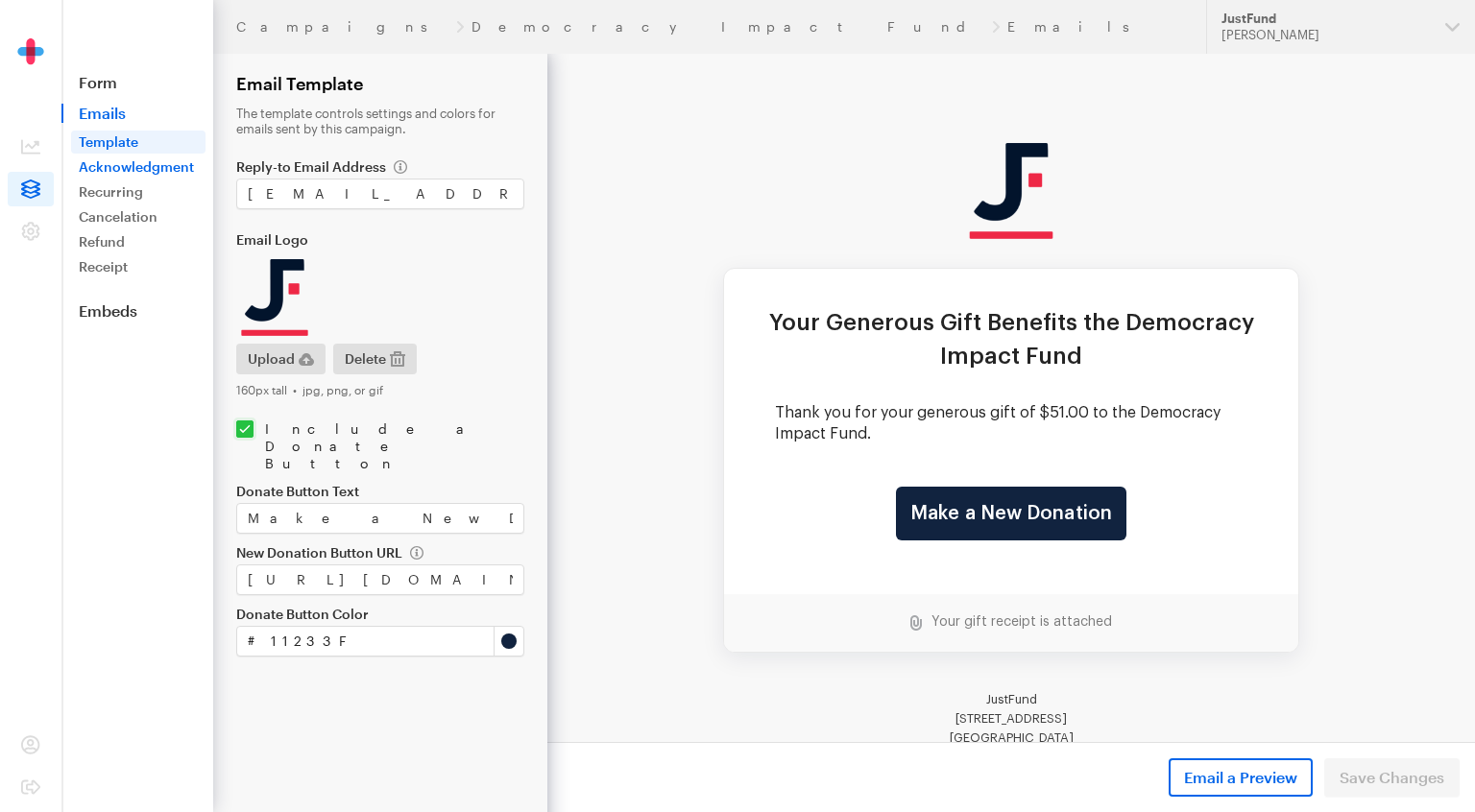 scroll, scrollTop: 0, scrollLeft: 0, axis: both 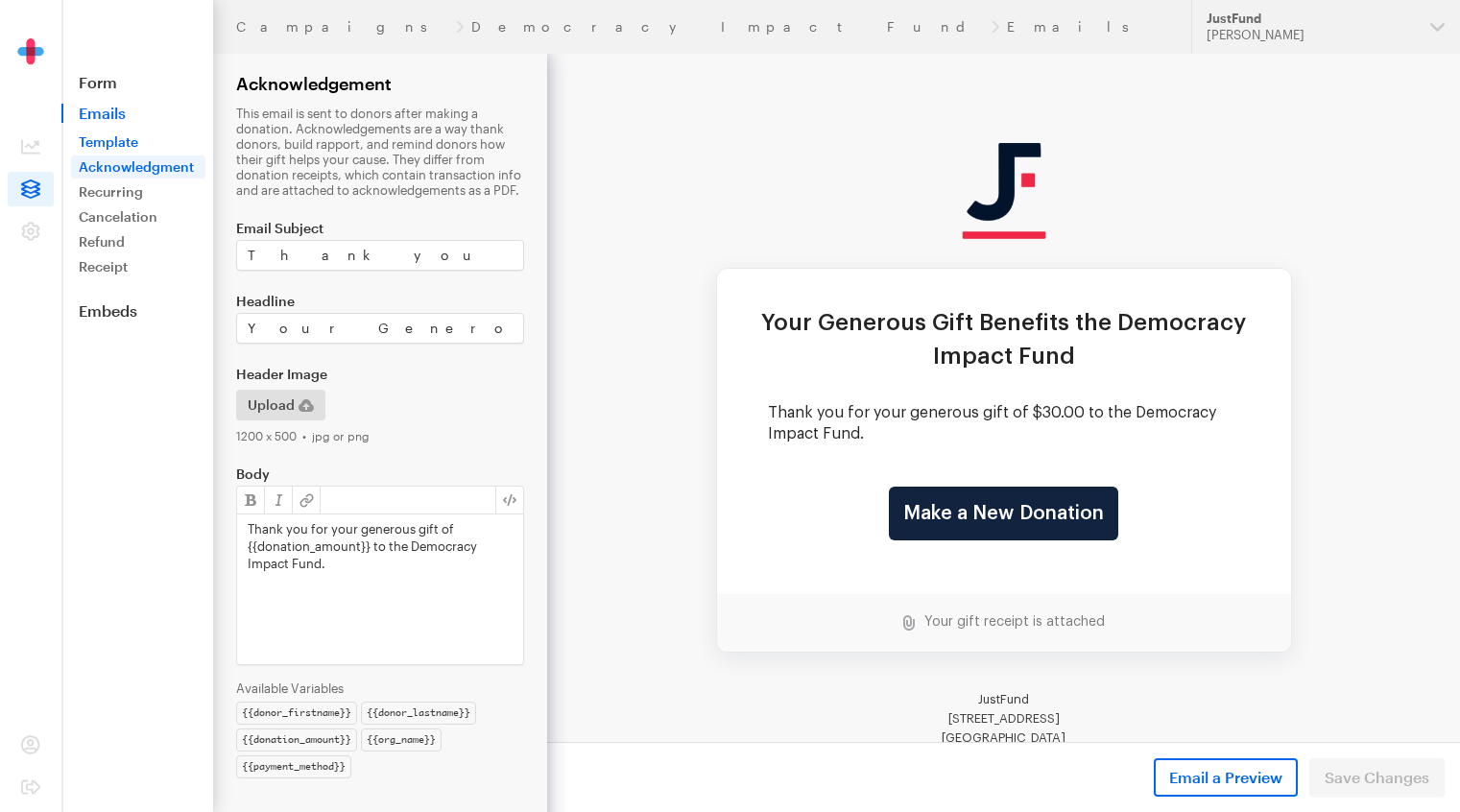 click on "Template" at bounding box center [138, 142] 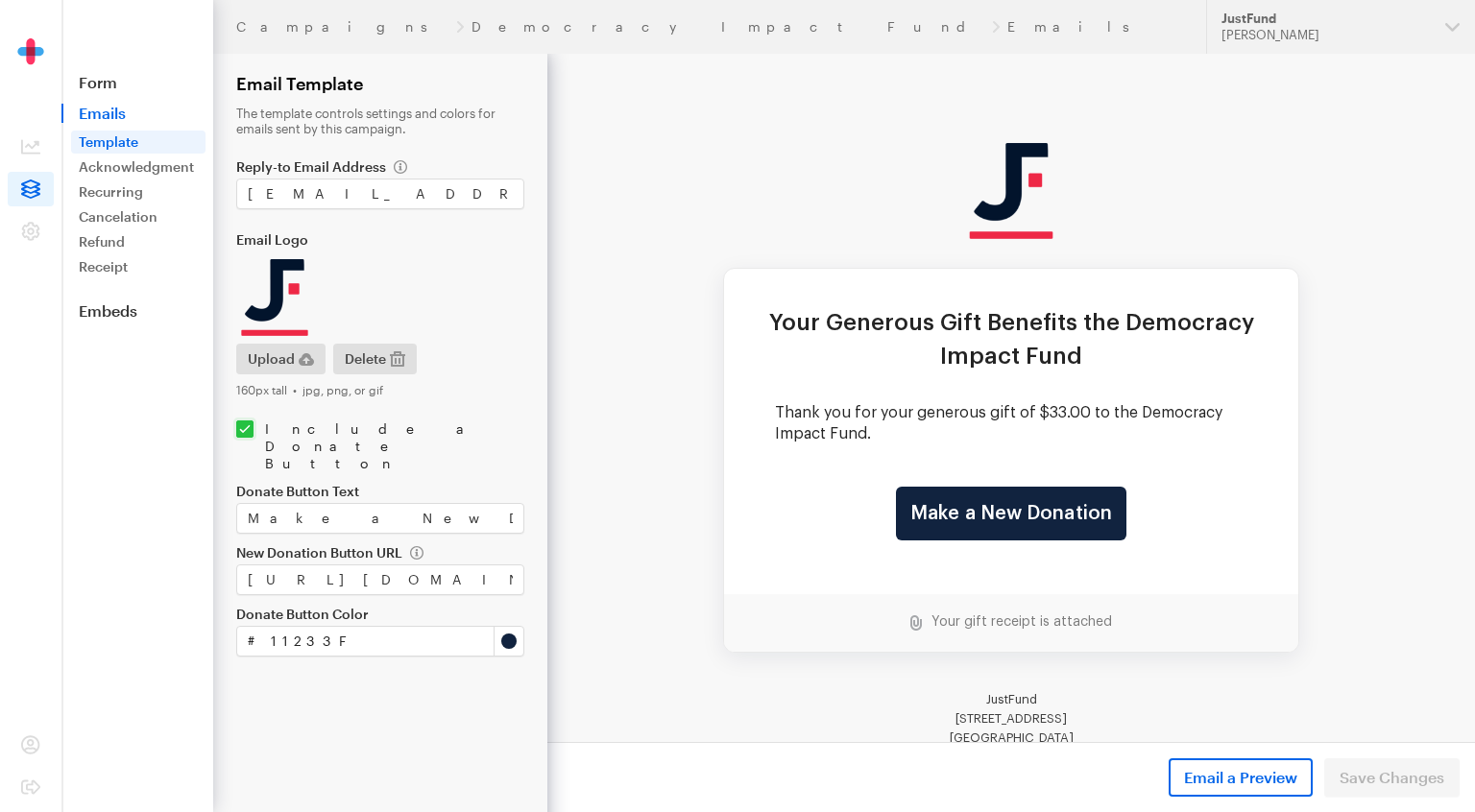 scroll, scrollTop: 0, scrollLeft: 0, axis: both 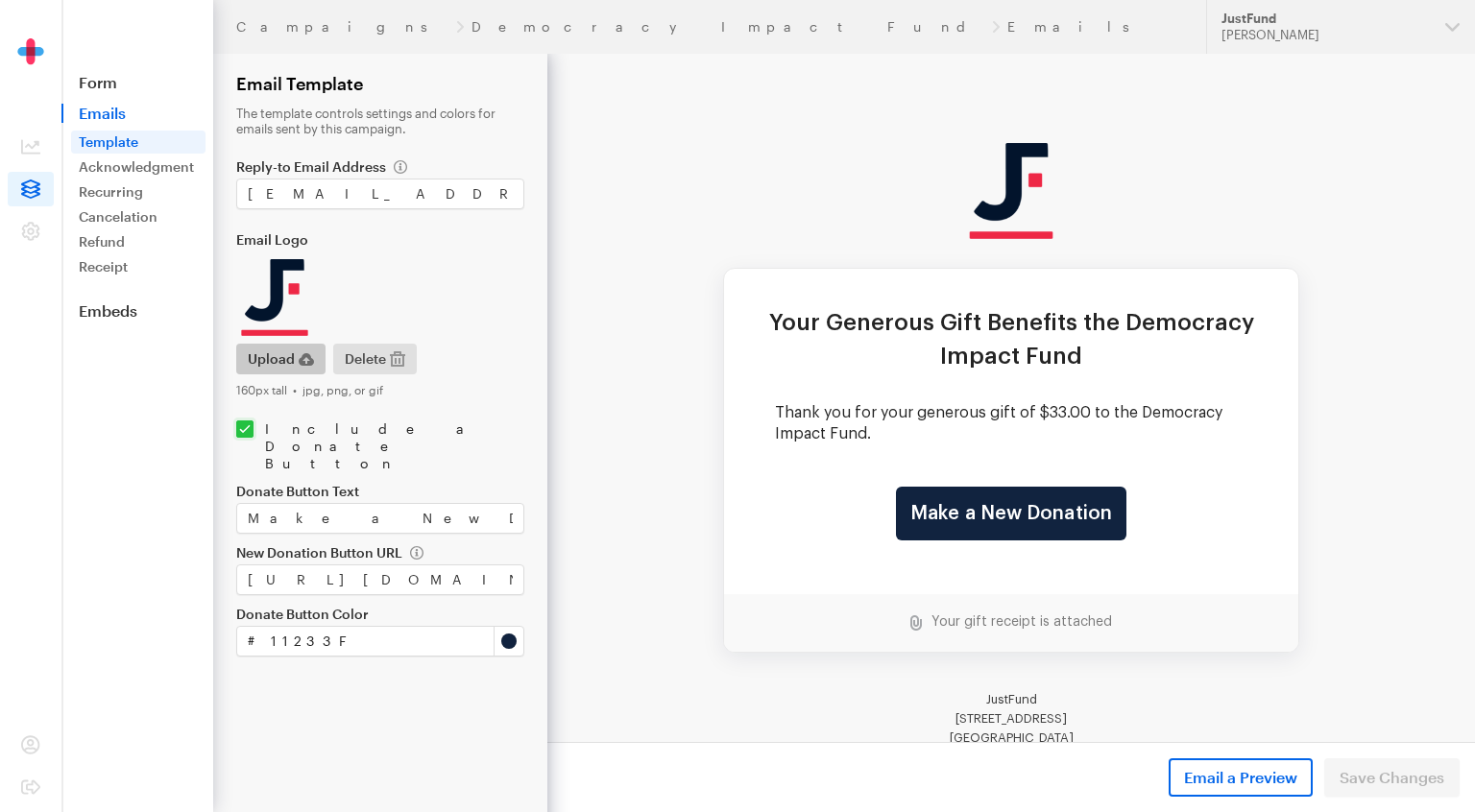 click on "Upload" at bounding box center (280, 359) 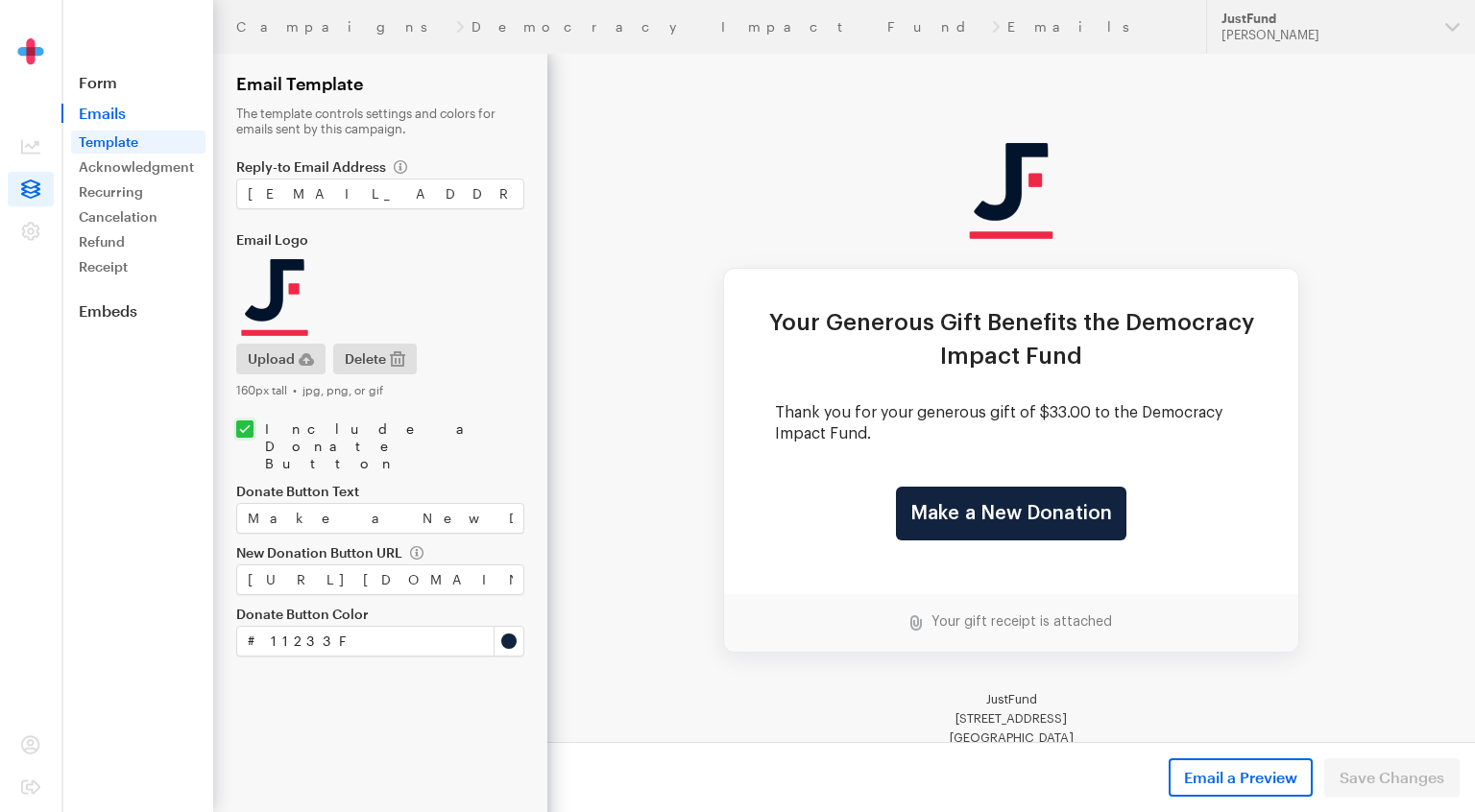 click on "Form
Emails
Template
Acknowledgment
Recurring
Failure
Cancelation
Updated
Refund
Receipt
Embeds
Donate Page
Text to Give" at bounding box center [137, 406] 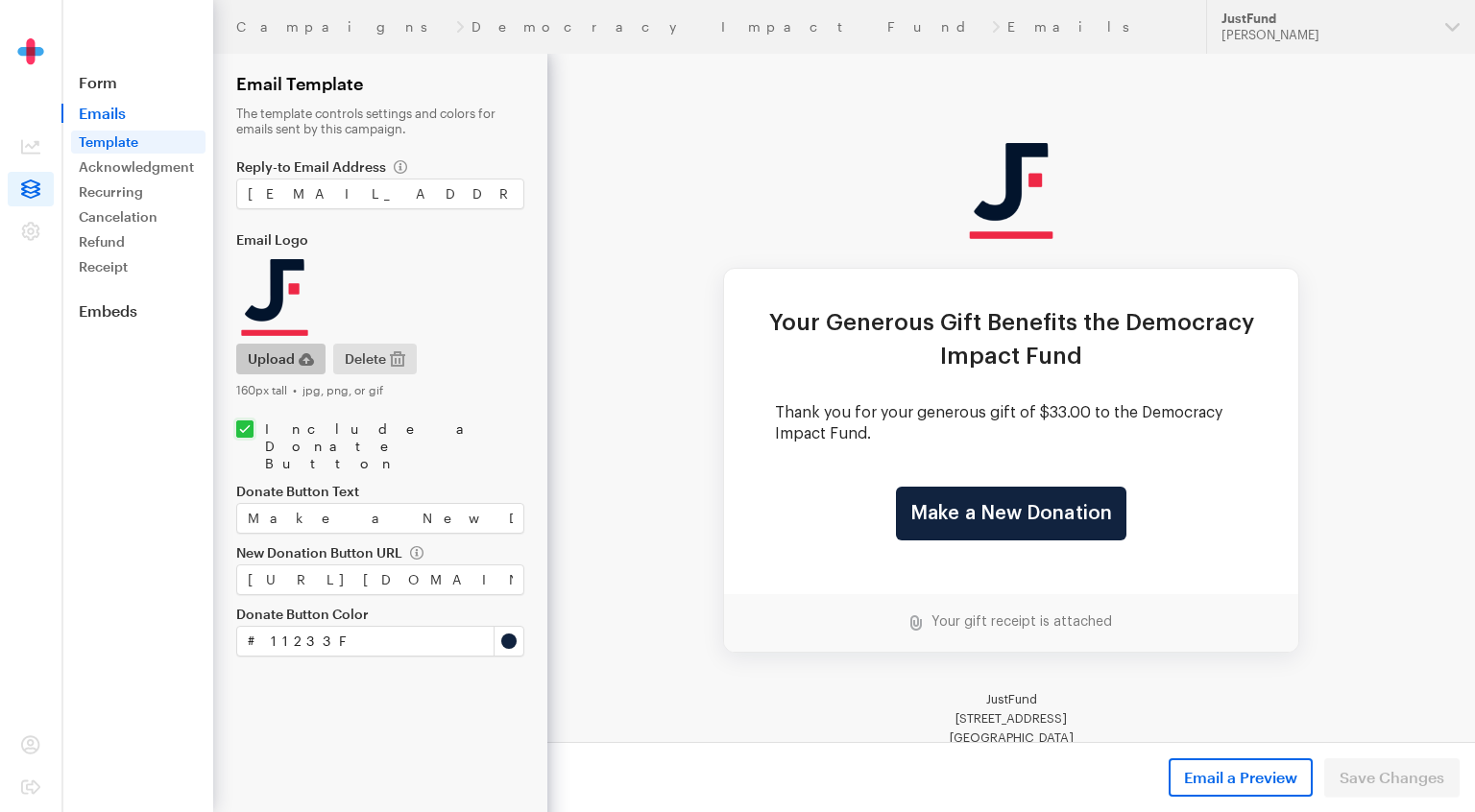 click on "Upload" at bounding box center [271, 359] 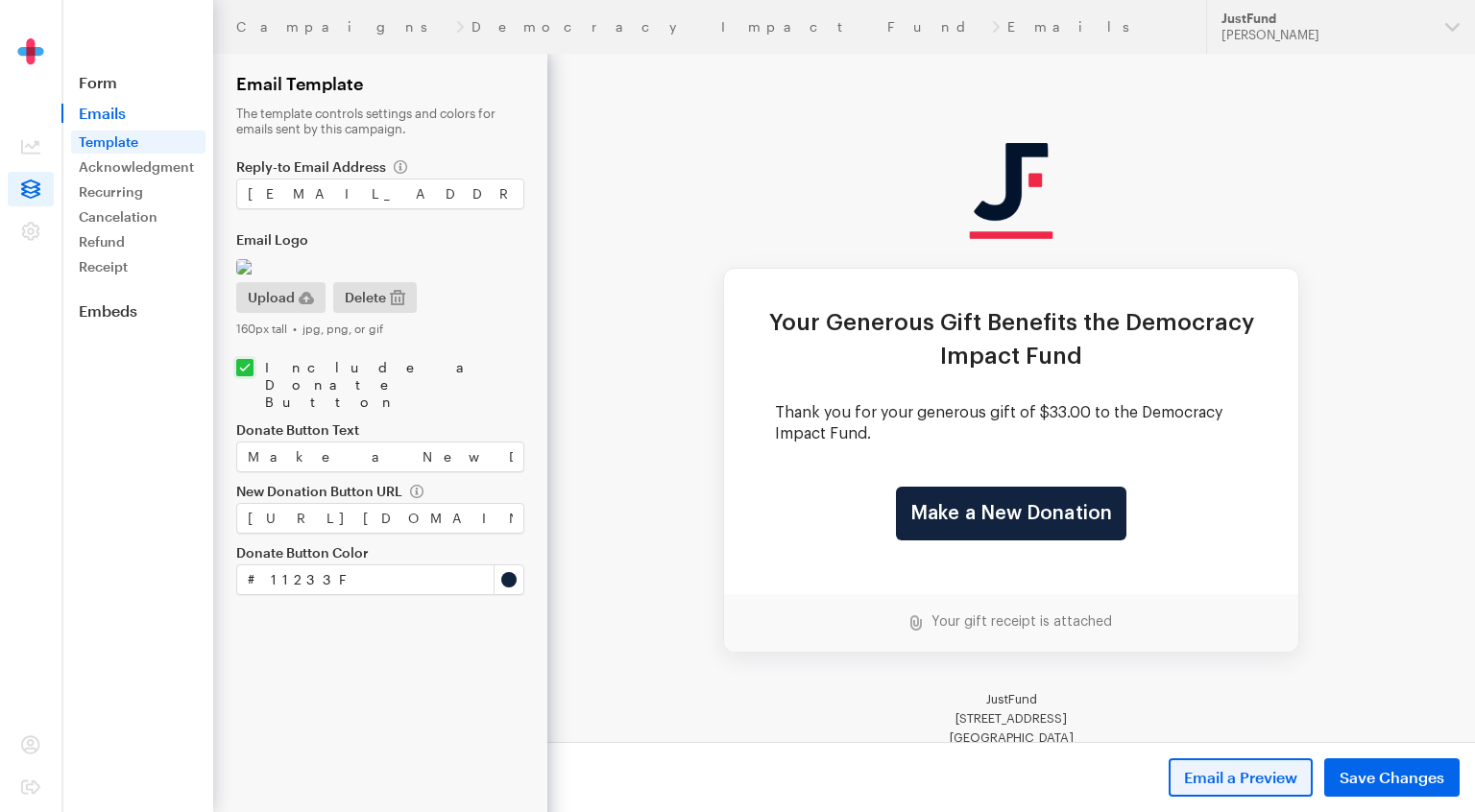 click on "Email a Preview" at bounding box center (1241, 777) 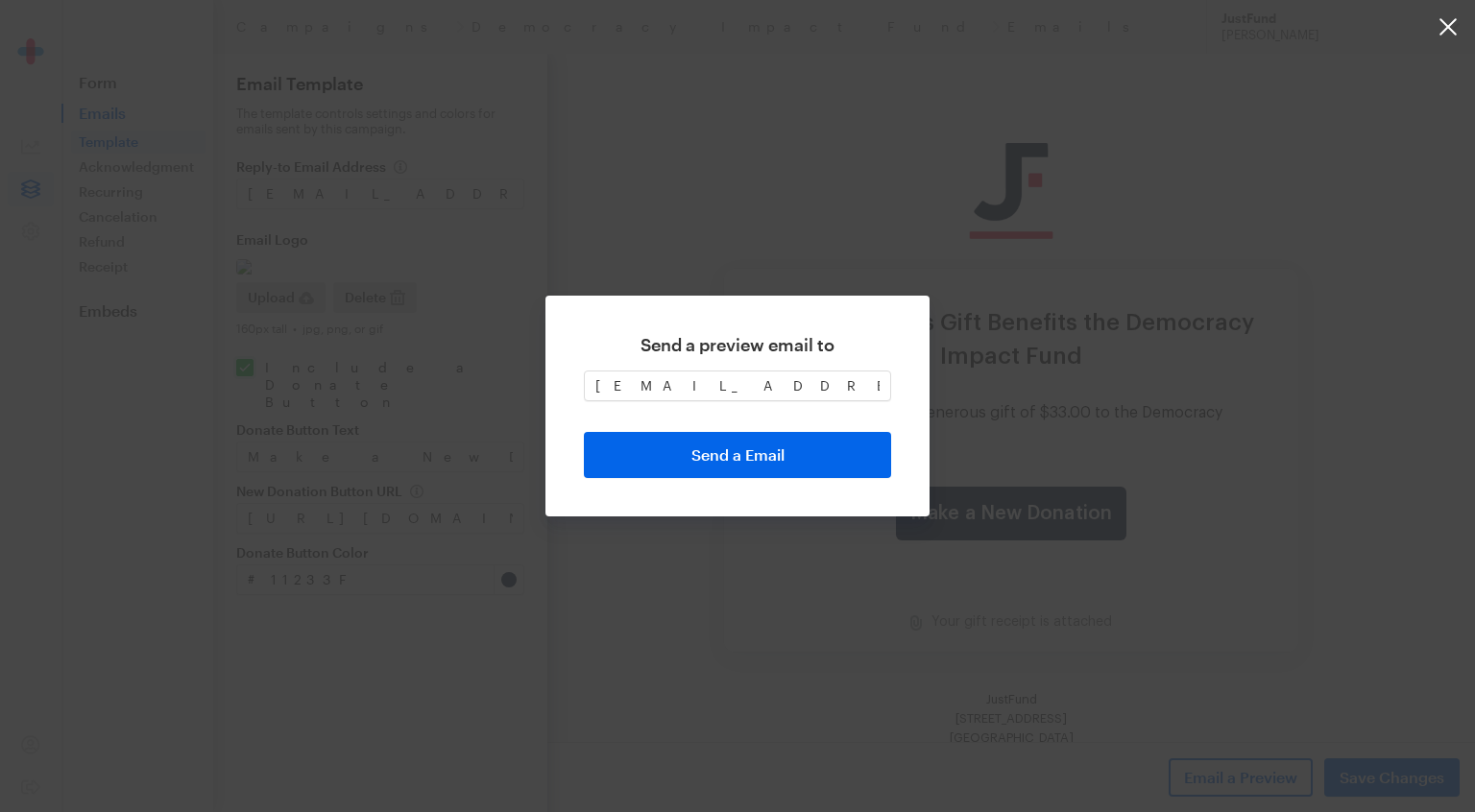 click at bounding box center [738, 406] 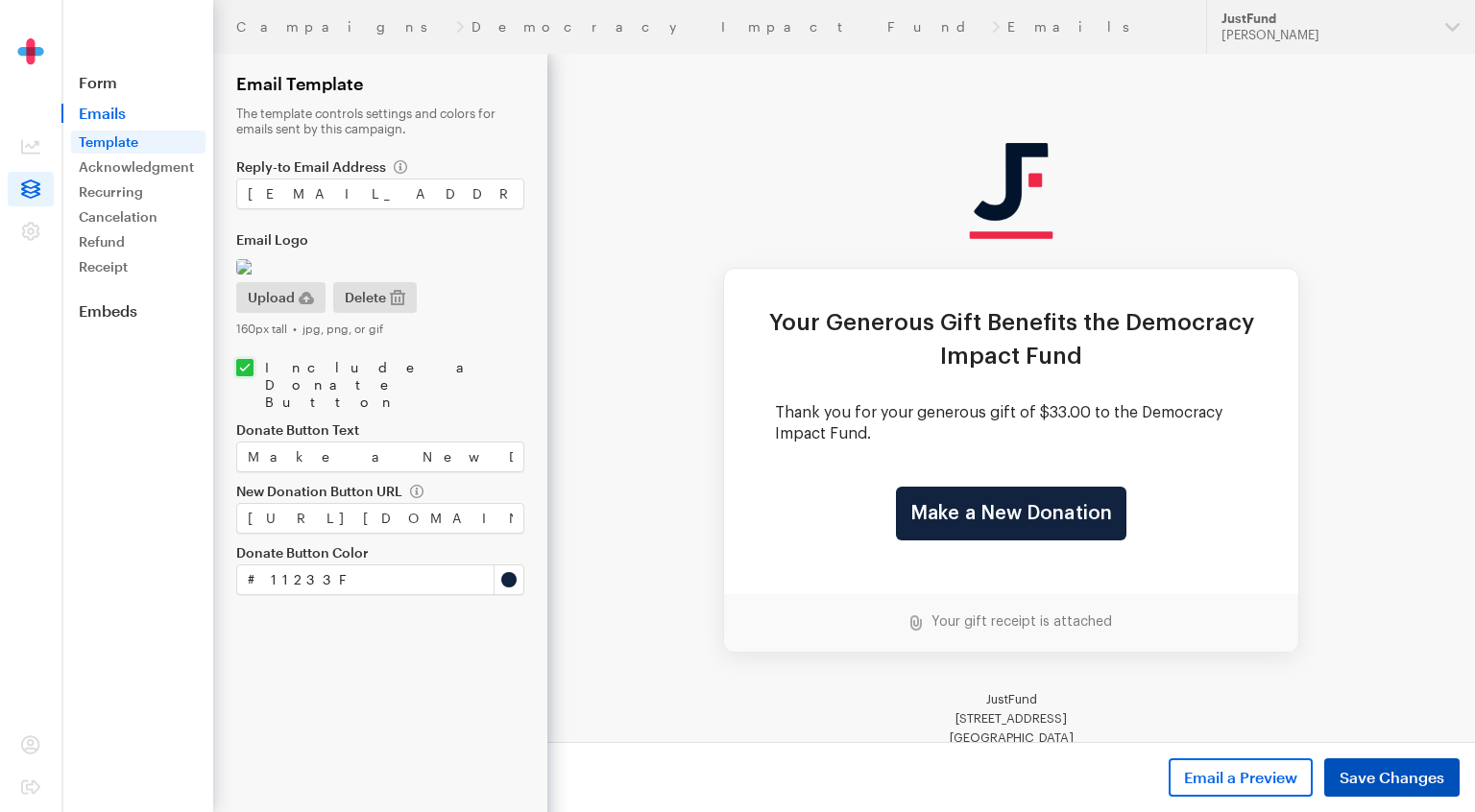 click on "Save Changes" at bounding box center (1391, 777) 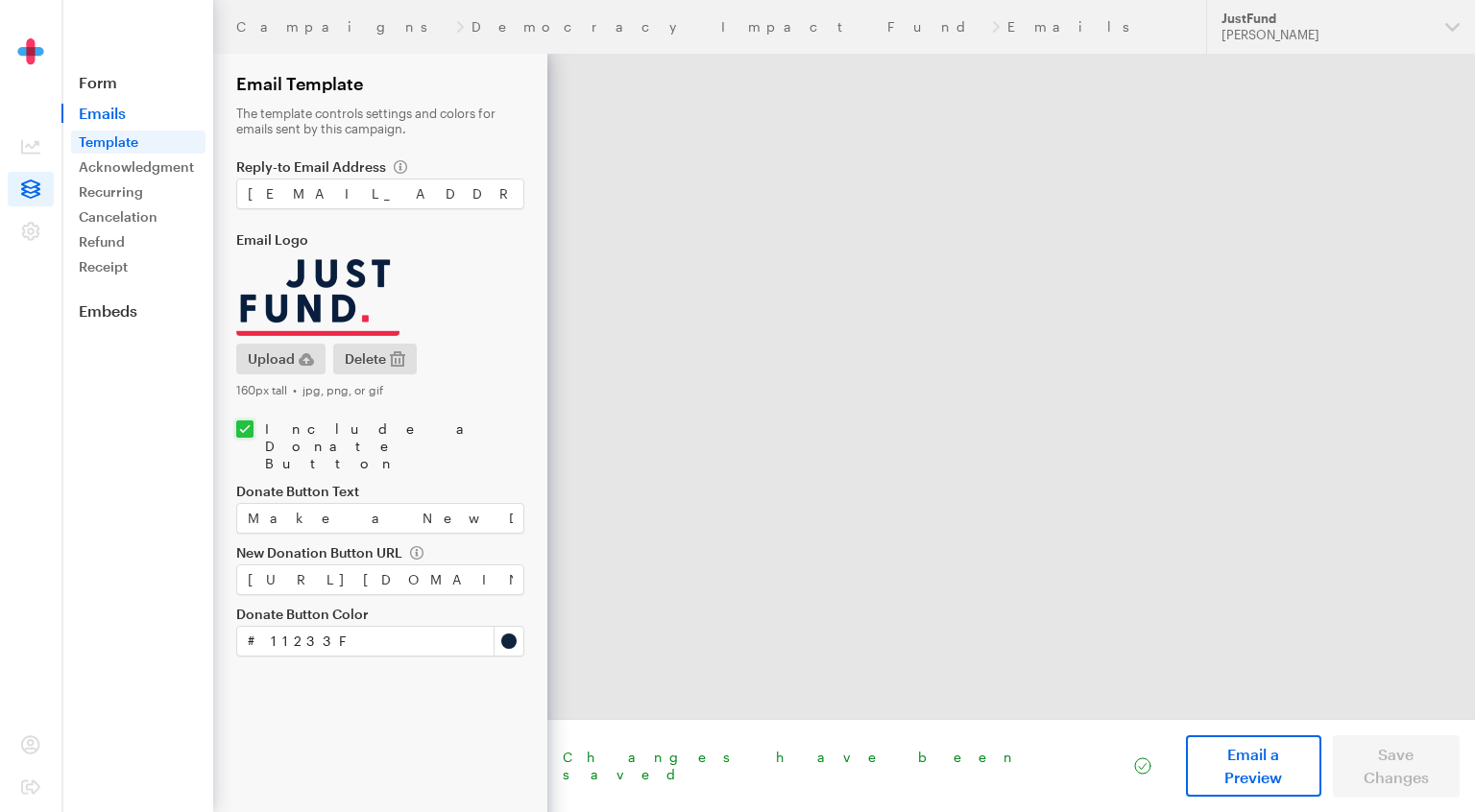 scroll, scrollTop: 0, scrollLeft: 0, axis: both 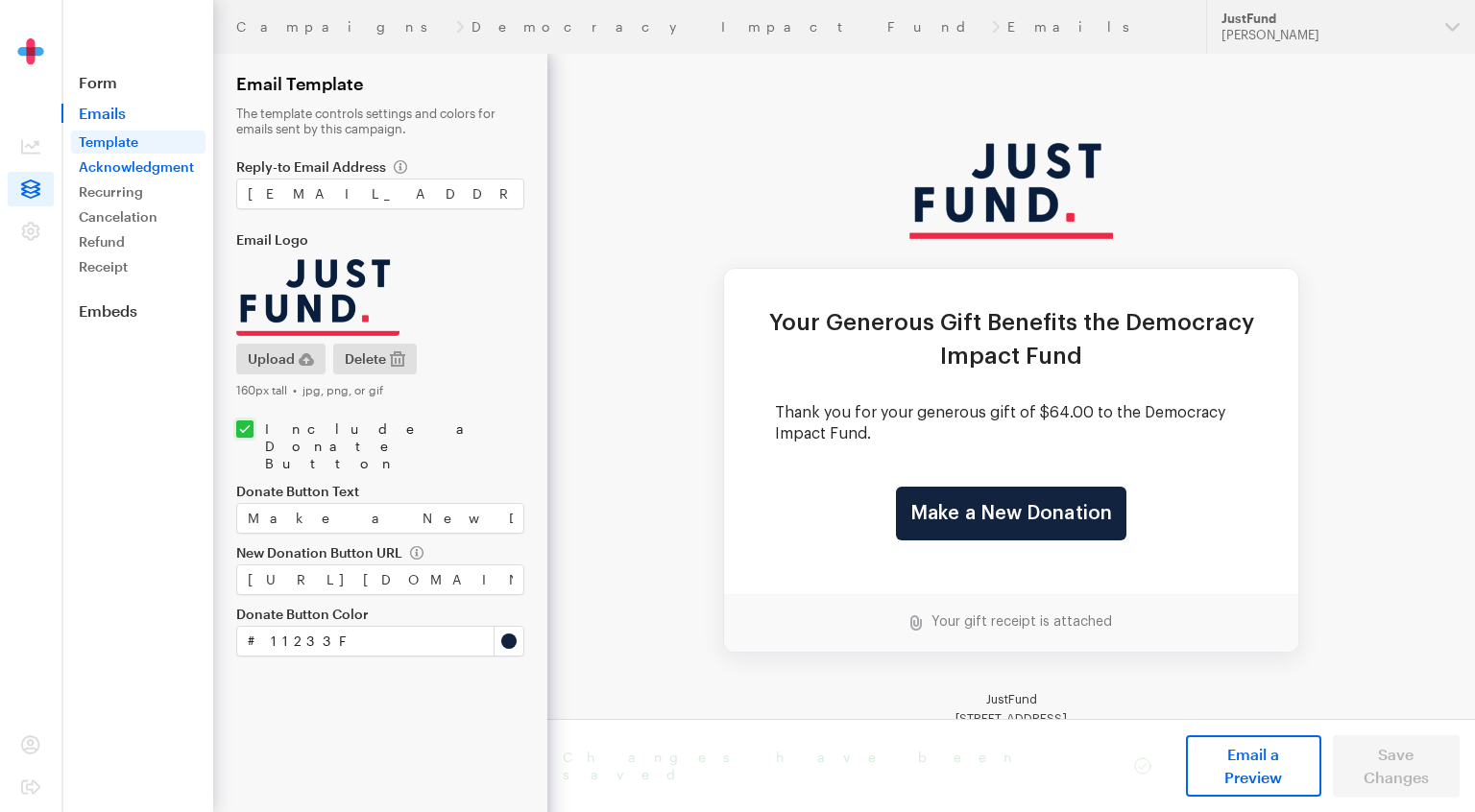 click on "Acknowledgment" at bounding box center (138, 167) 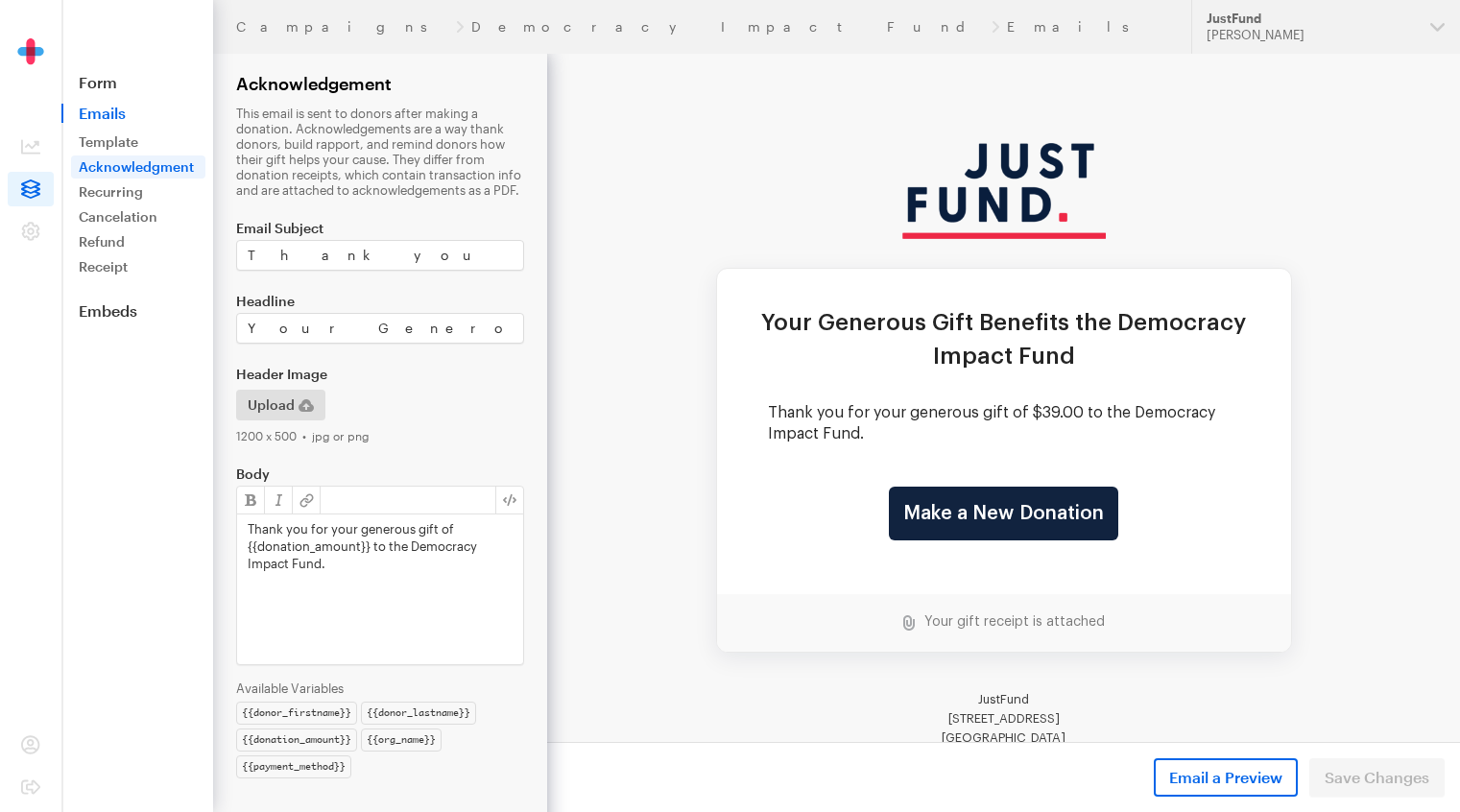 scroll, scrollTop: 0, scrollLeft: 0, axis: both 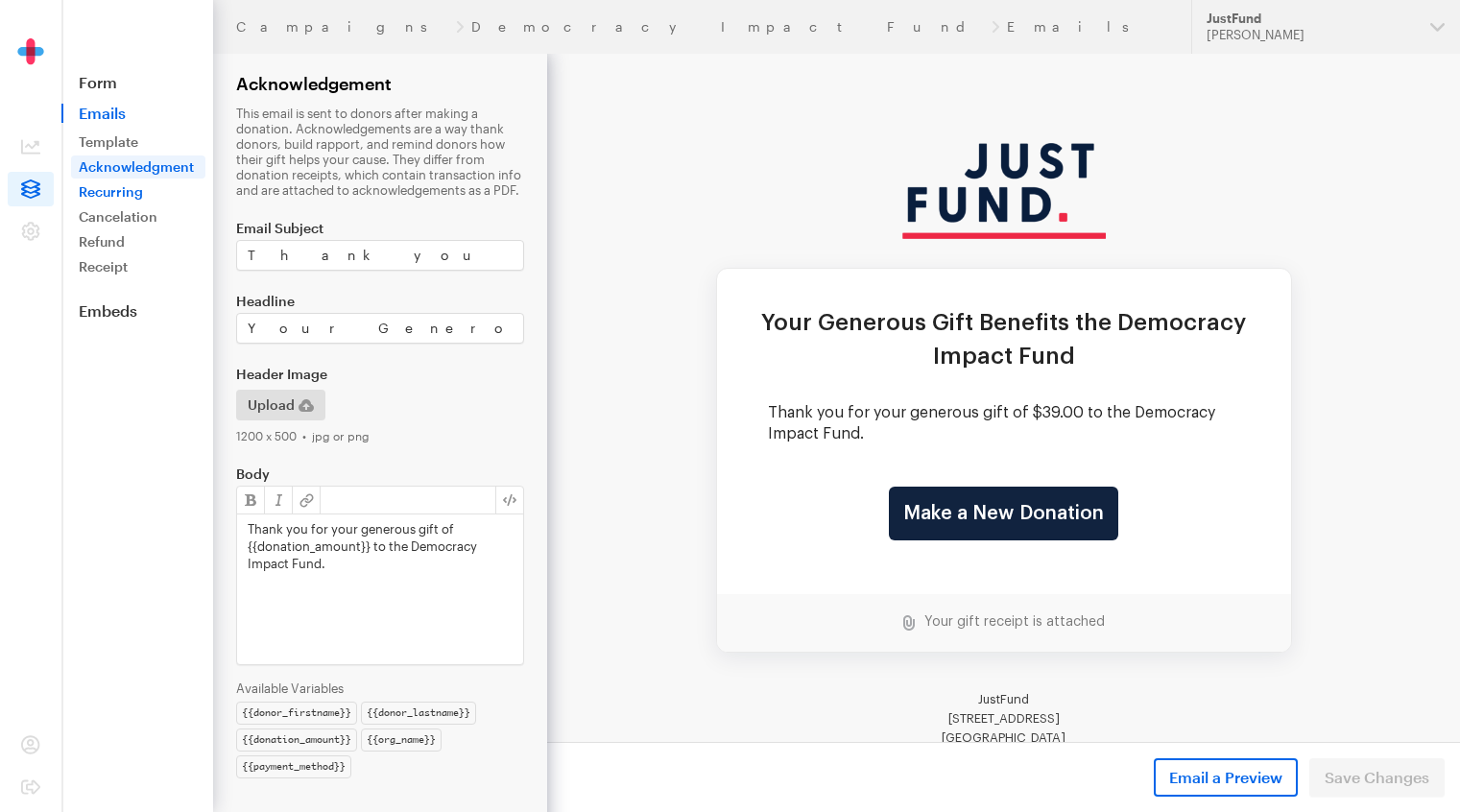 click on "Recurring" at bounding box center [138, 192] 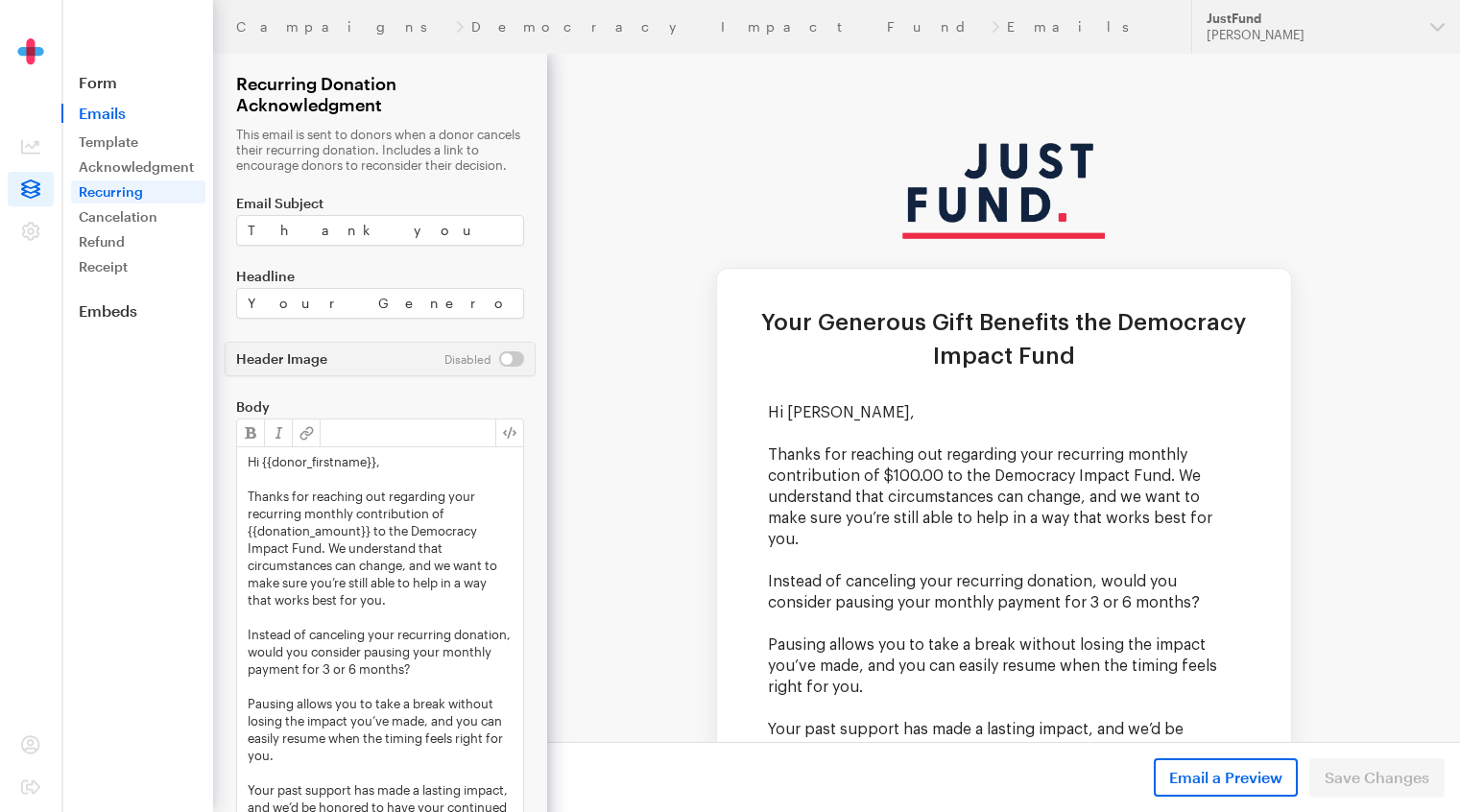 scroll, scrollTop: 0, scrollLeft: 0, axis: both 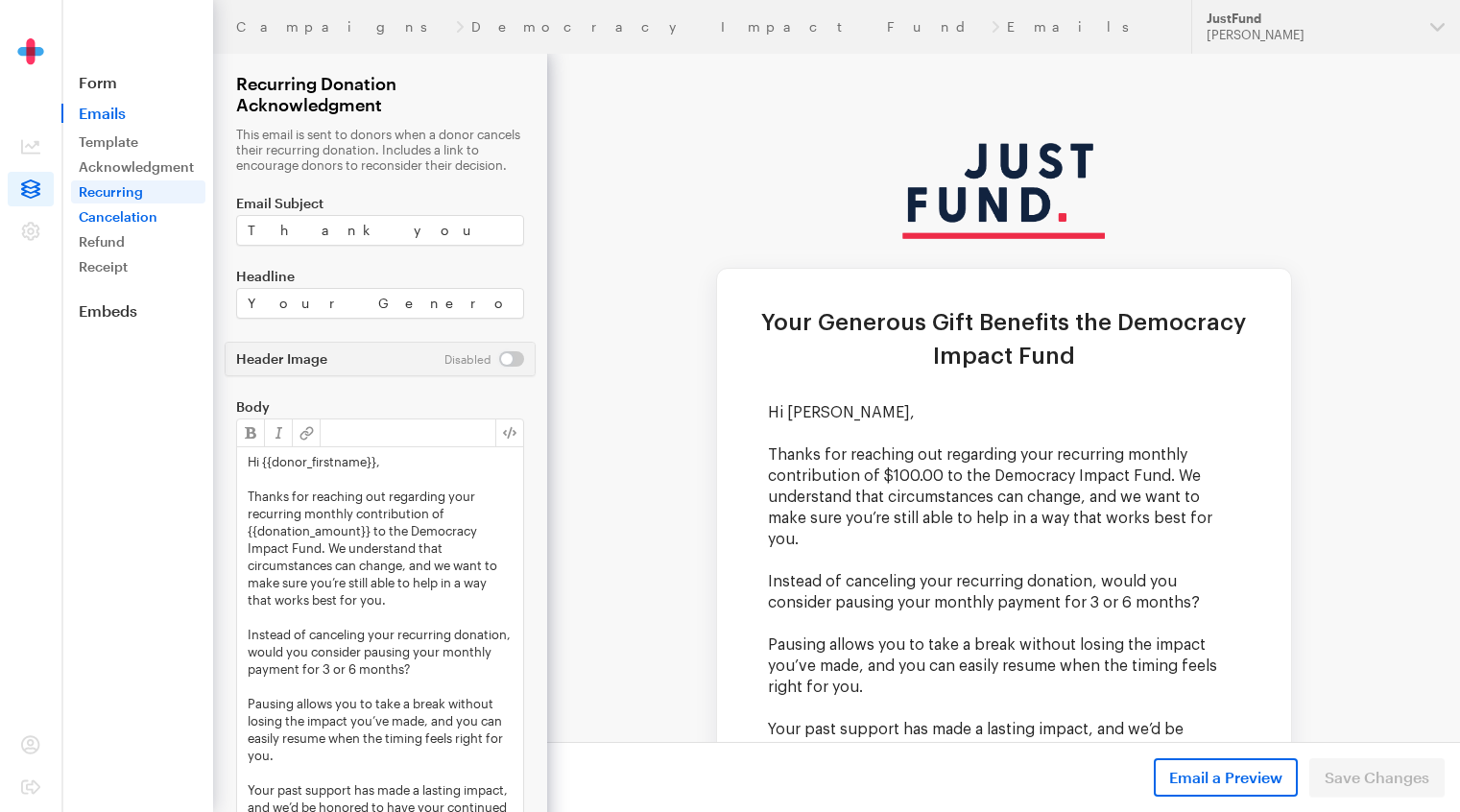 click on "Cancelation" at bounding box center [138, 217] 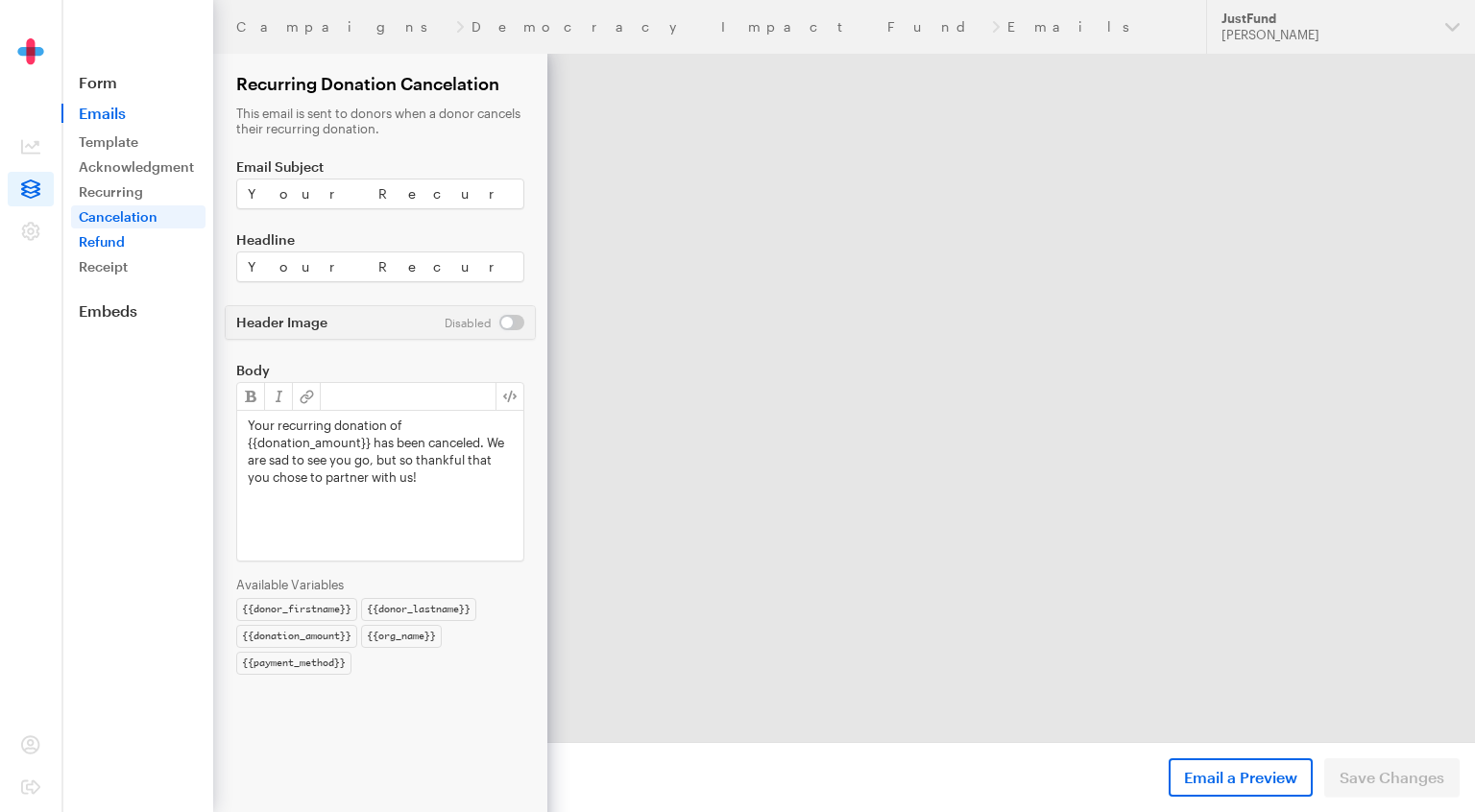 scroll, scrollTop: 0, scrollLeft: 0, axis: both 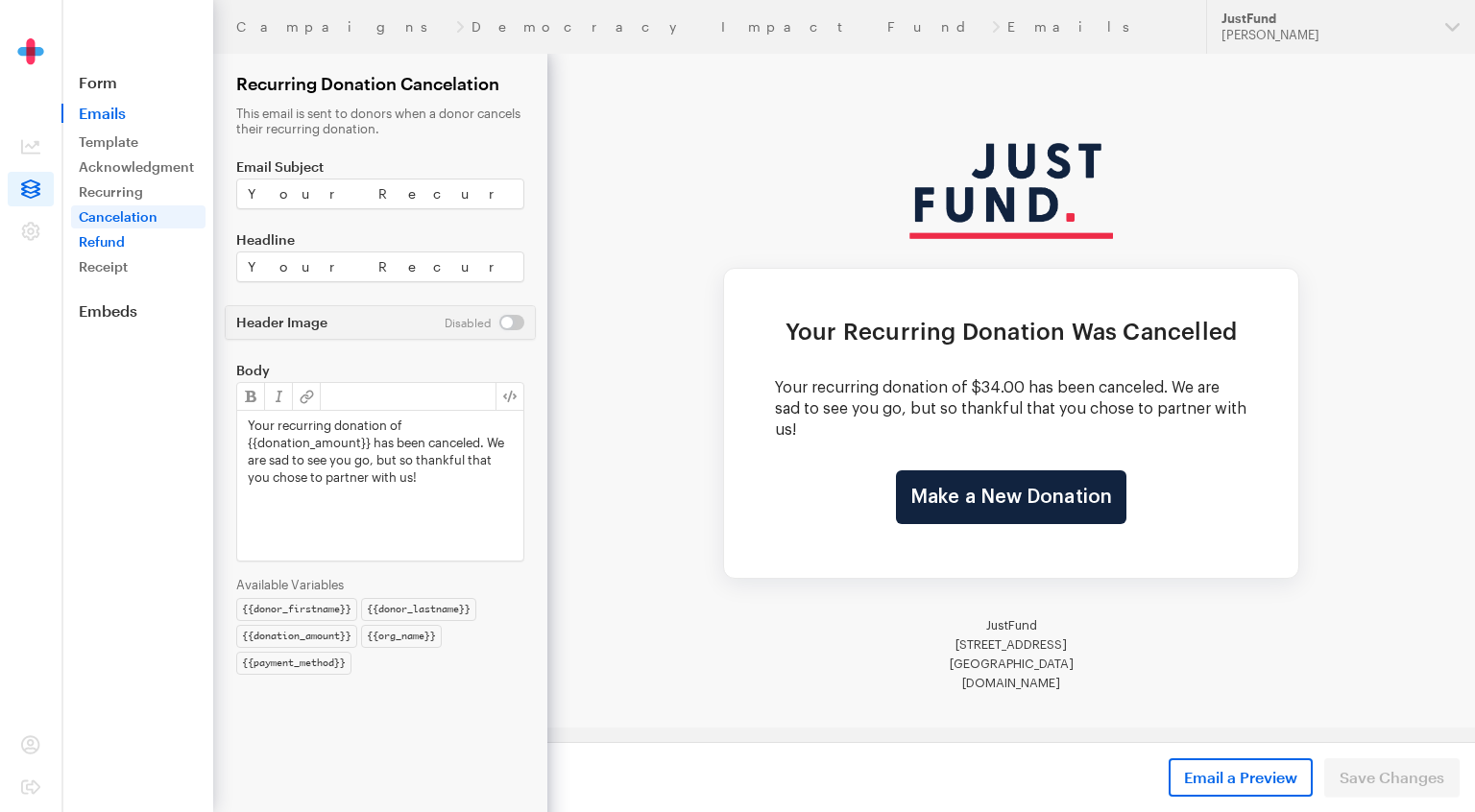 click on "Refund" at bounding box center [138, 242] 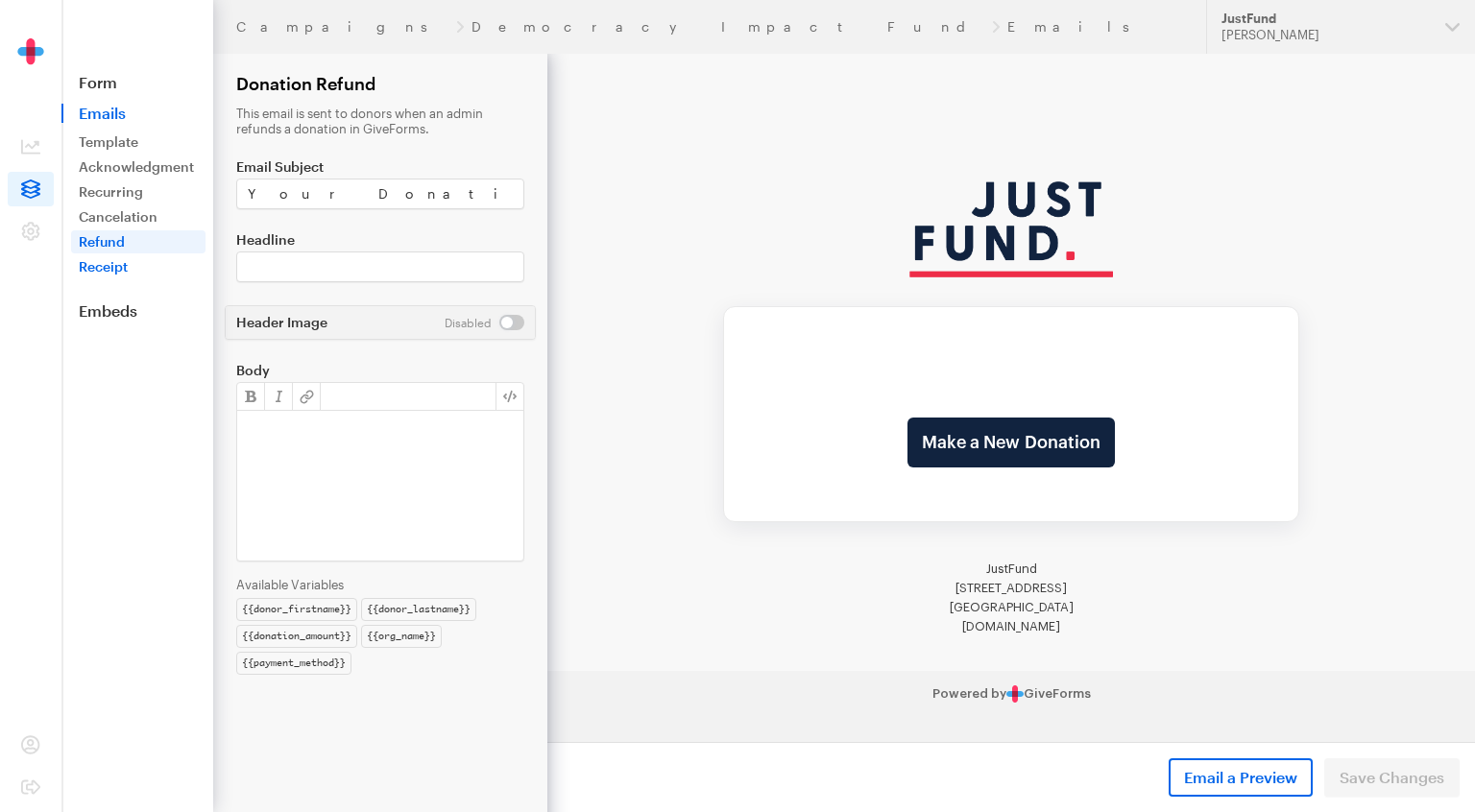 scroll, scrollTop: 0, scrollLeft: 0, axis: both 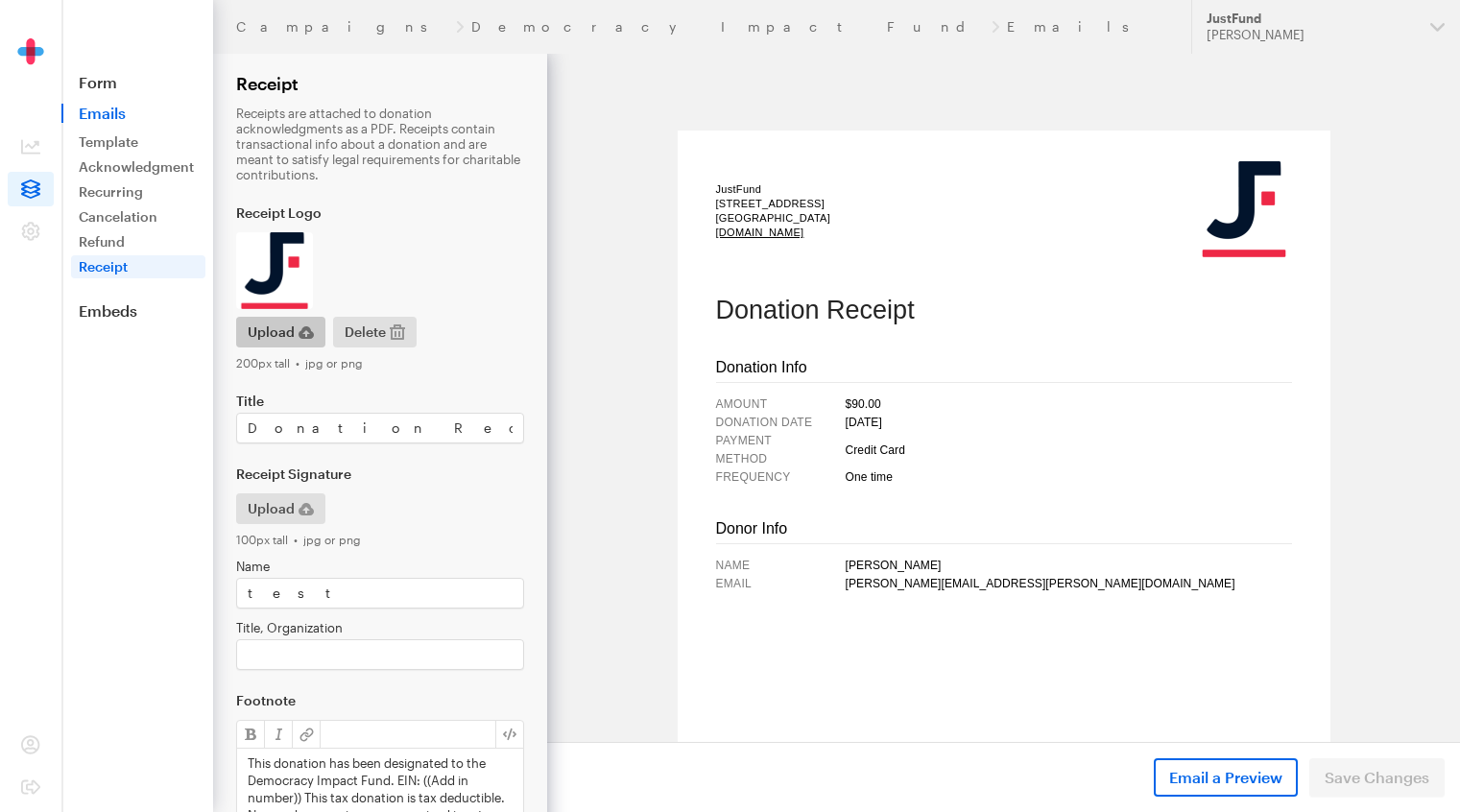click on "Upload" at bounding box center (271, 332) 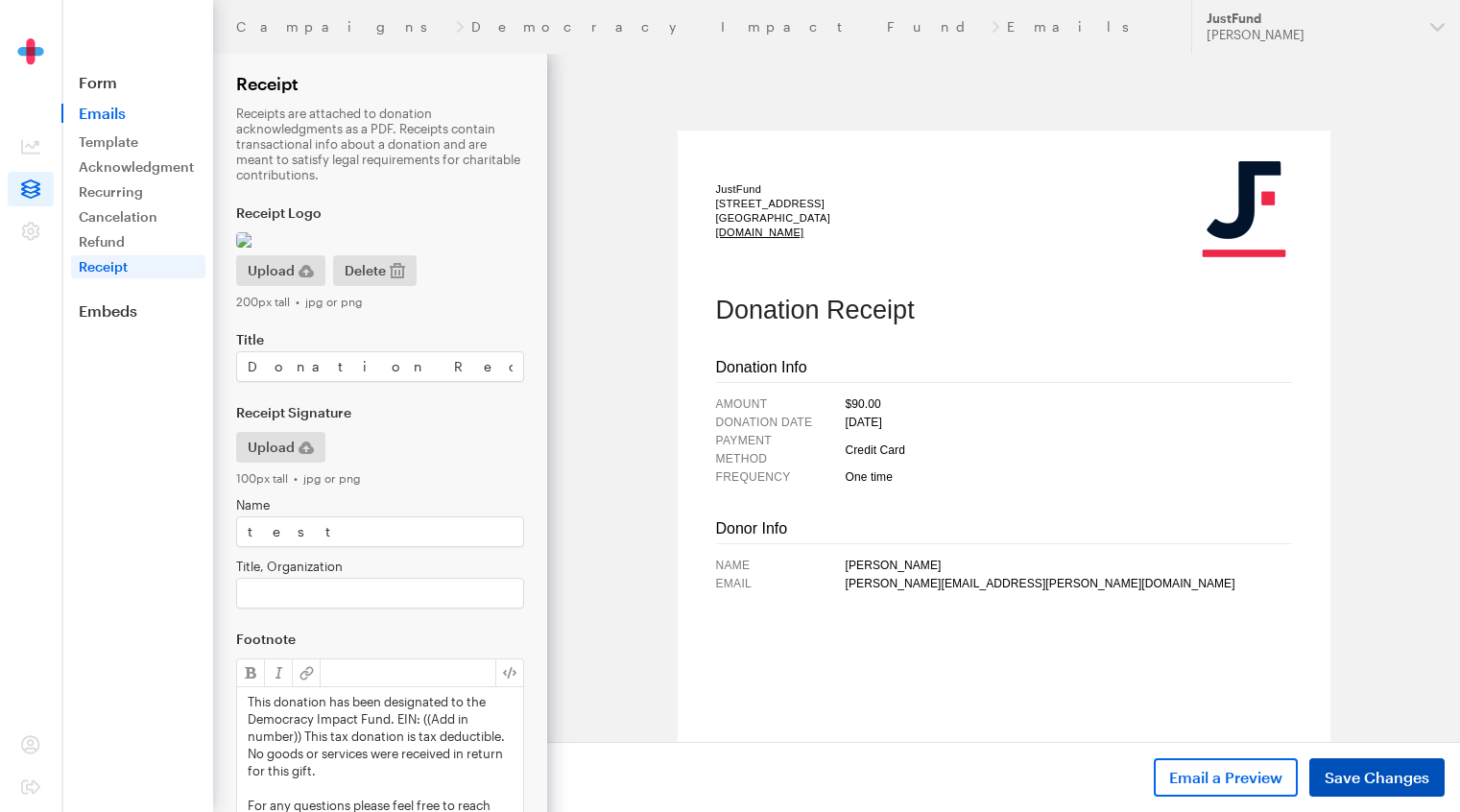 click on "Save Changes" at bounding box center (1376, 777) 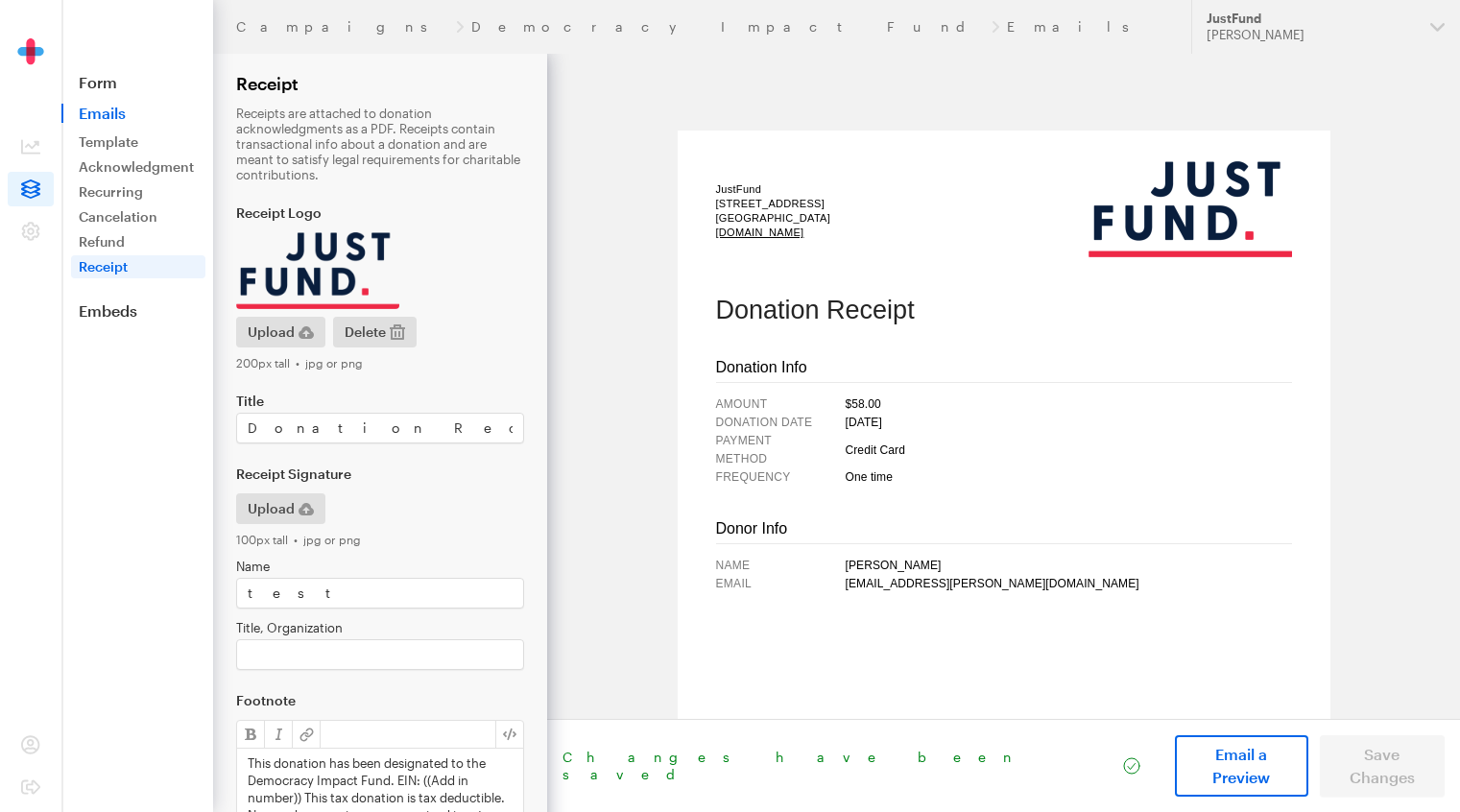 scroll, scrollTop: 0, scrollLeft: 0, axis: both 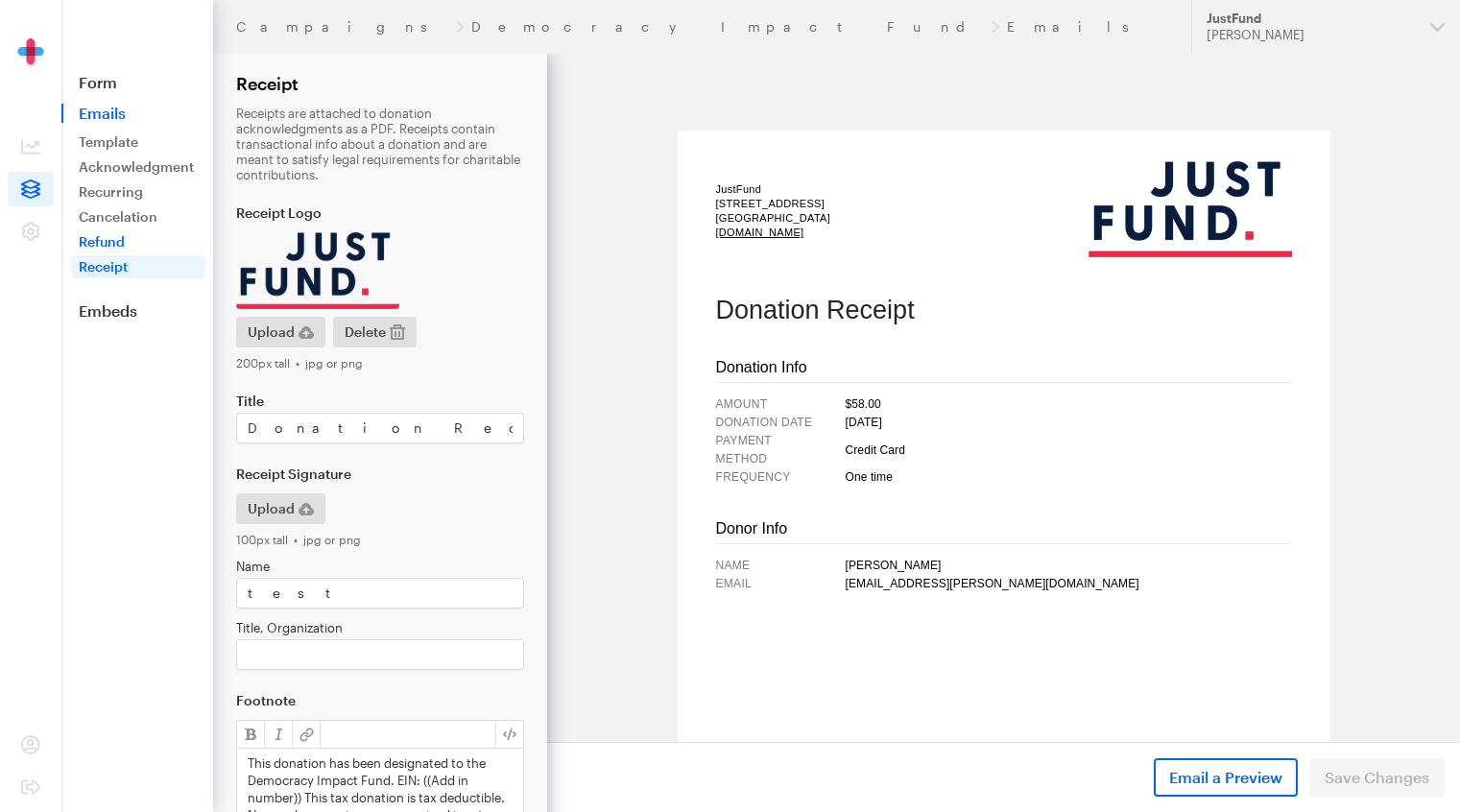 click on "Refund" at bounding box center [138, 242] 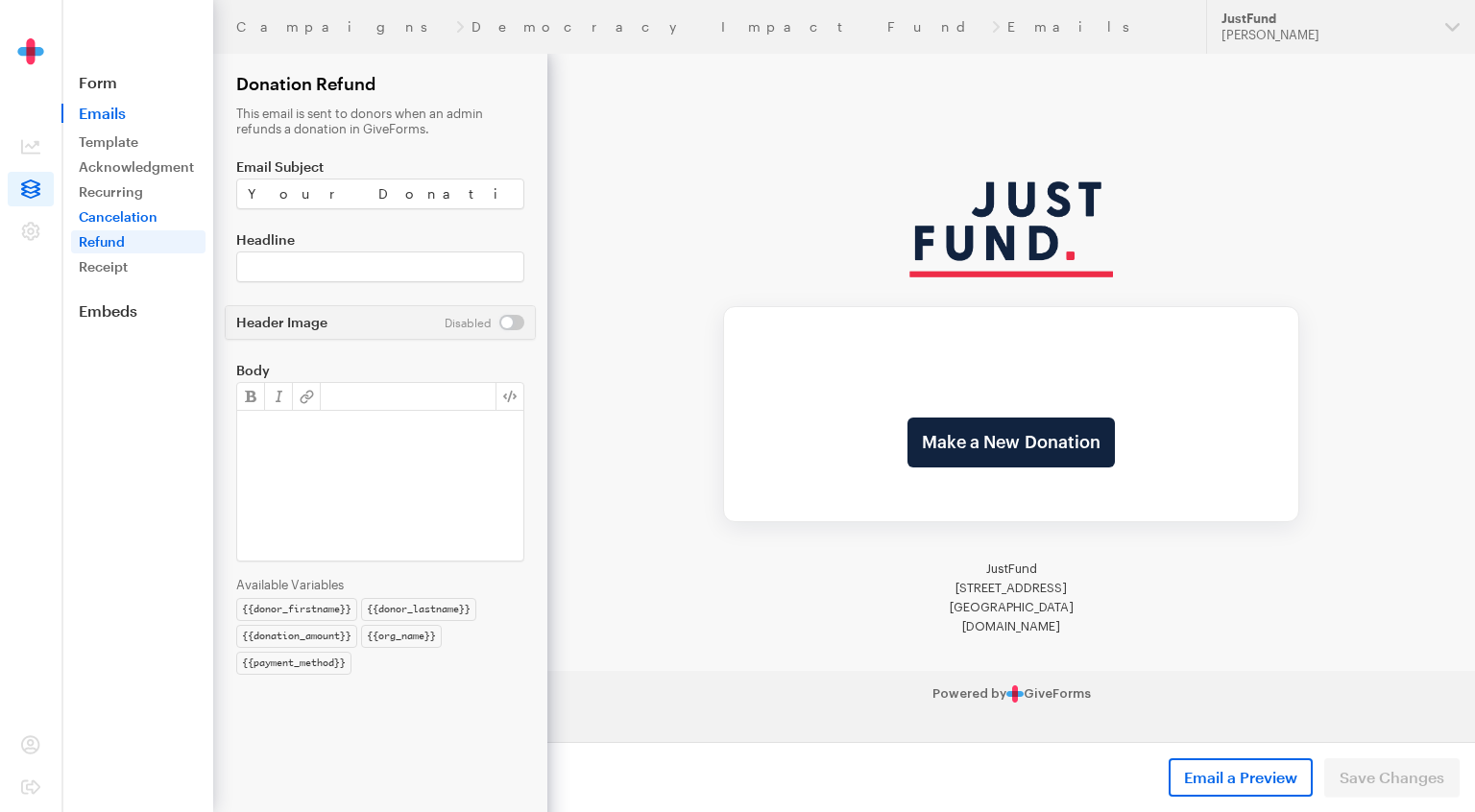 scroll, scrollTop: 0, scrollLeft: 0, axis: both 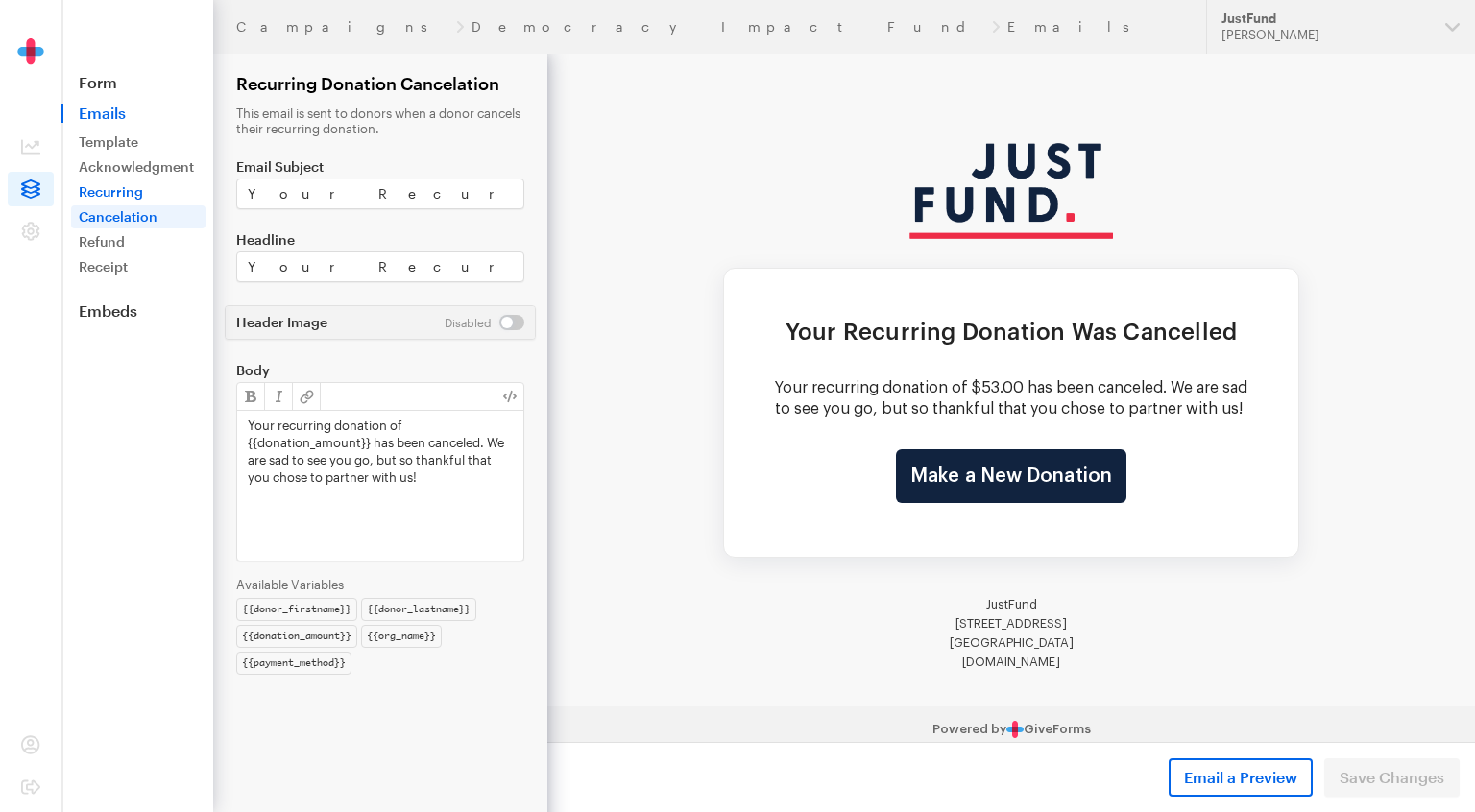 click on "Recurring" at bounding box center (138, 192) 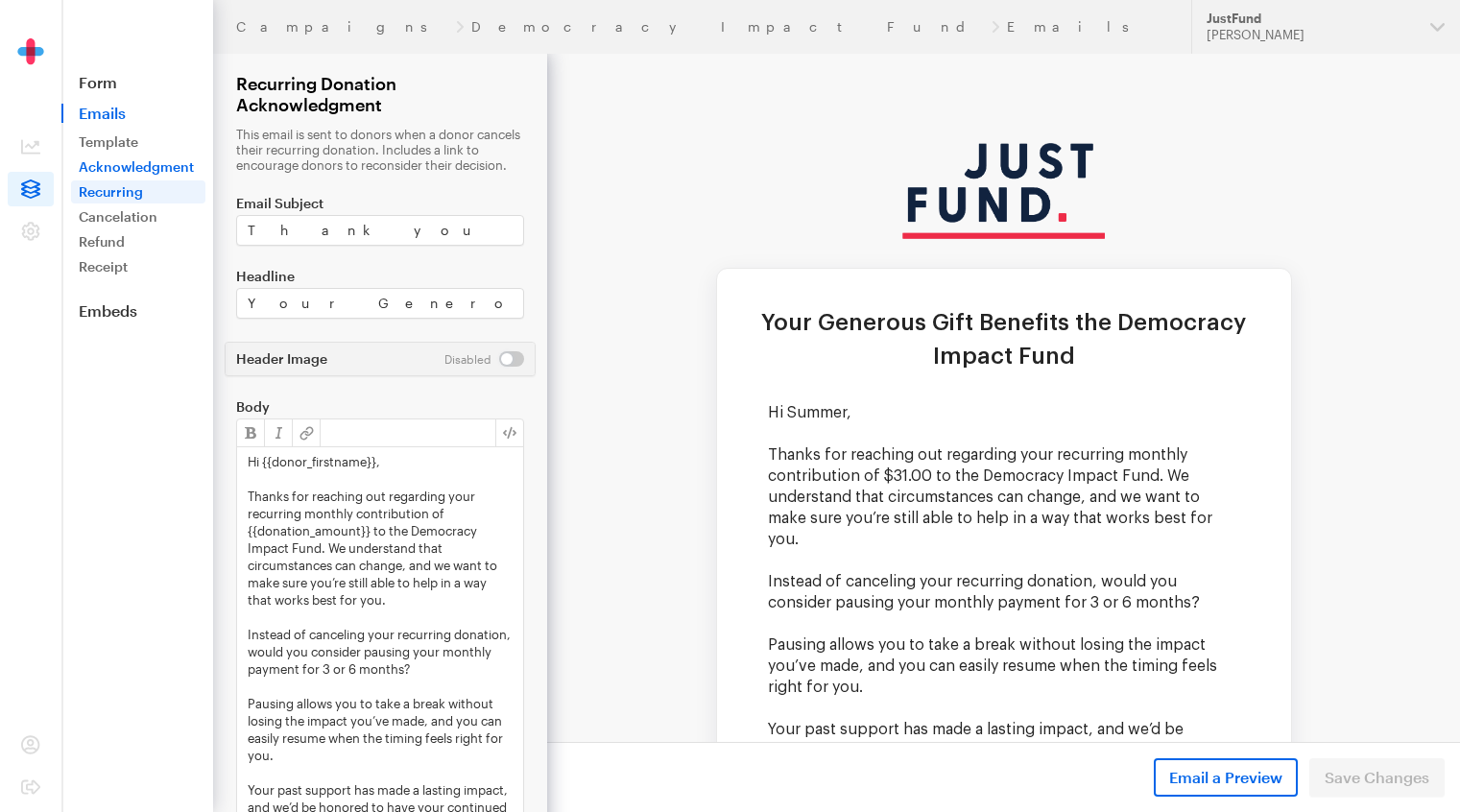 scroll, scrollTop: 0, scrollLeft: 0, axis: both 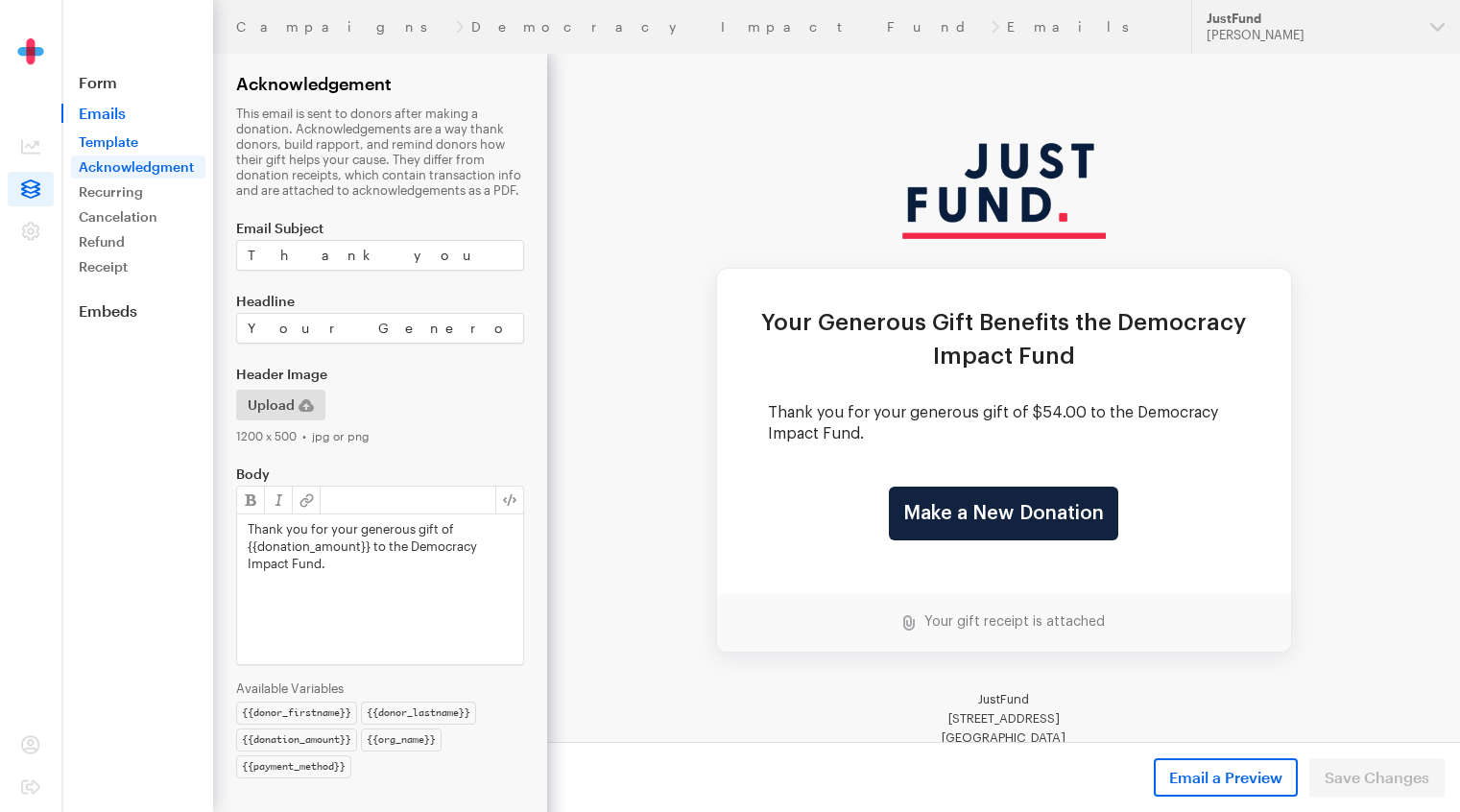 click on "Template" at bounding box center [138, 142] 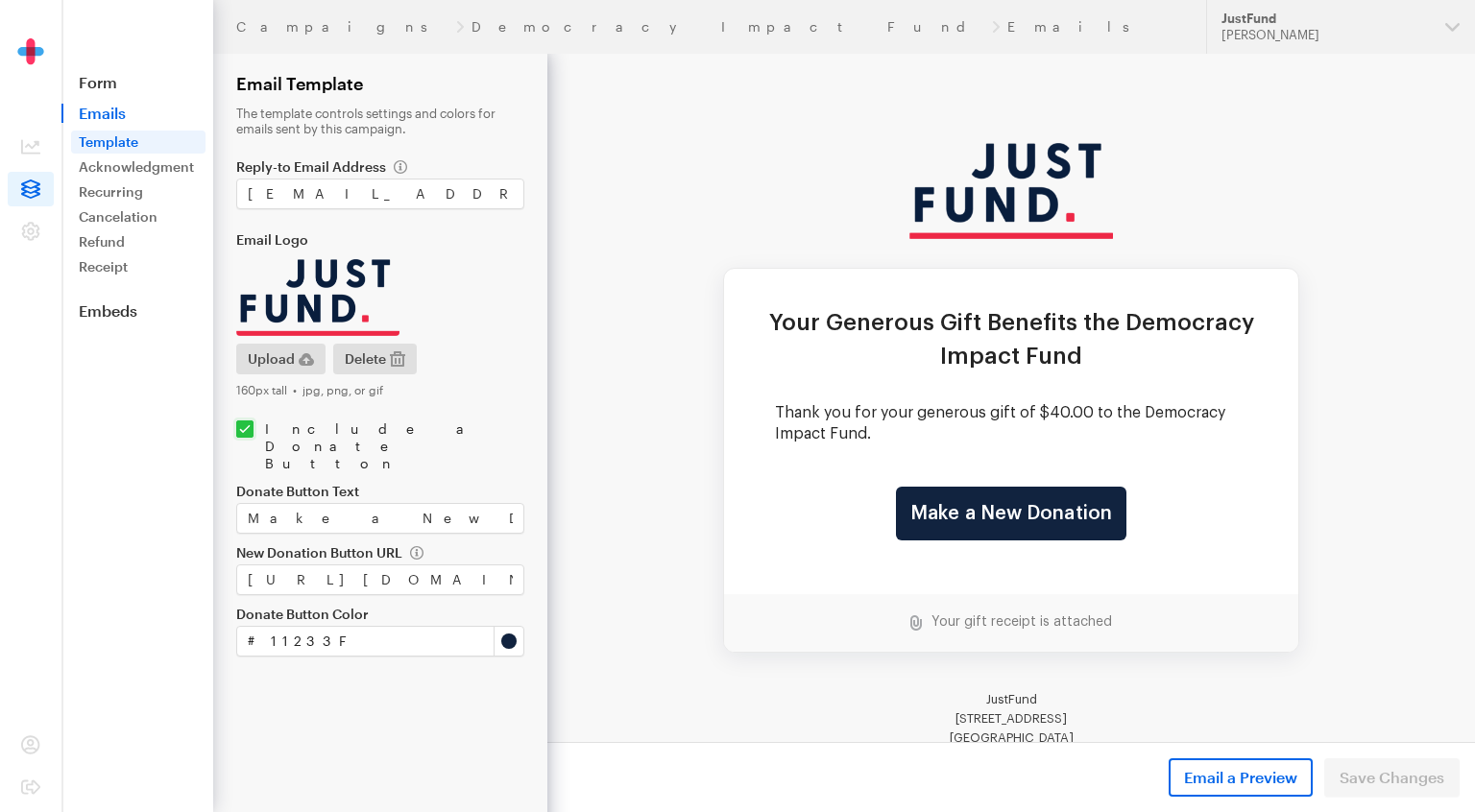 scroll, scrollTop: 0, scrollLeft: 0, axis: both 